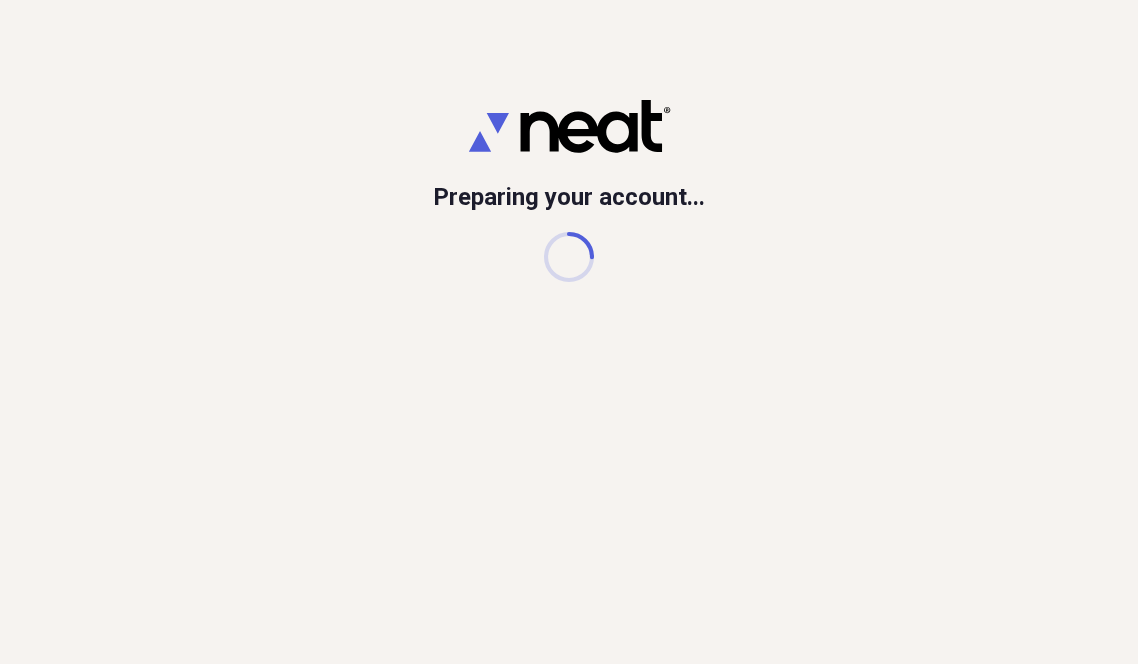 scroll, scrollTop: 0, scrollLeft: 0, axis: both 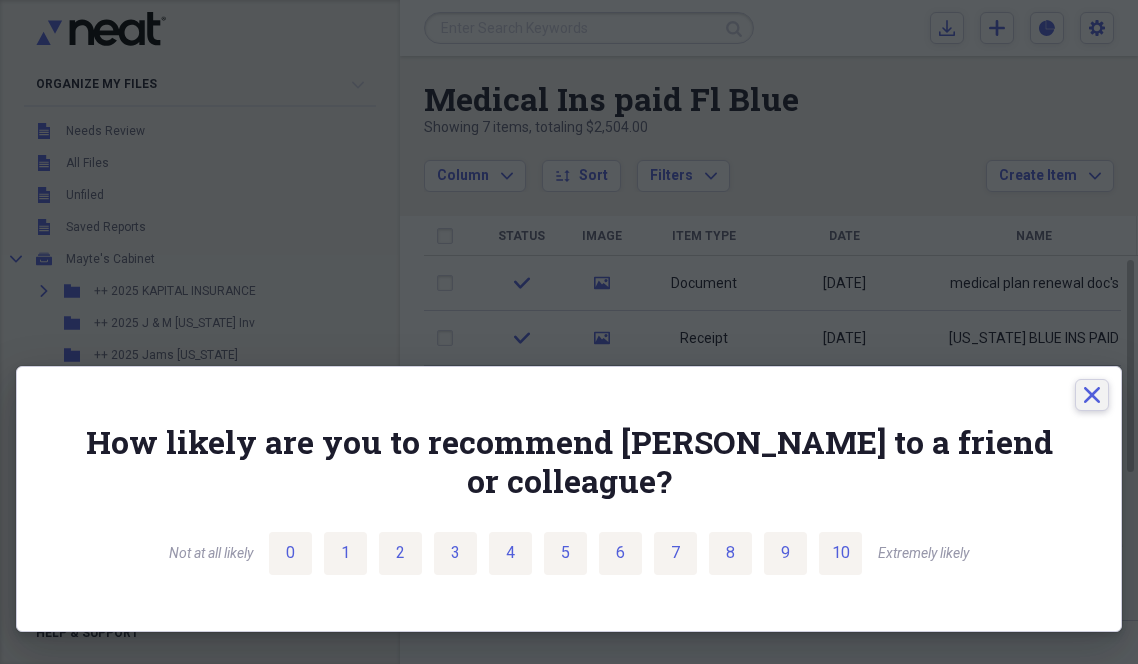 click on "Close" at bounding box center (1092, 395) 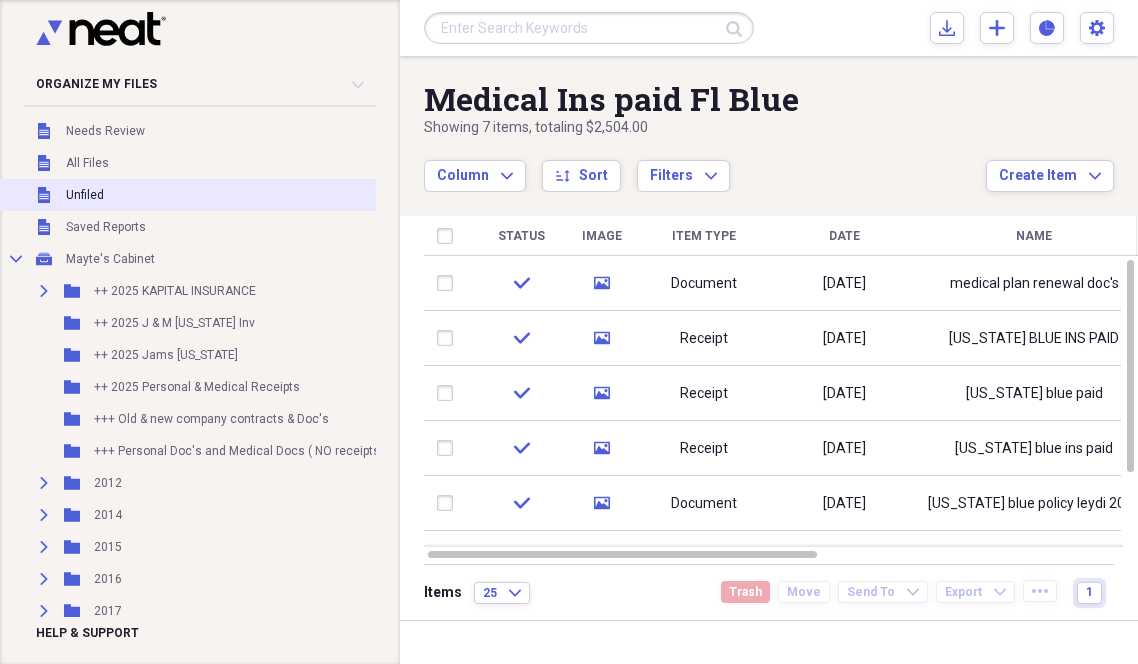 click on "Unfiled" at bounding box center [85, 195] 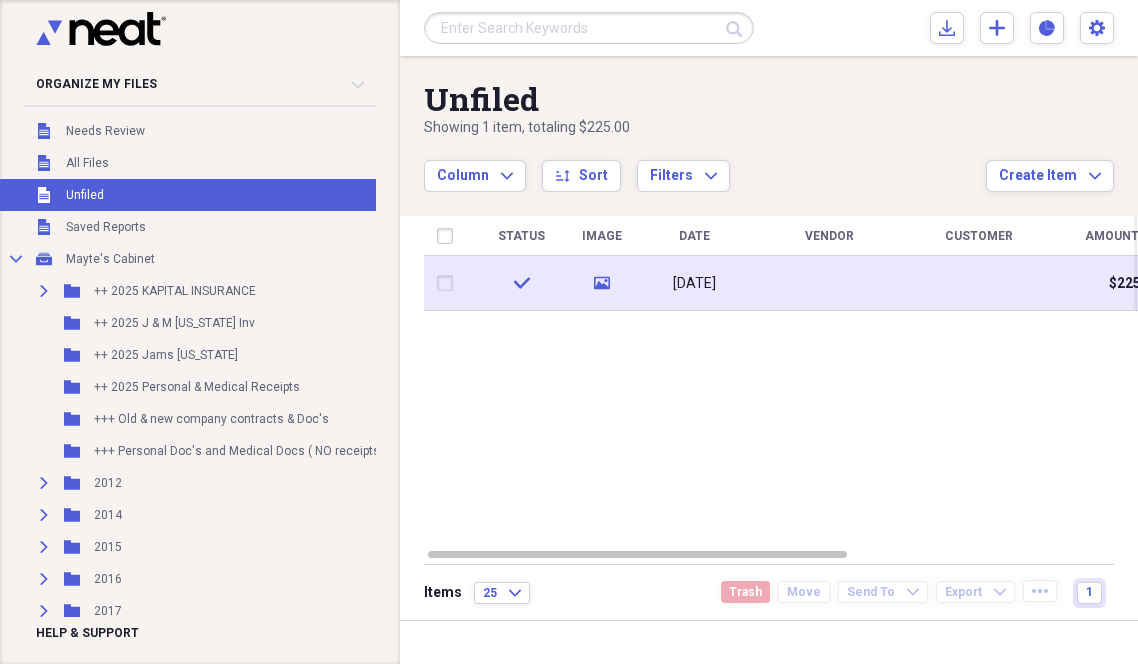 click on "[DATE]" at bounding box center (694, 283) 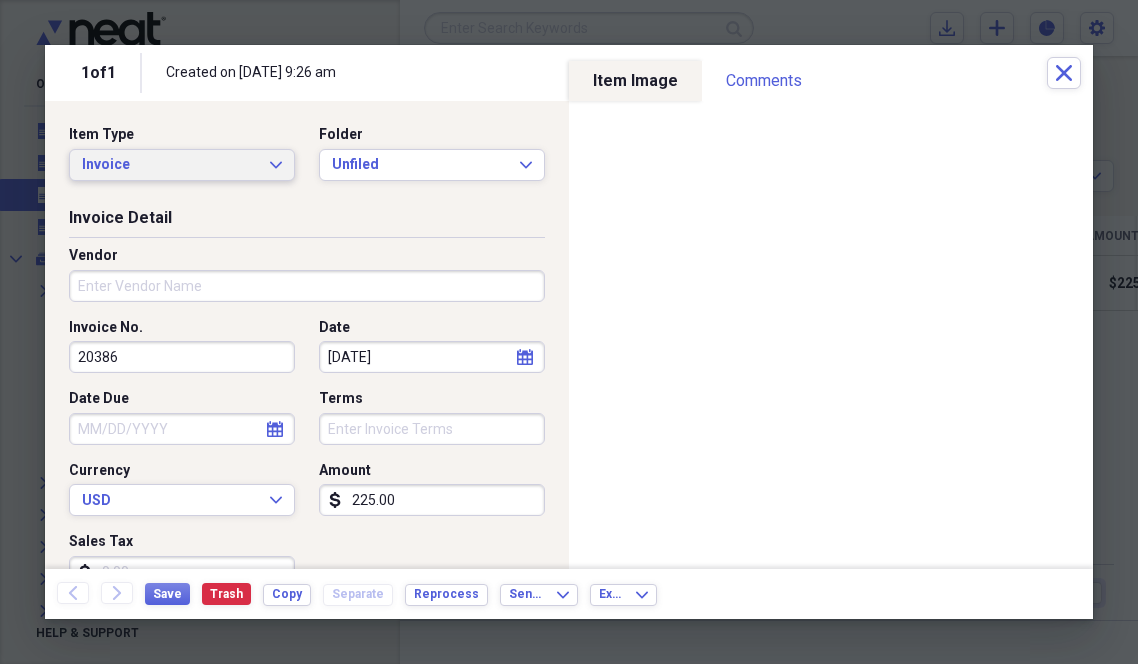 click on "Invoice Expand" at bounding box center (182, 165) 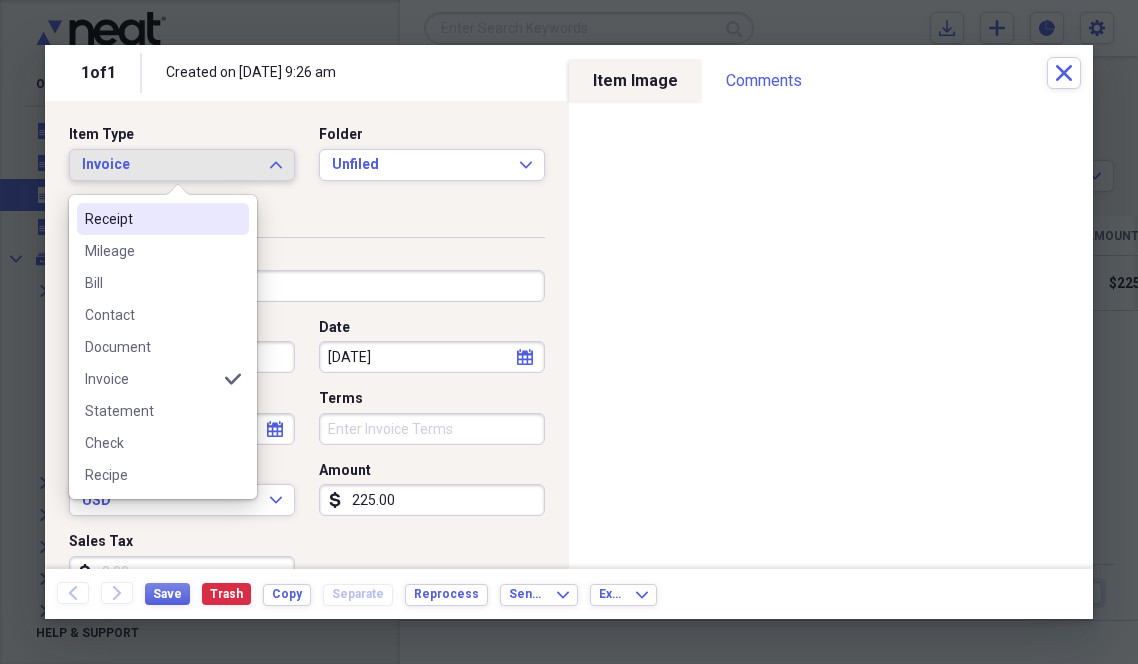 click on "Receipt" at bounding box center (151, 219) 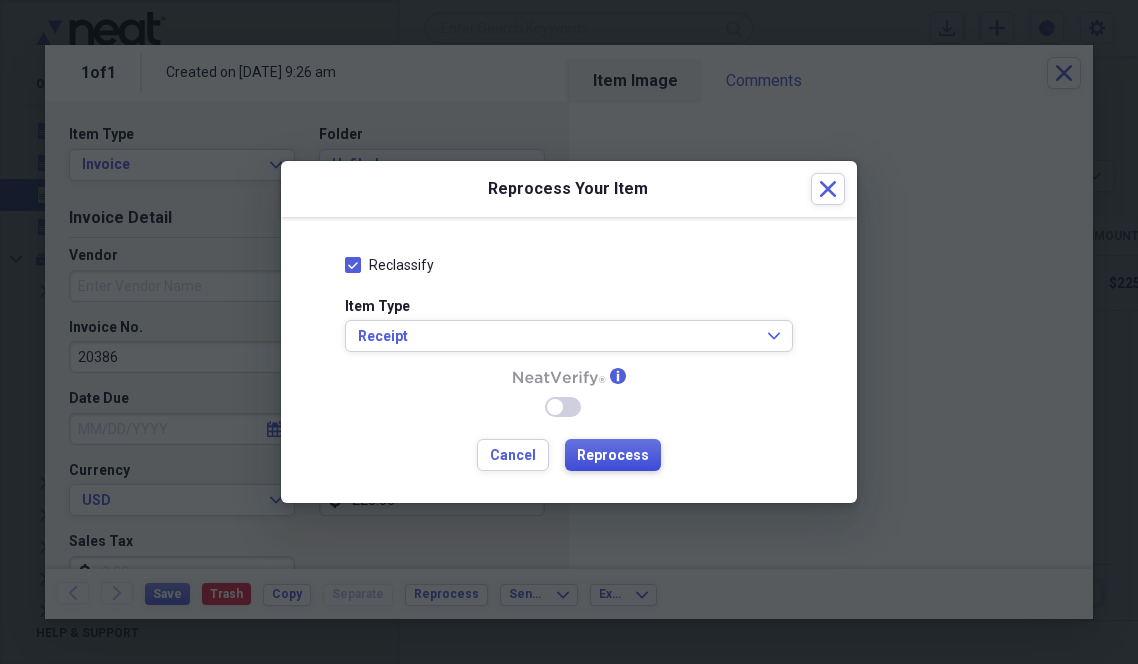 click on "Reprocess" at bounding box center [613, 456] 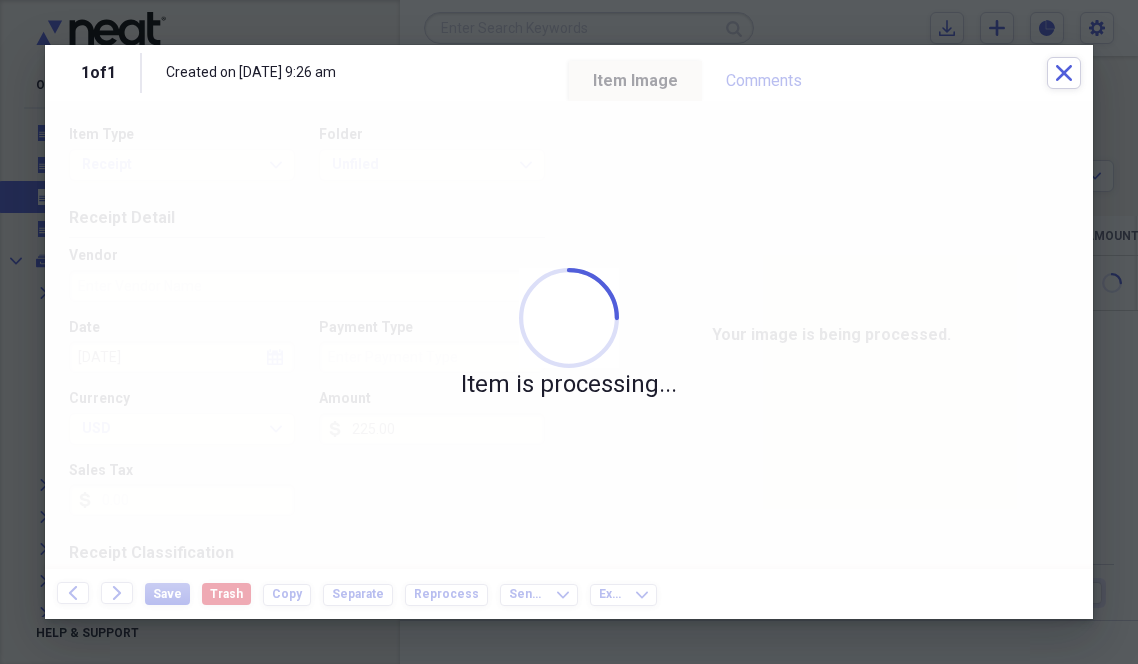 type on "DECEMBER" 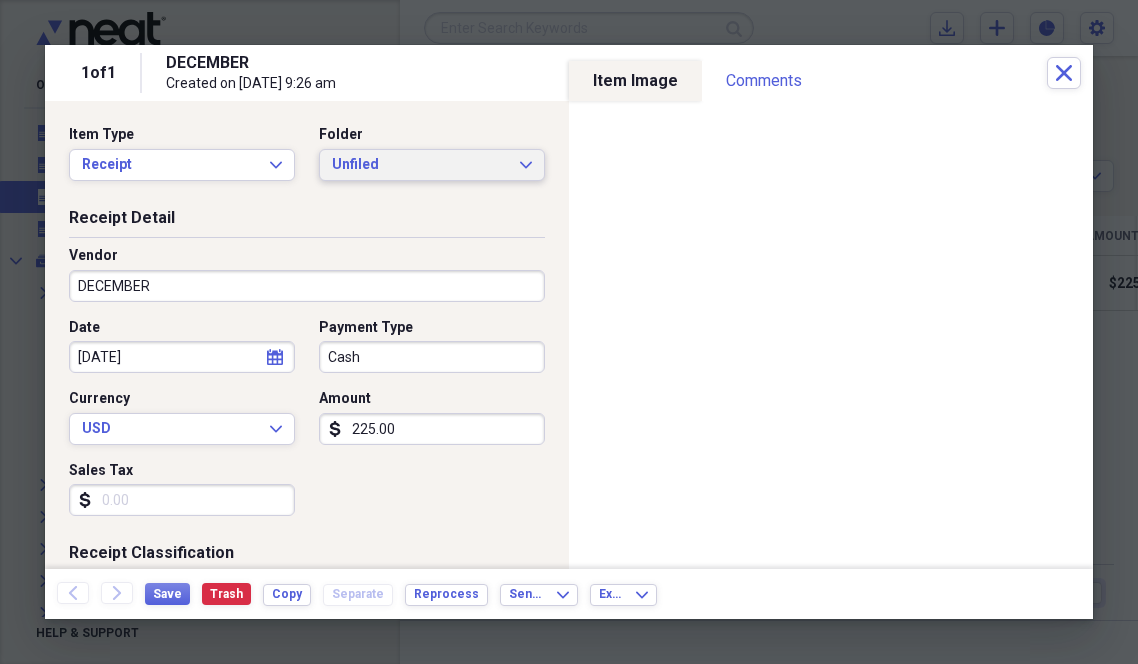 click on "Unfiled" at bounding box center (420, 165) 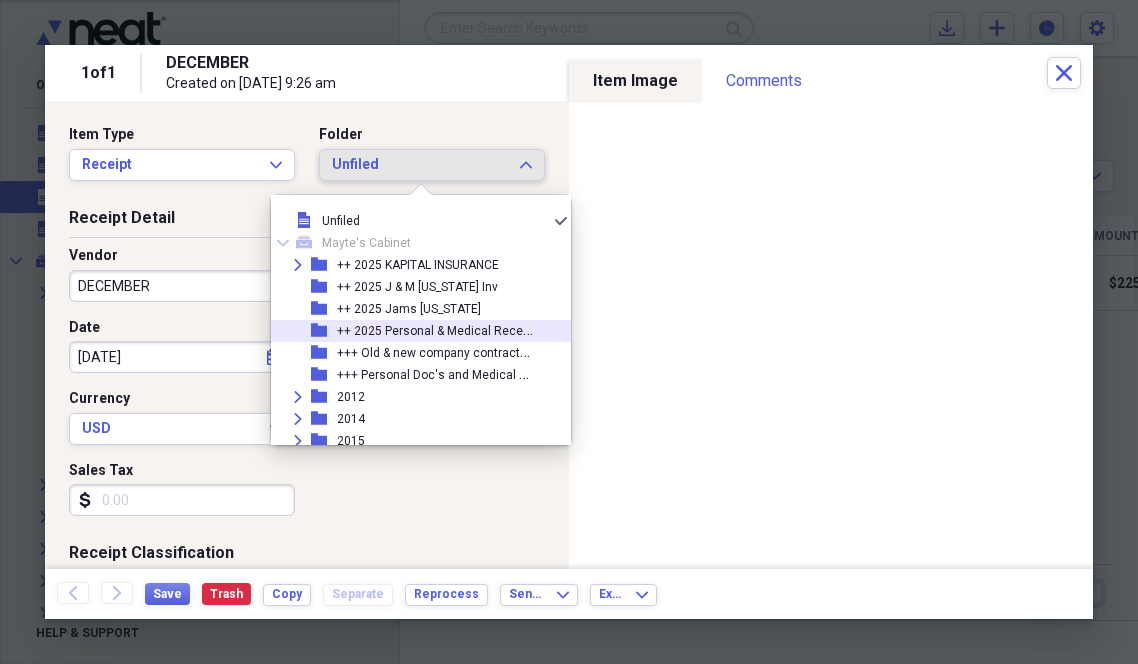 click on "++ 2025 Personal & Medical Receipts" at bounding box center (440, 329) 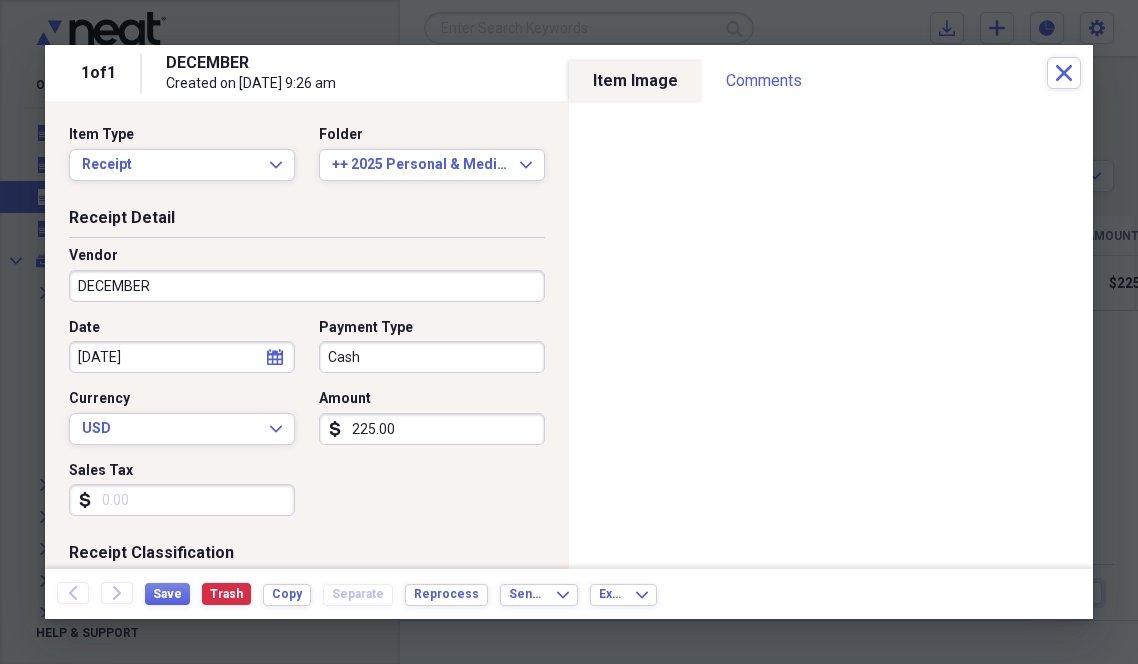 click on "DECEMBER" at bounding box center (307, 286) 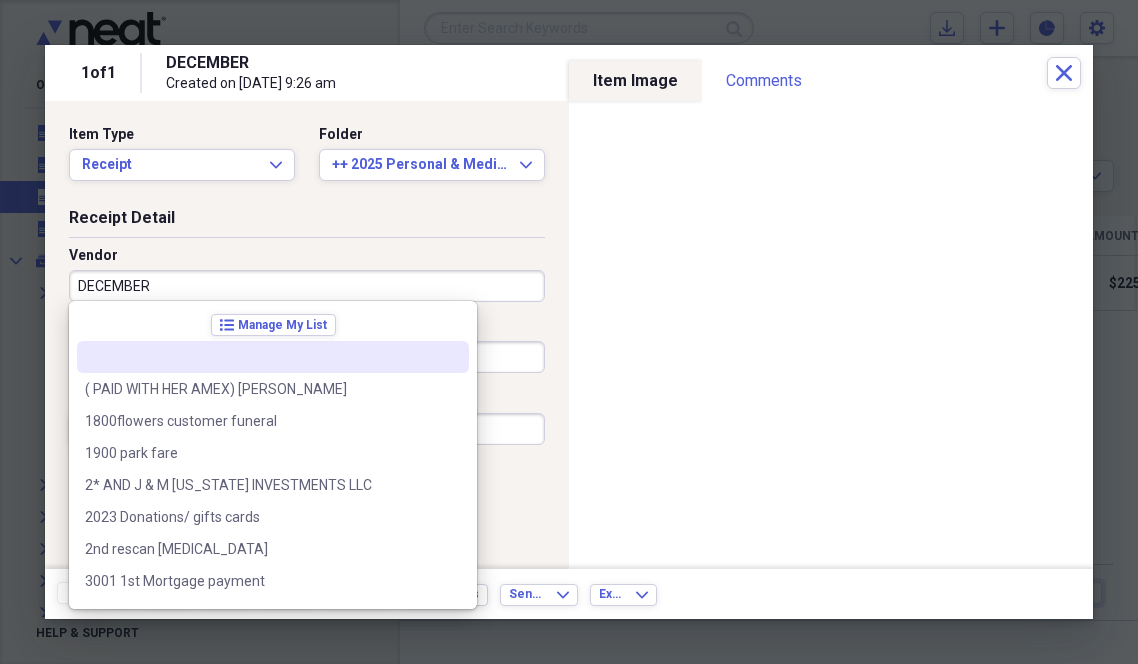 click on "DECEMBER" at bounding box center (307, 286) 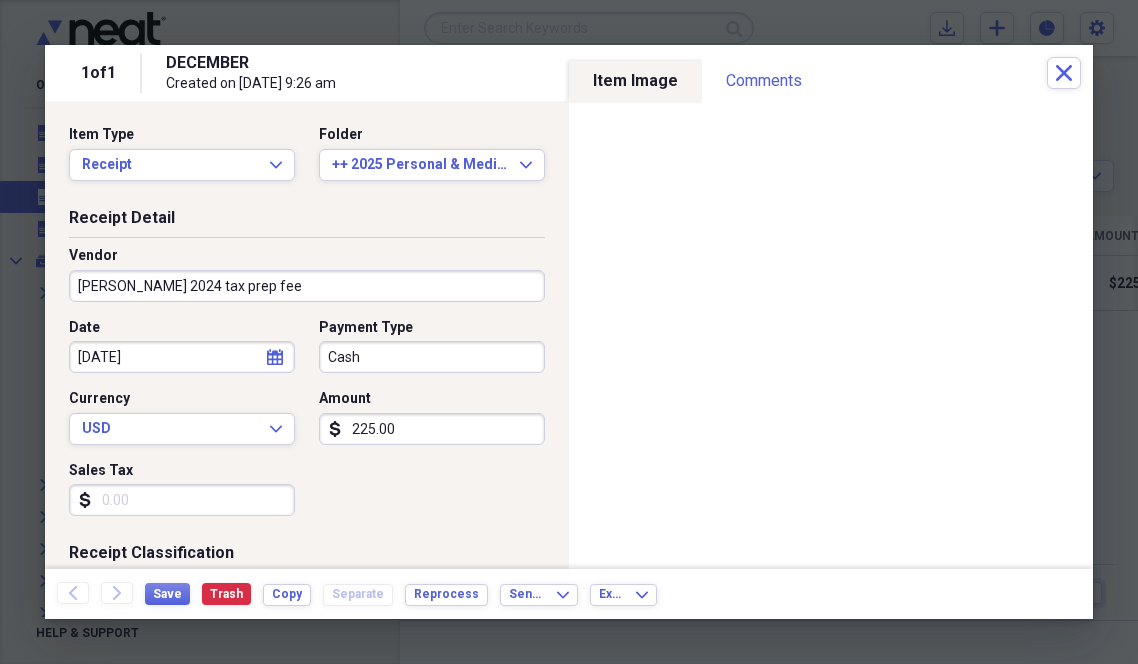 type on "[PERSON_NAME] 2024 tax prep fee" 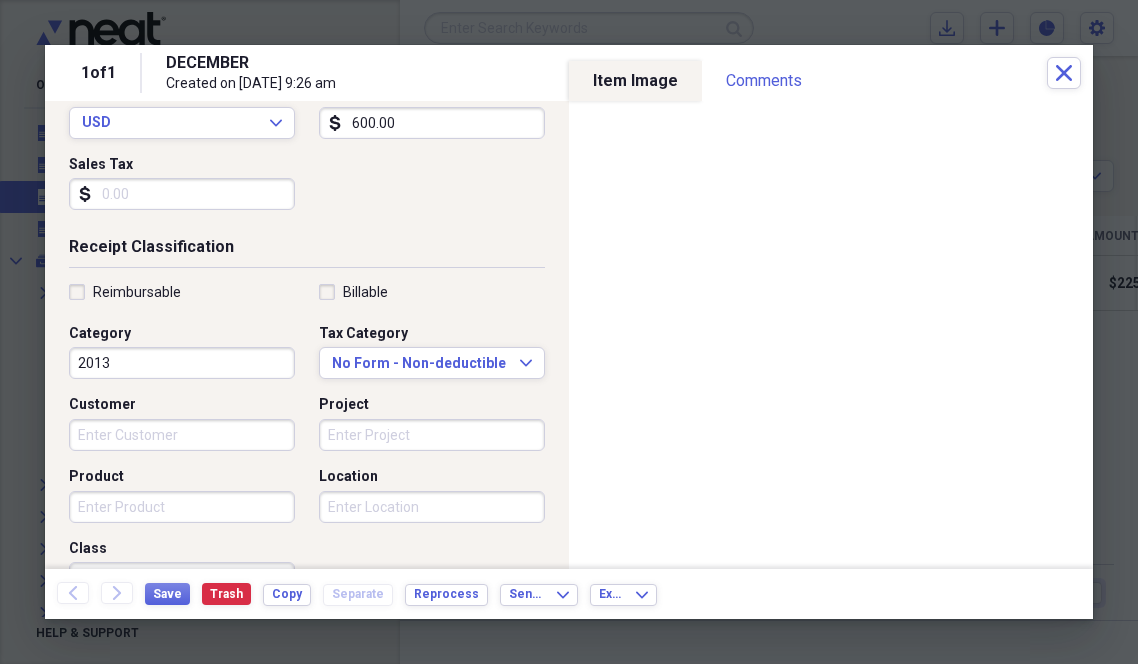 scroll, scrollTop: 303, scrollLeft: 0, axis: vertical 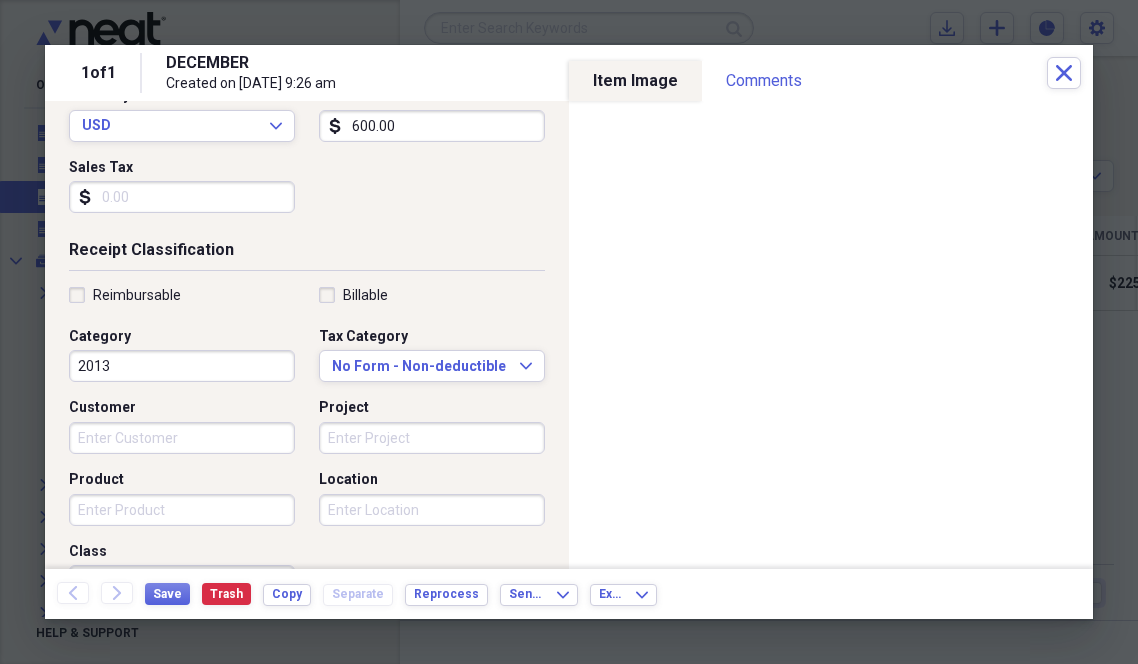 type on "600.00" 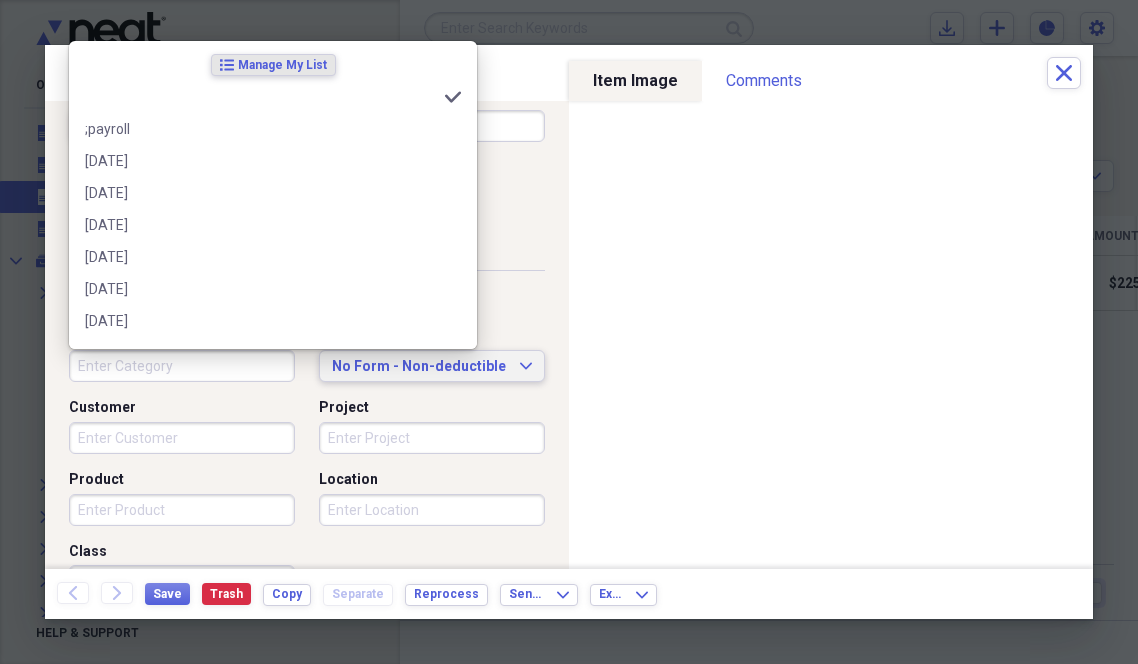 type 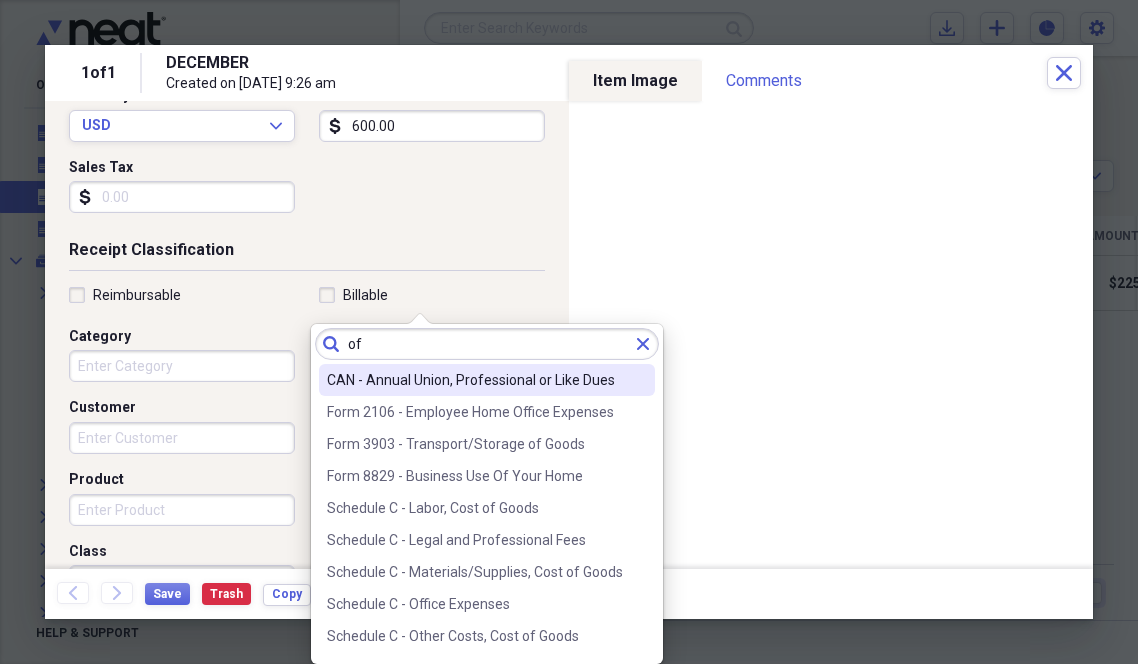 type on "o" 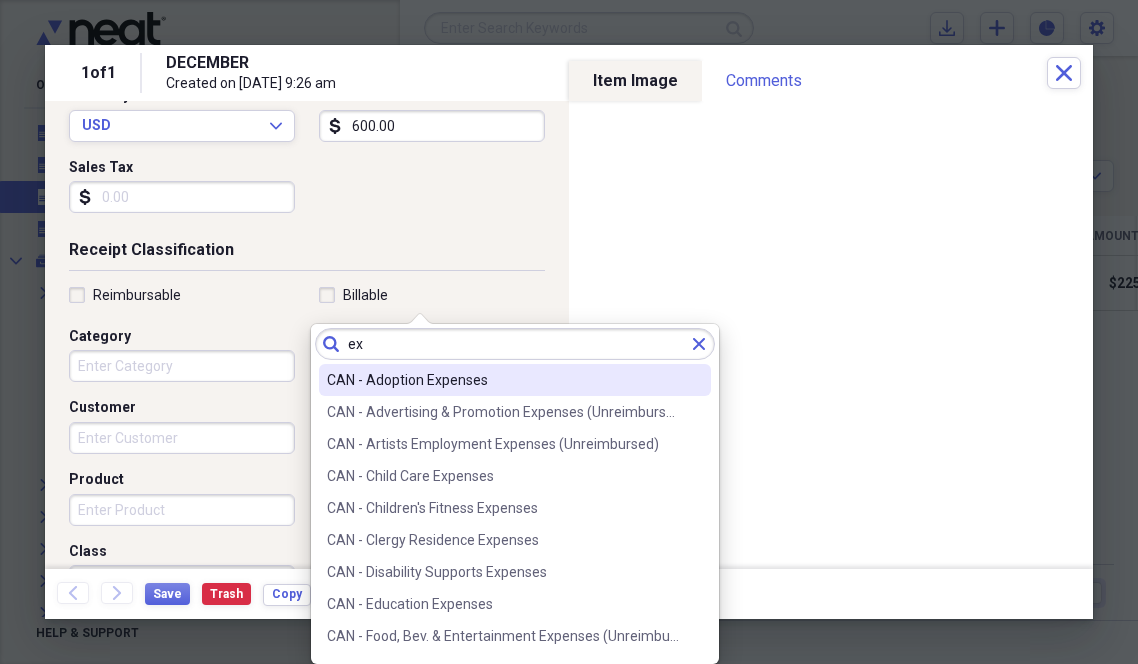 type on "e" 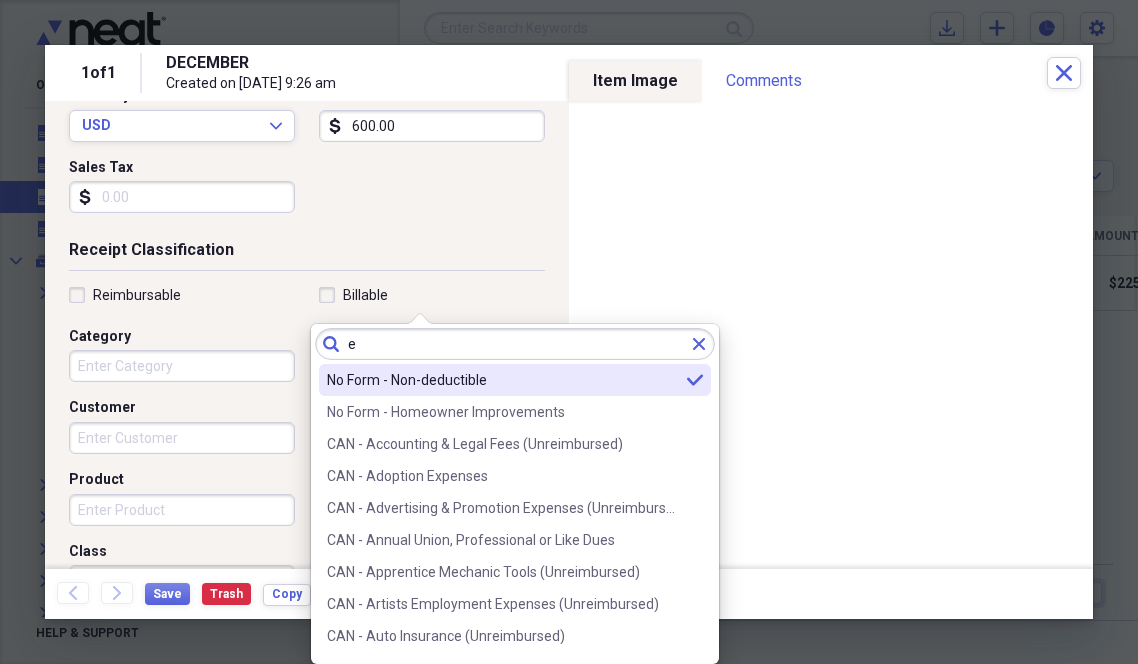 type 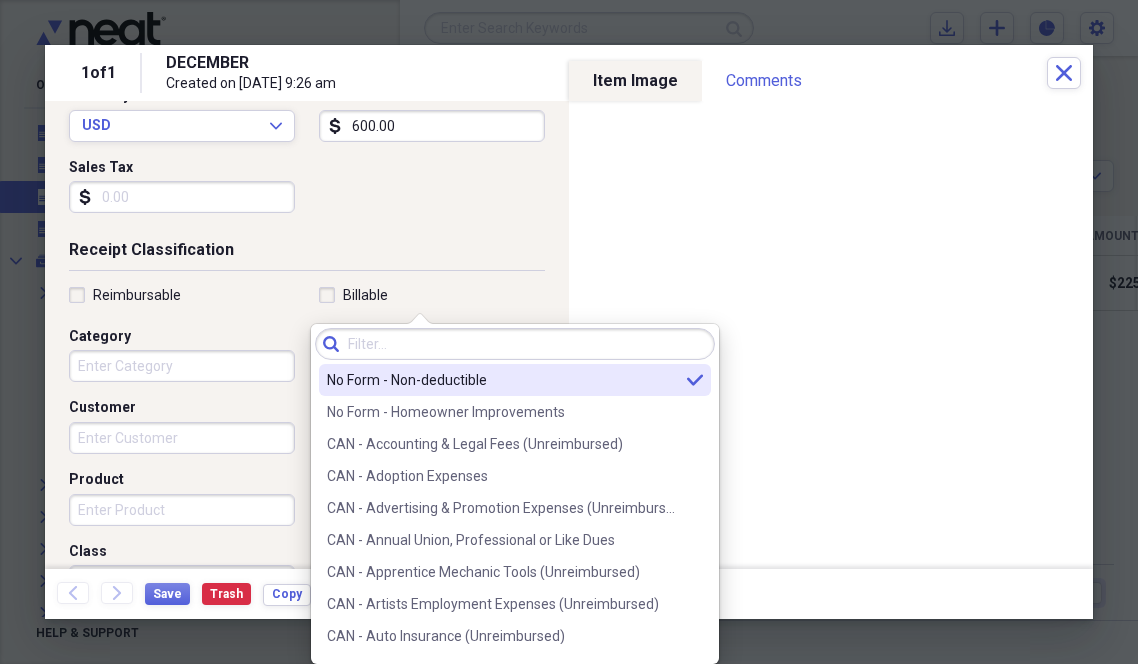click on "Receipt Classification" at bounding box center [307, 254] 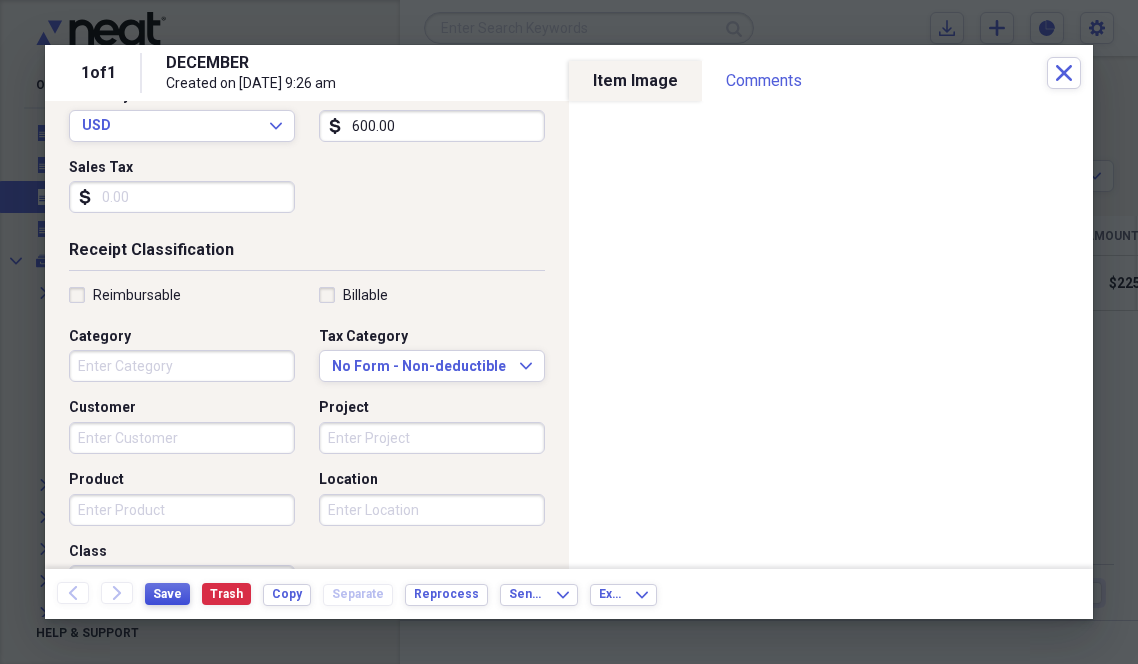 click on "Save" at bounding box center (167, 594) 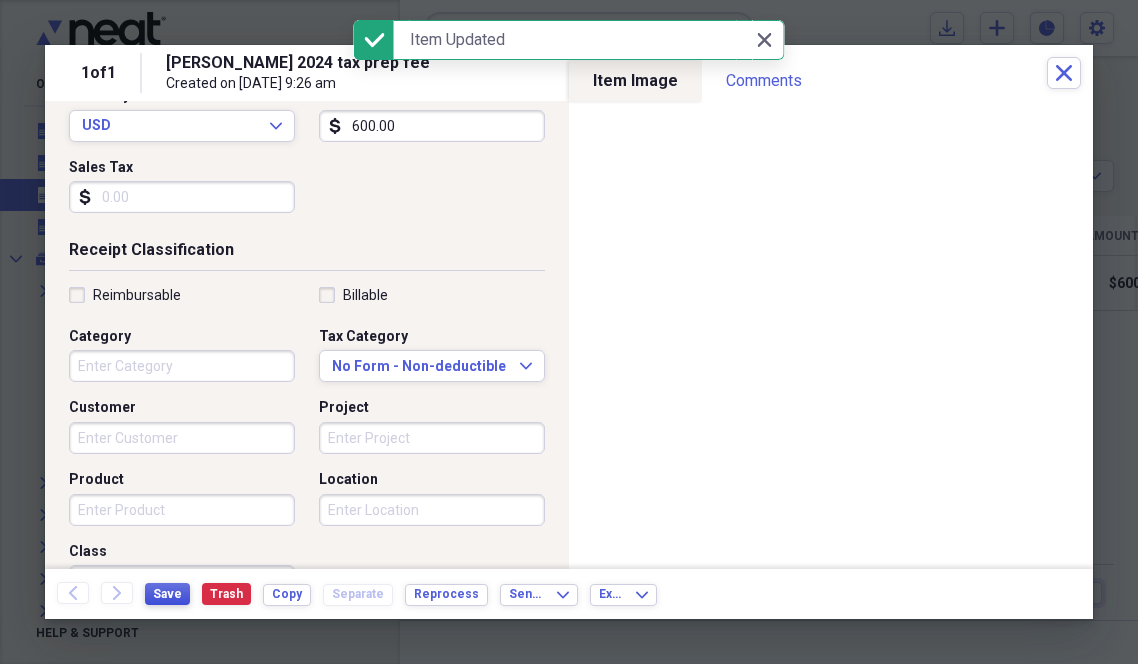 type on "[PERSON_NAME] 2024 tax prep fee" 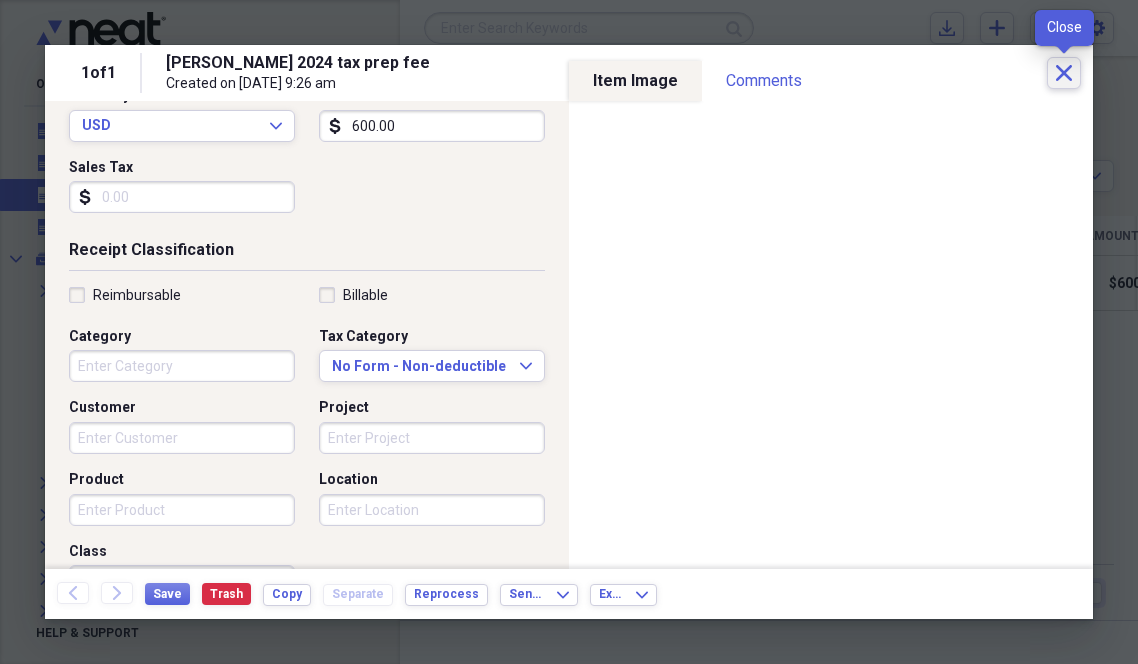 click on "Close" 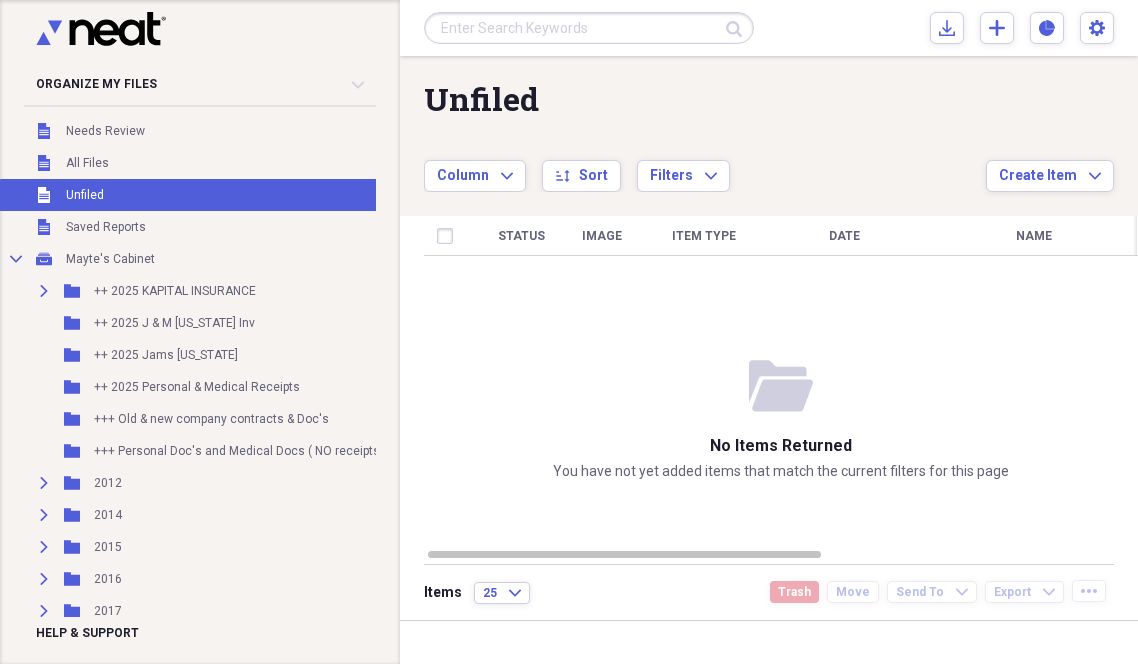 click on "Unfiled" at bounding box center (85, 195) 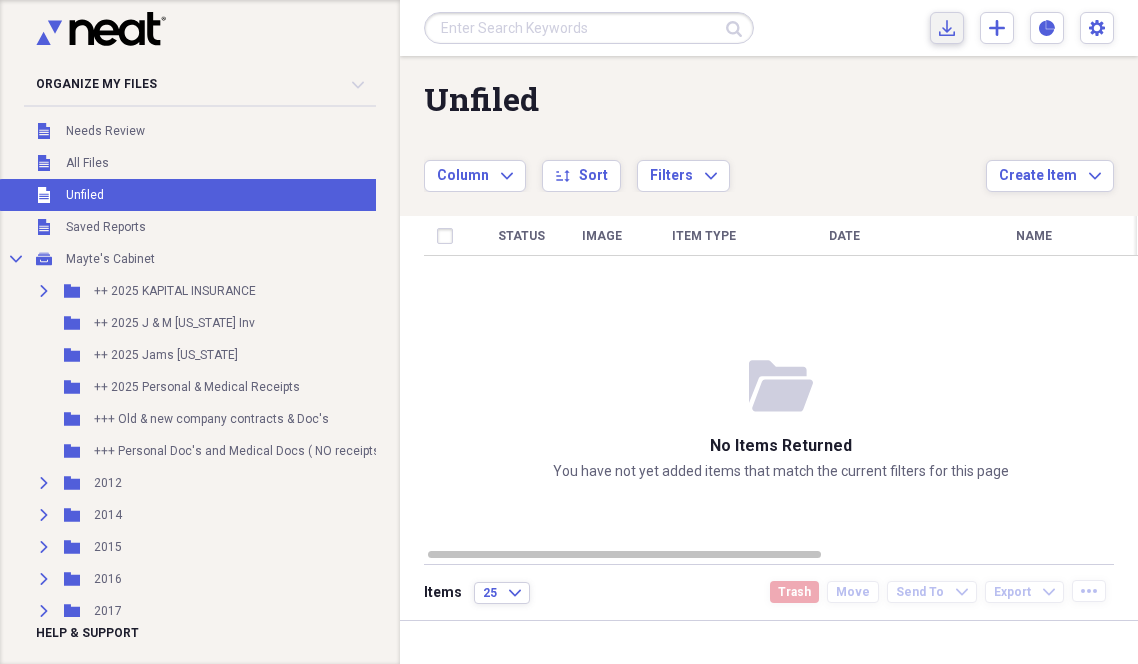click on "Import" 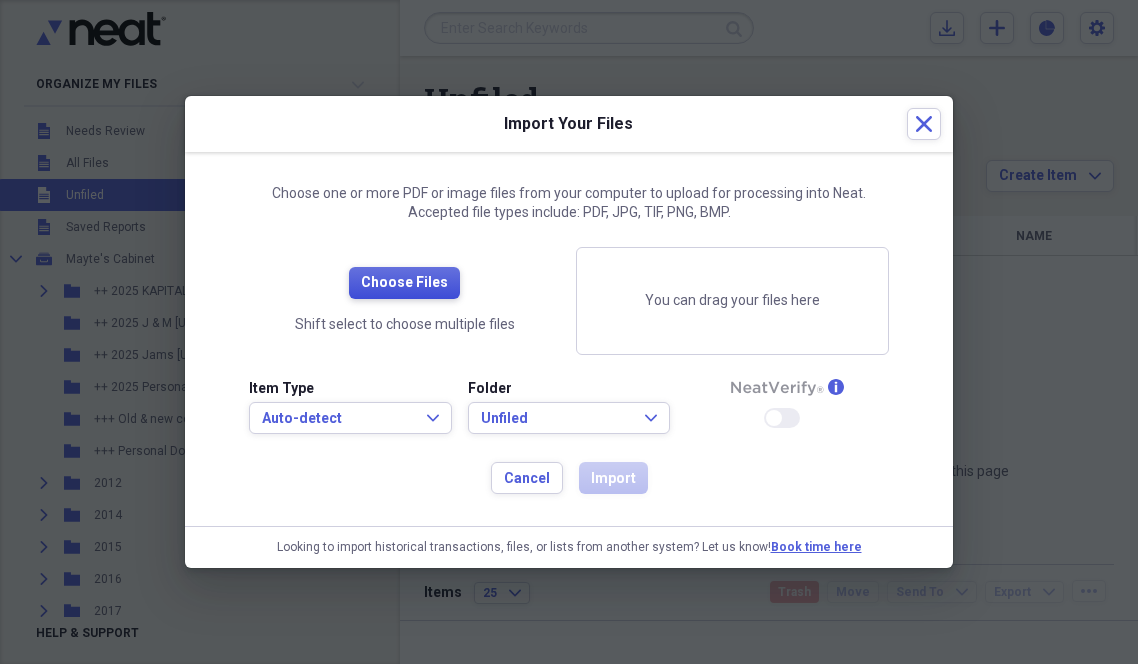 click on "Choose Files" at bounding box center (404, 283) 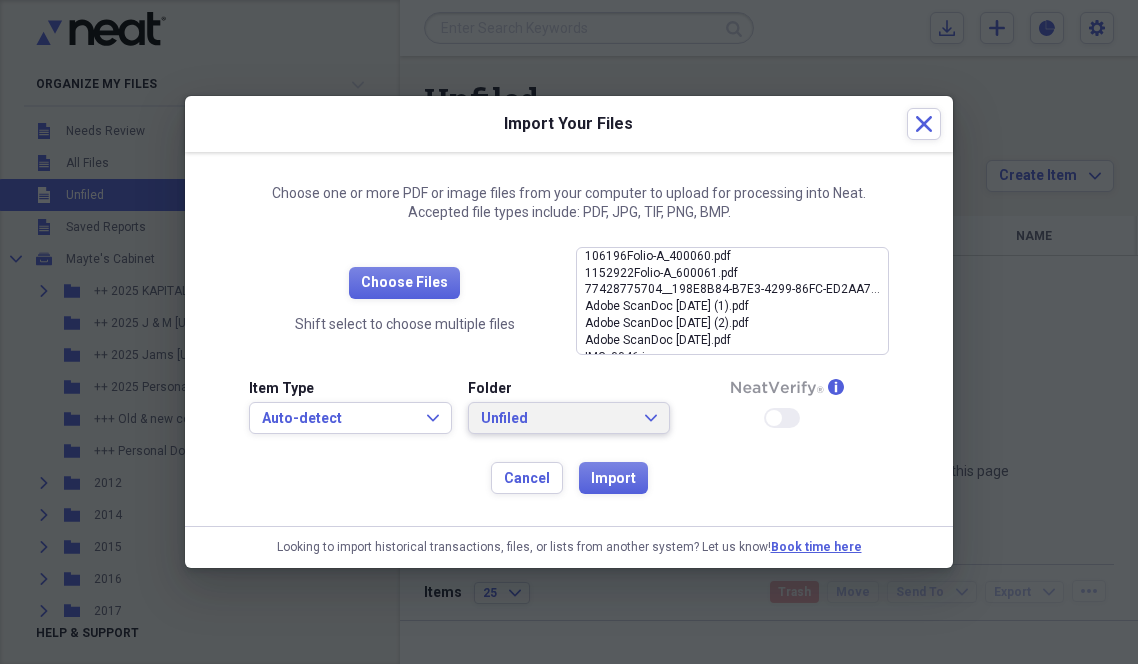 click on "Unfiled Expand" at bounding box center [569, 418] 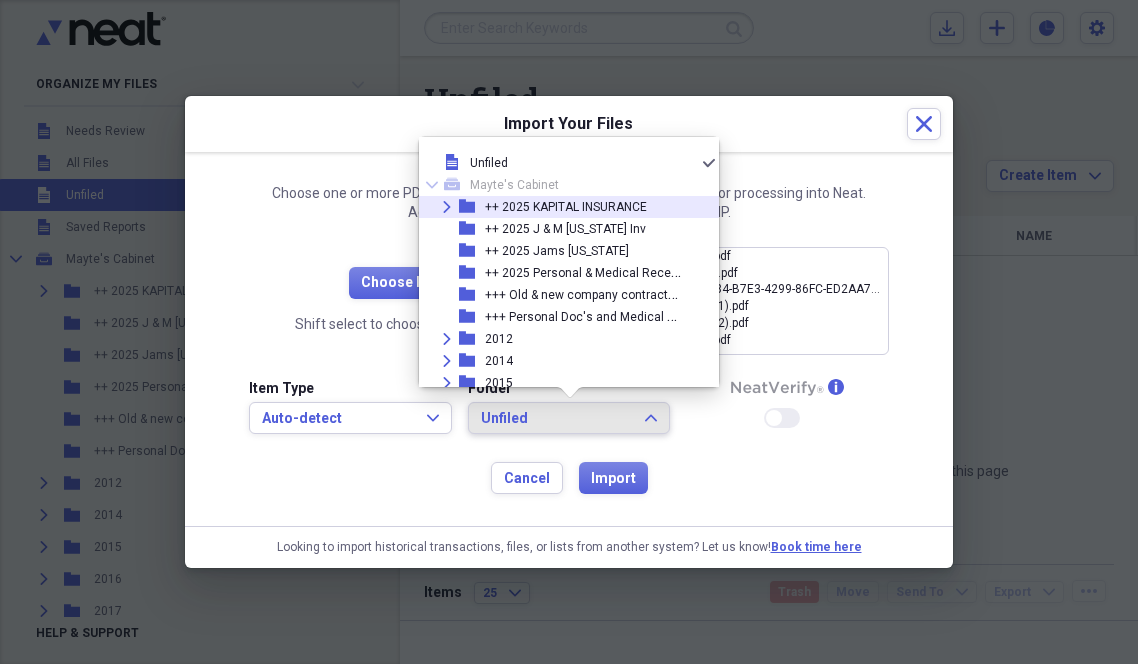 click on "Expand" 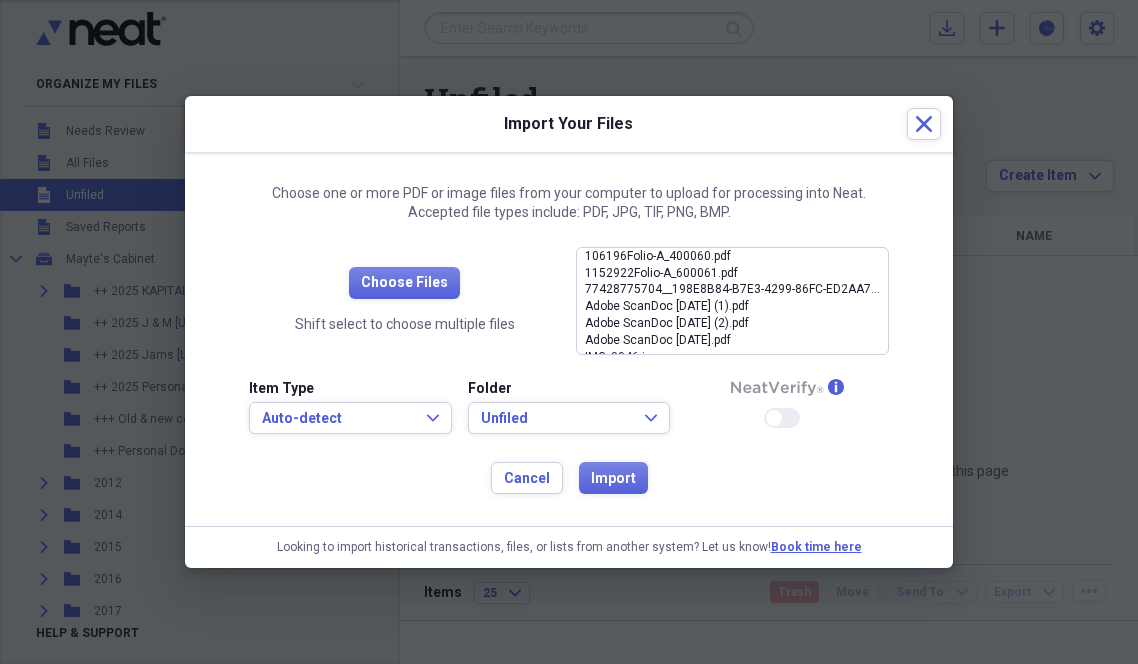 click on "Import Your Files" at bounding box center (552, 124) 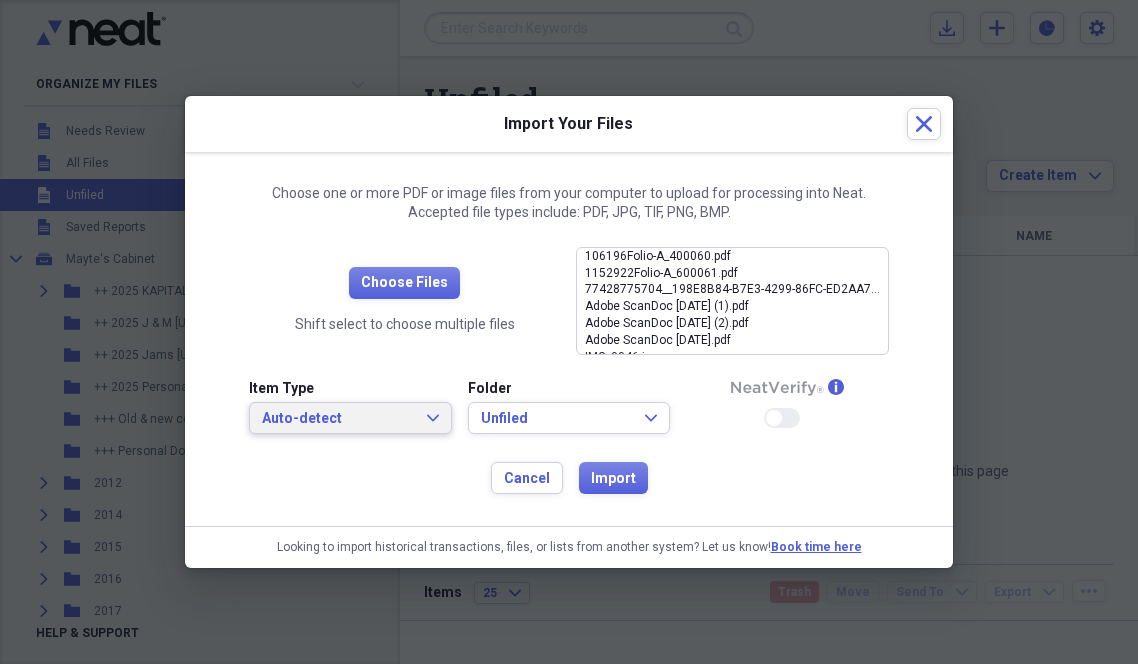 click on "Auto-detect Expand" at bounding box center [350, 419] 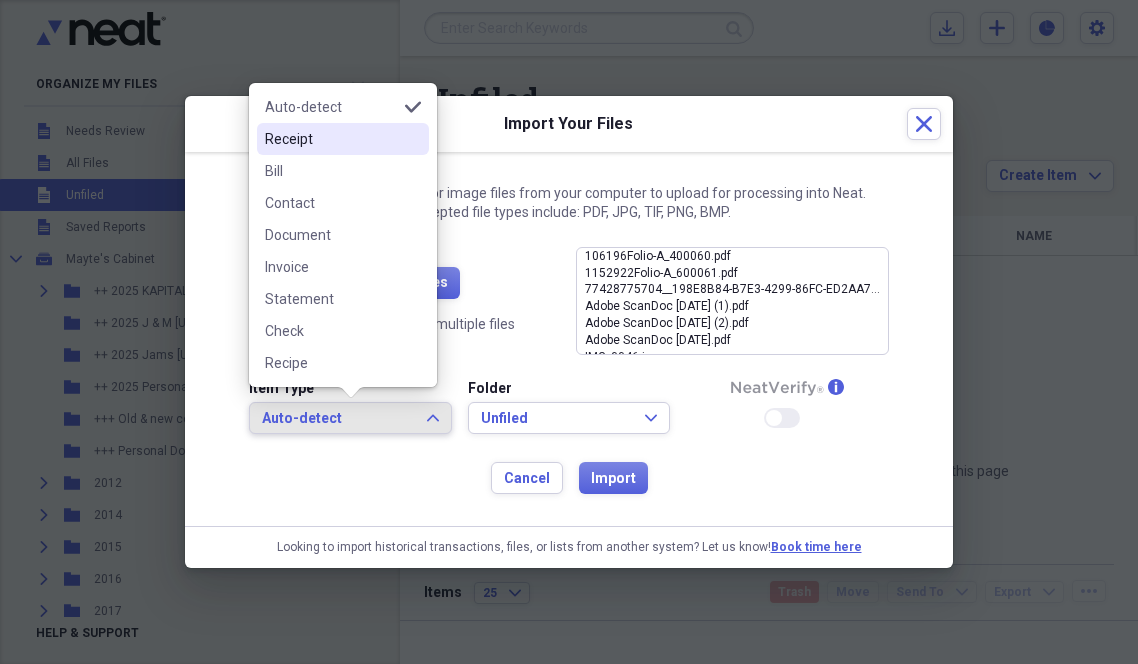 click on "Receipt" at bounding box center (343, 139) 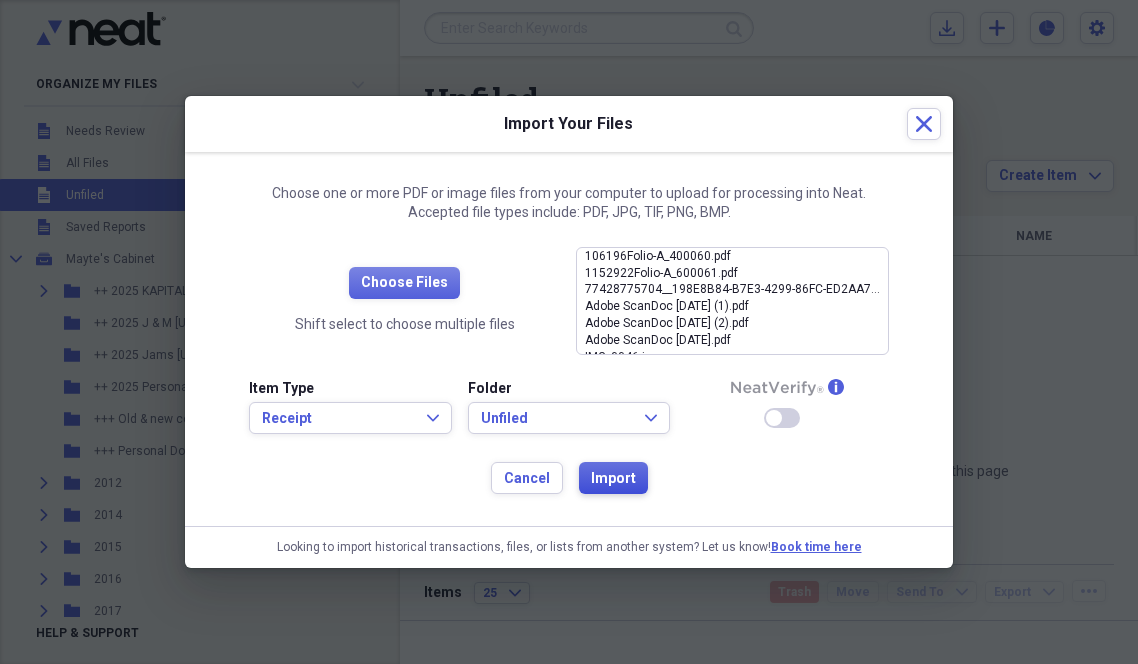 click on "Import" at bounding box center (613, 479) 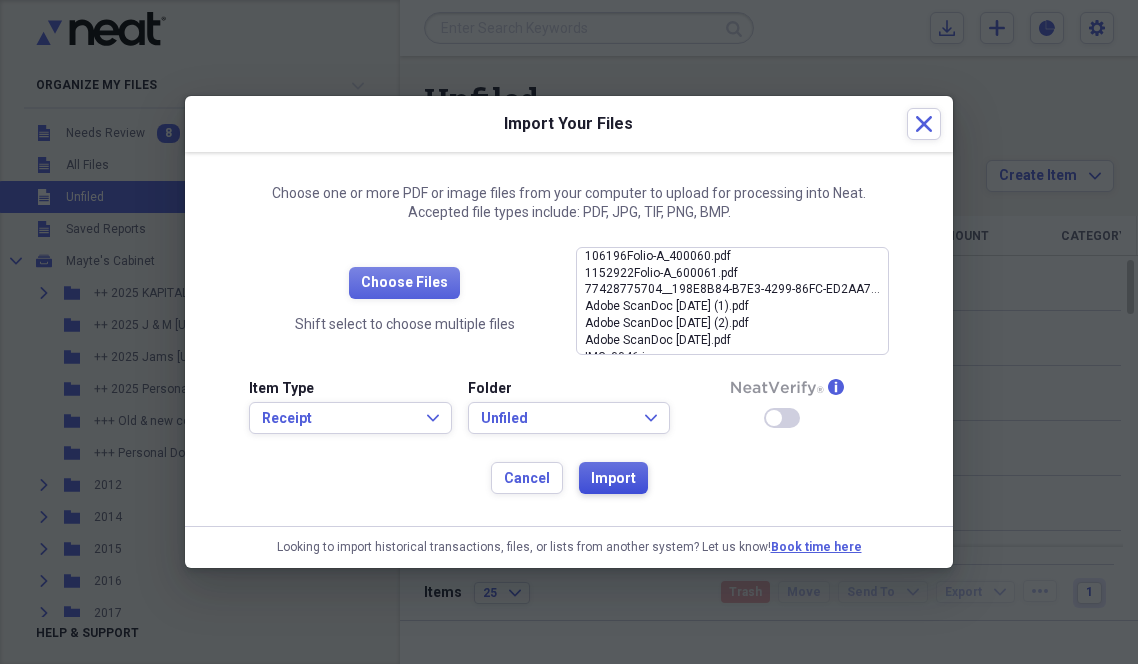 click on "Import" at bounding box center [613, 479] 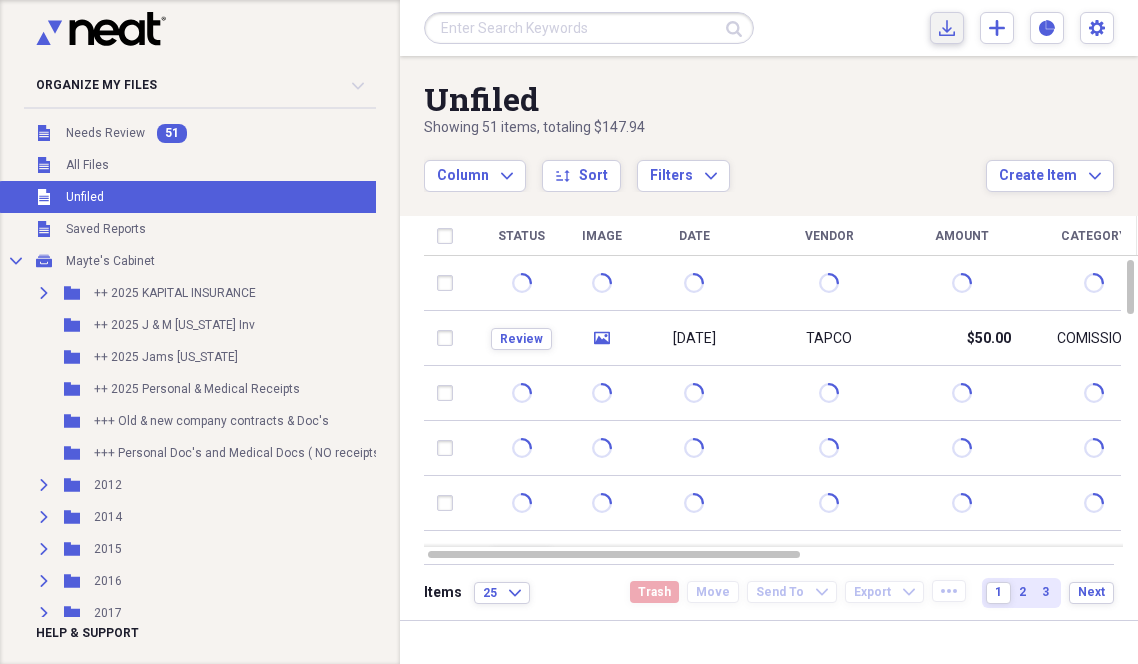 type 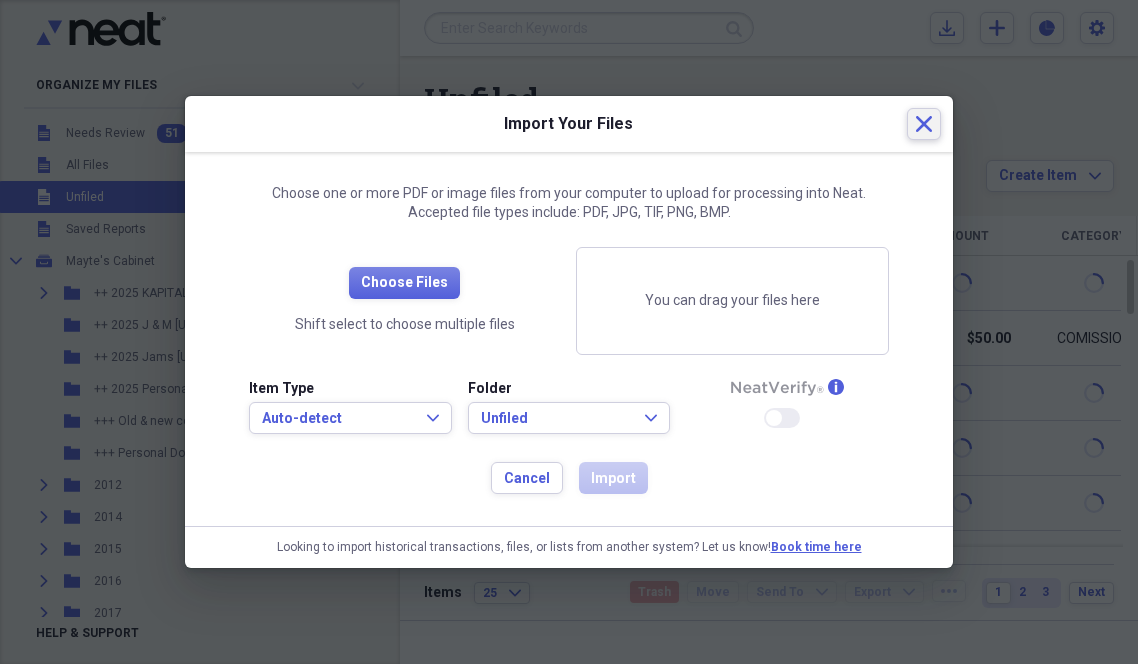 click 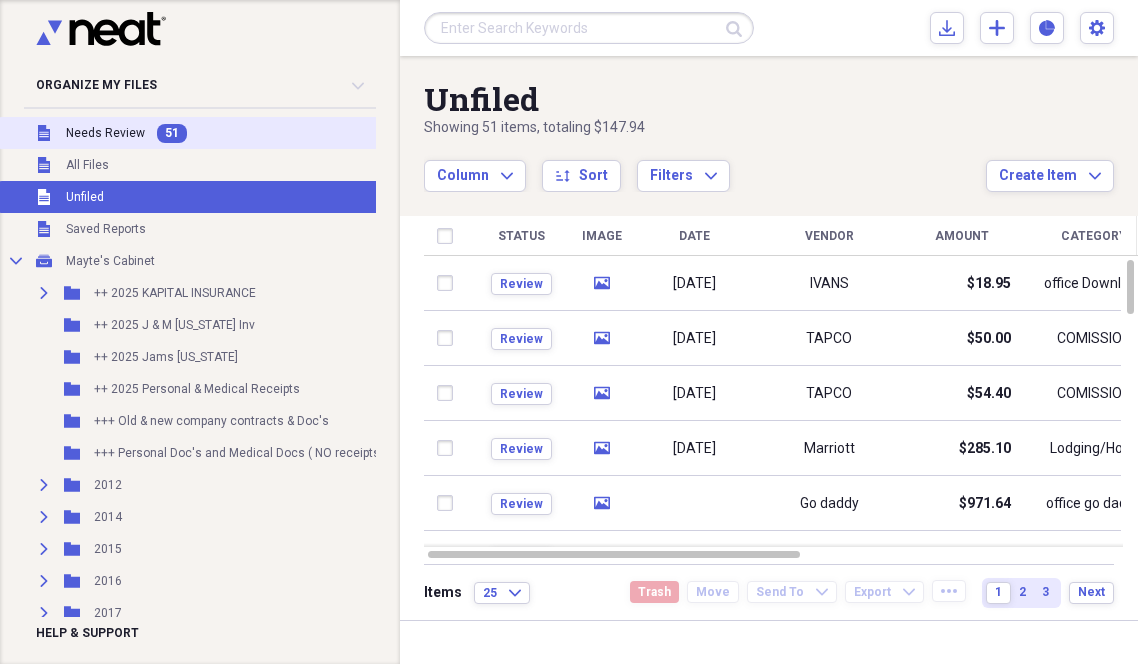 click on "Needs Review" at bounding box center [105, 133] 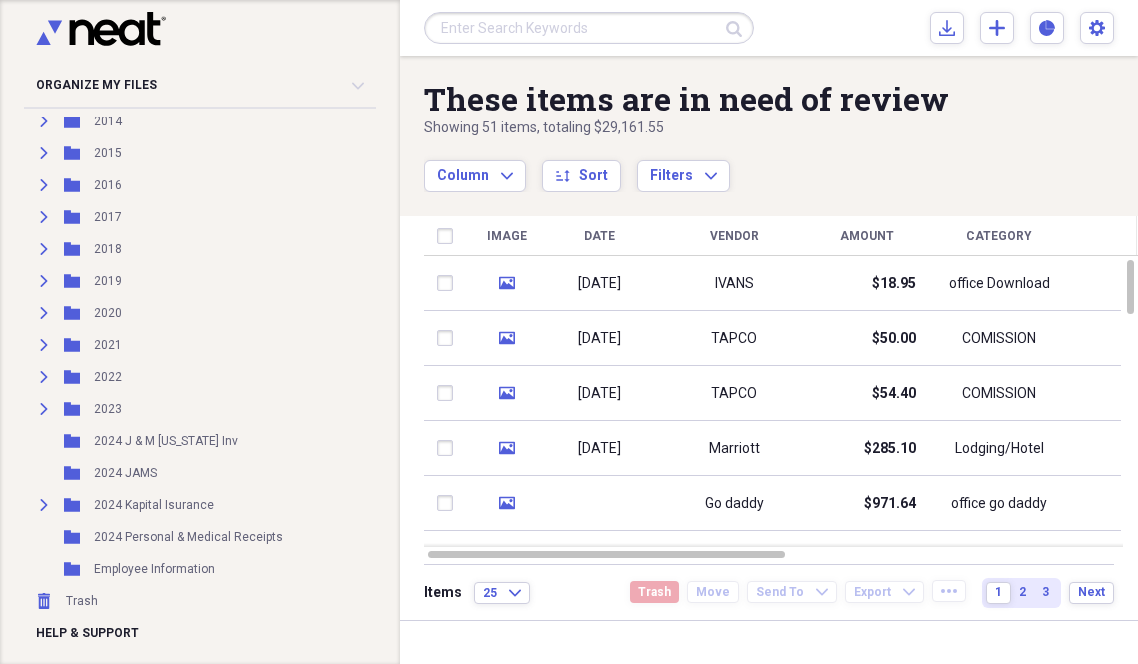 scroll, scrollTop: 72, scrollLeft: 0, axis: vertical 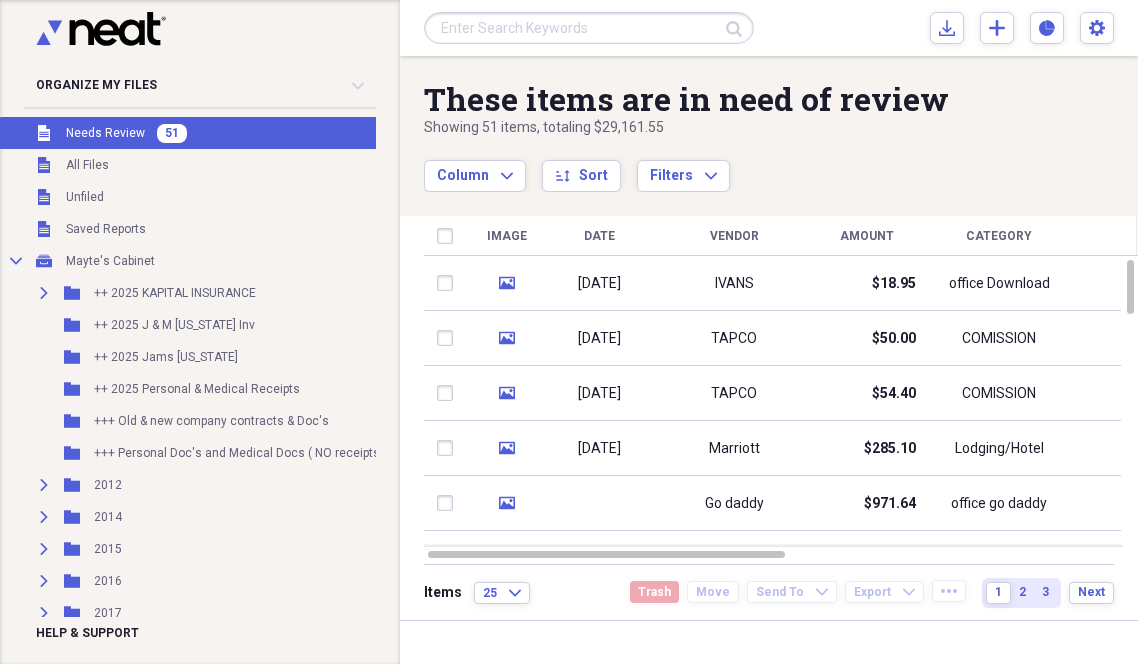 click on "Unfiled Needs Review 51" at bounding box center [222, 133] 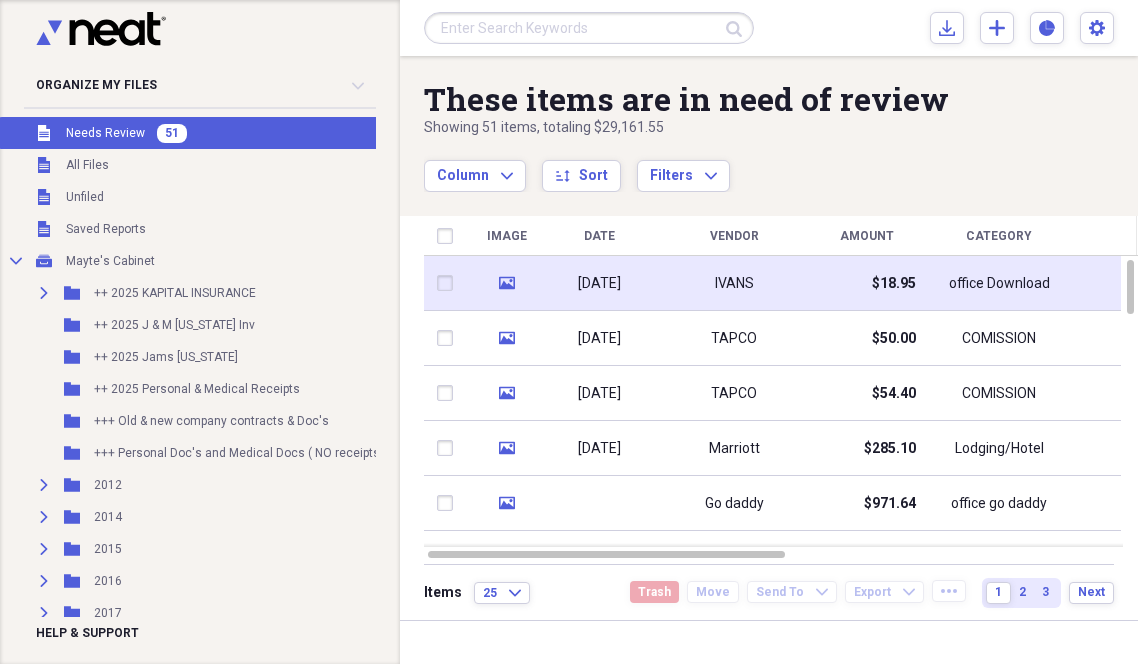 click on "IVANS" at bounding box center [734, 283] 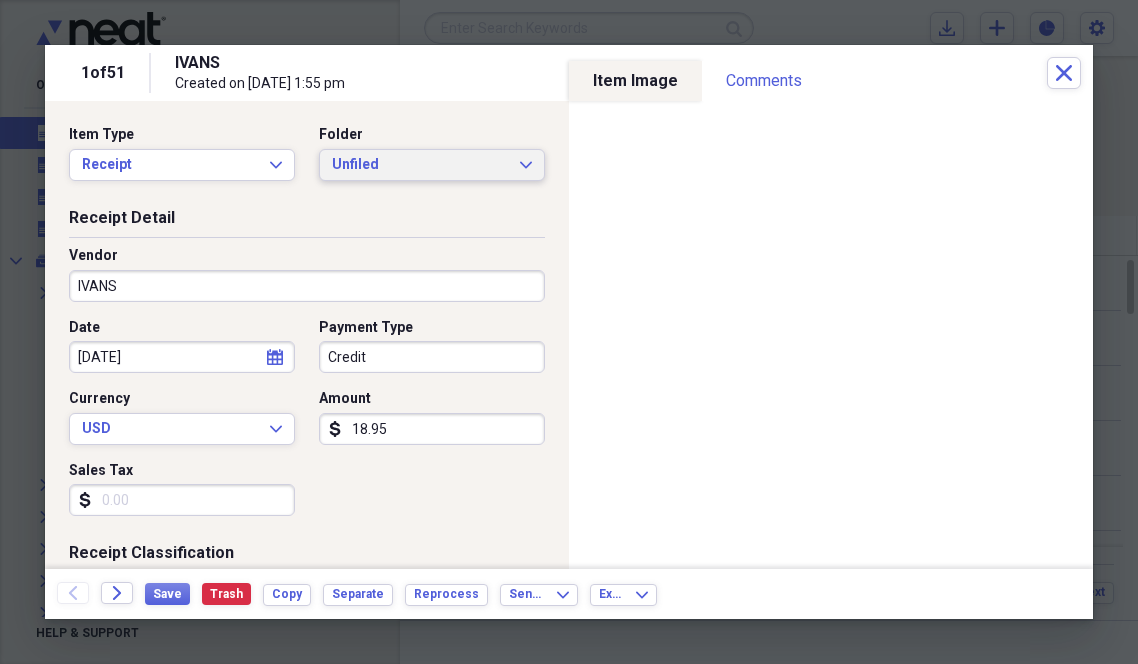 click on "Unfiled" at bounding box center (420, 165) 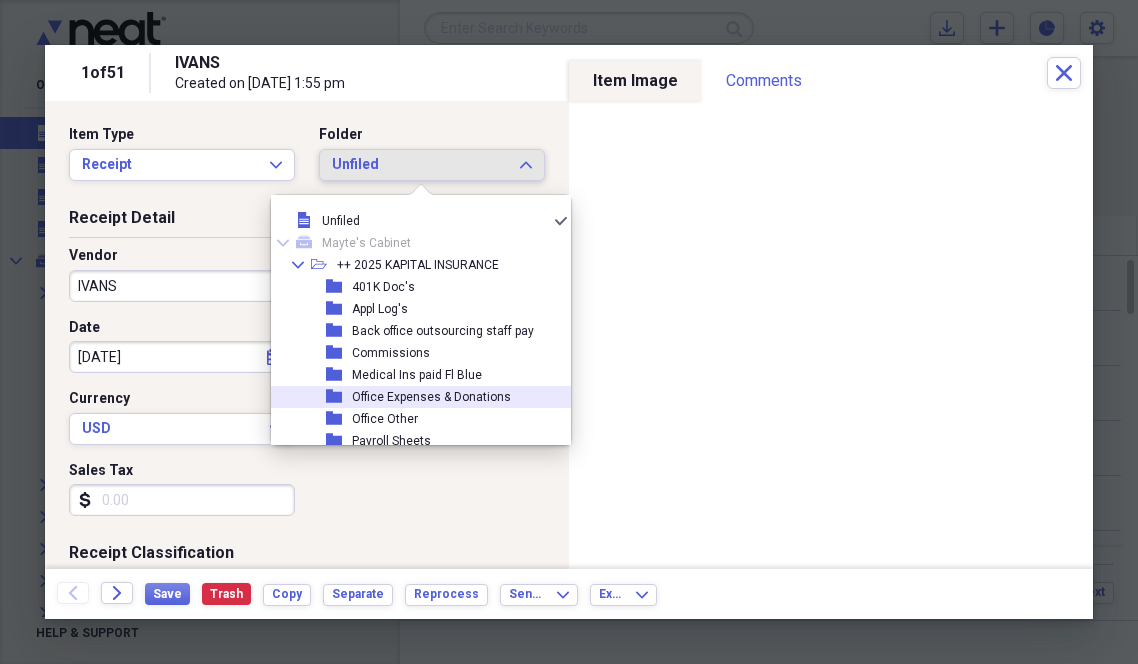 click on "Office Expenses & Donations" at bounding box center (431, 397) 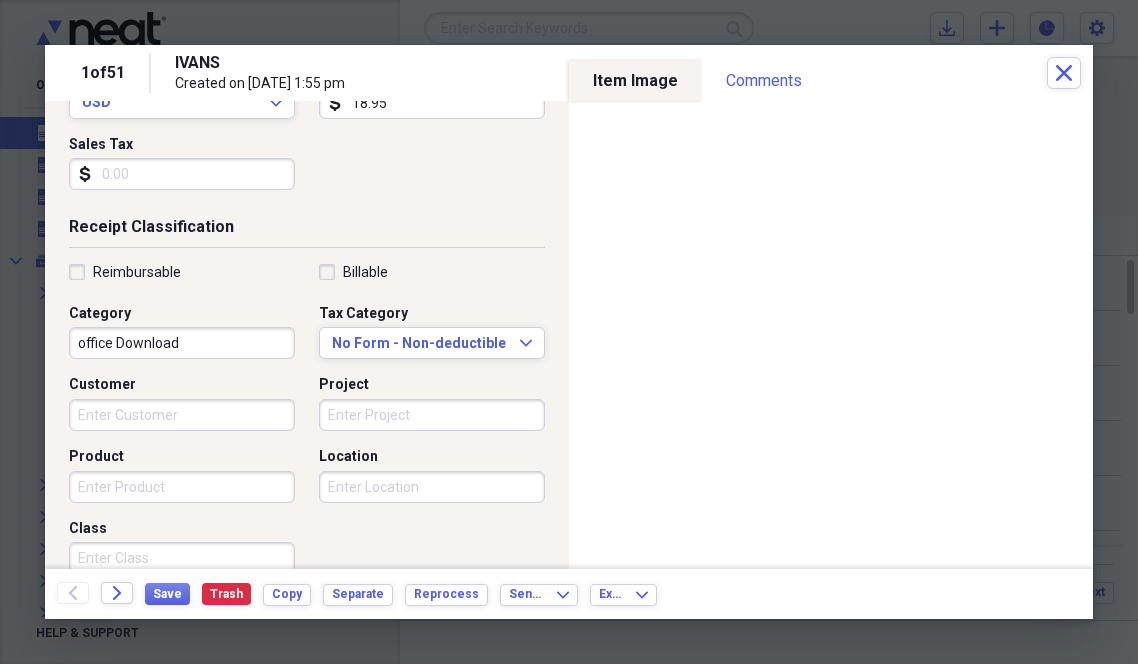scroll, scrollTop: 325, scrollLeft: 0, axis: vertical 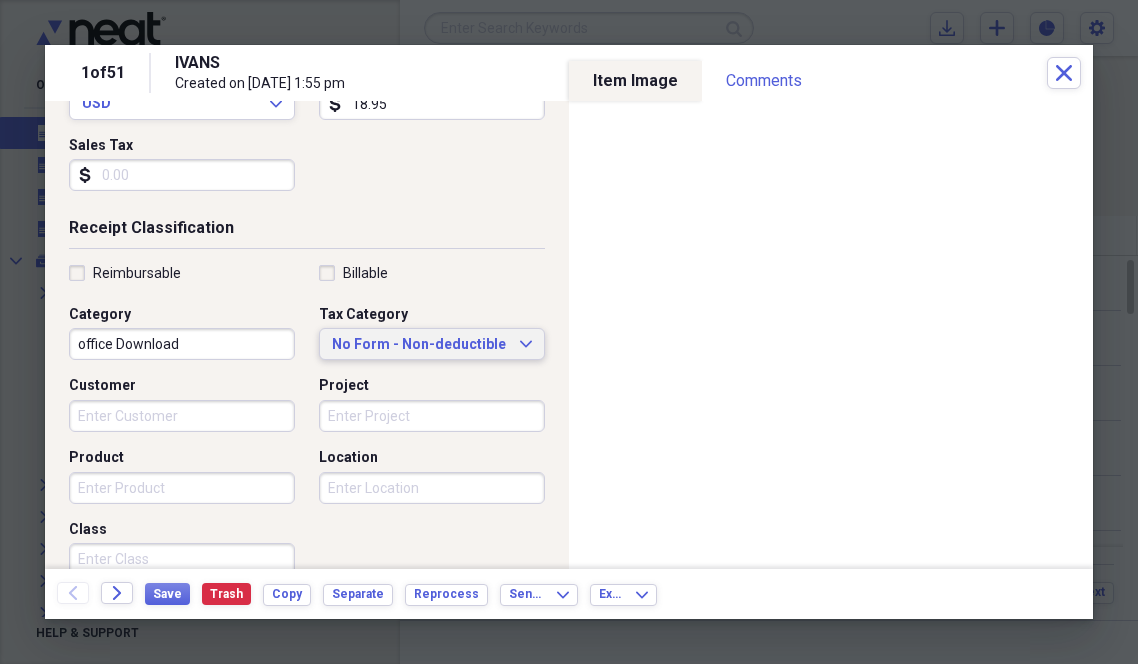 click on "No Form - Non-deductible Expand" at bounding box center (432, 344) 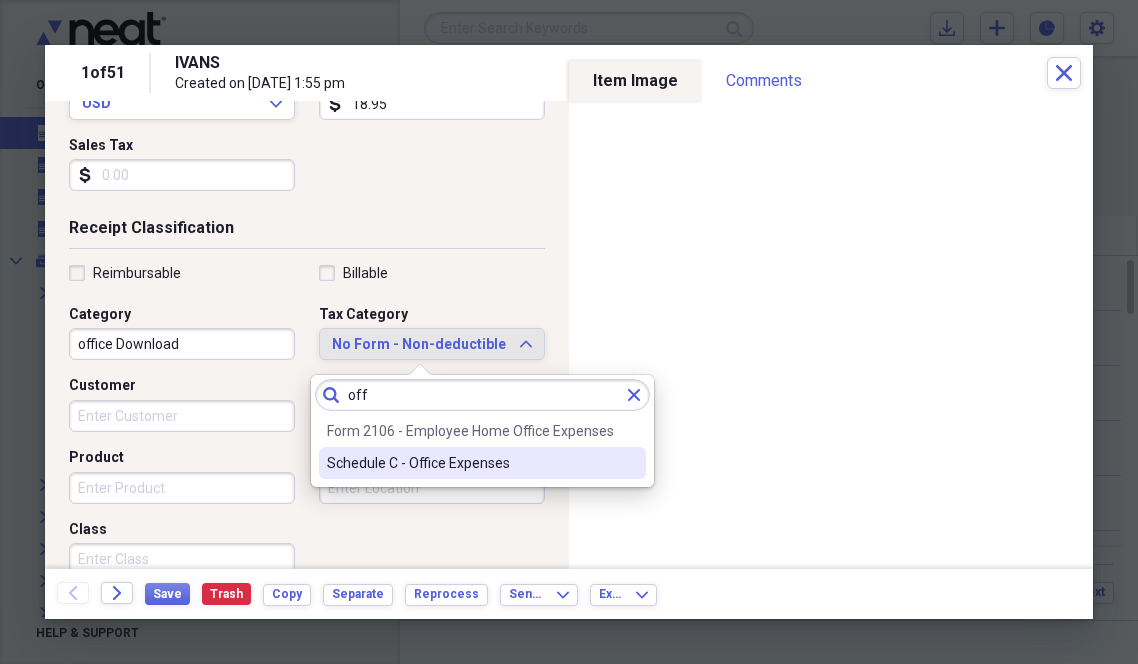 type on "off" 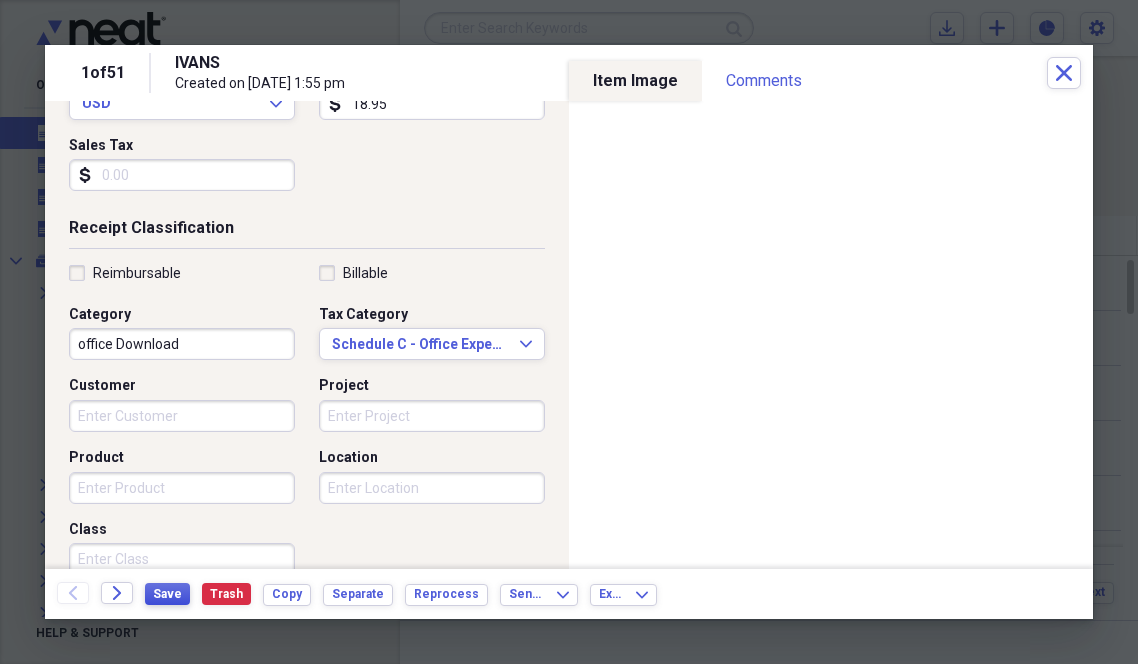 click on "Save" at bounding box center (167, 594) 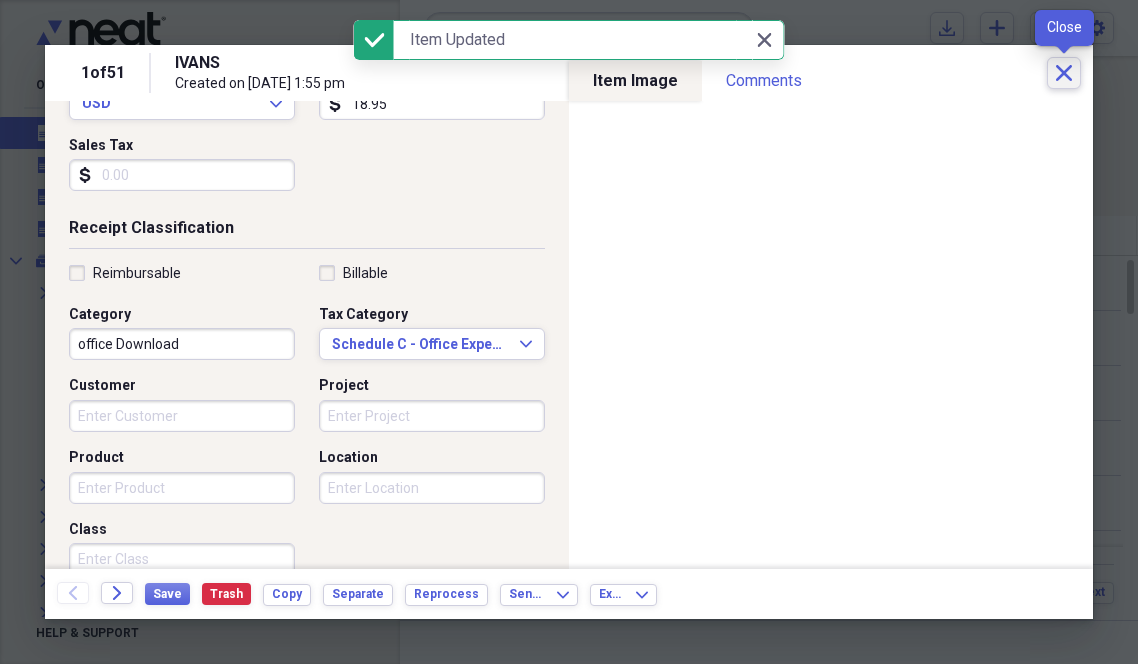 click on "Close" 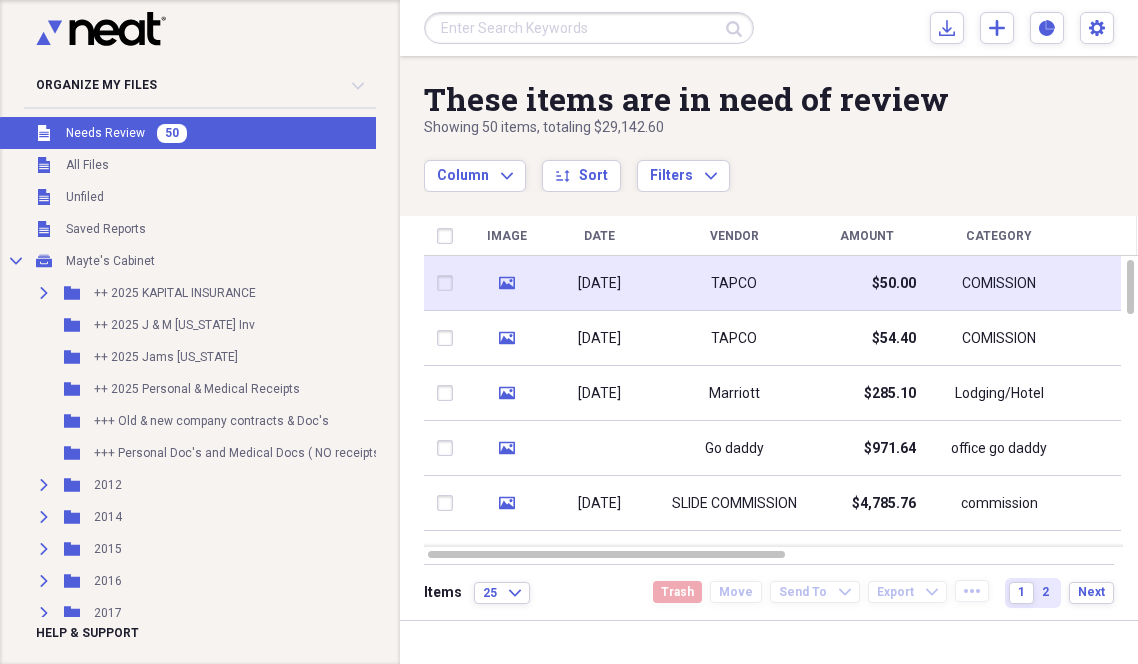 click on "TAPCO" at bounding box center (734, 284) 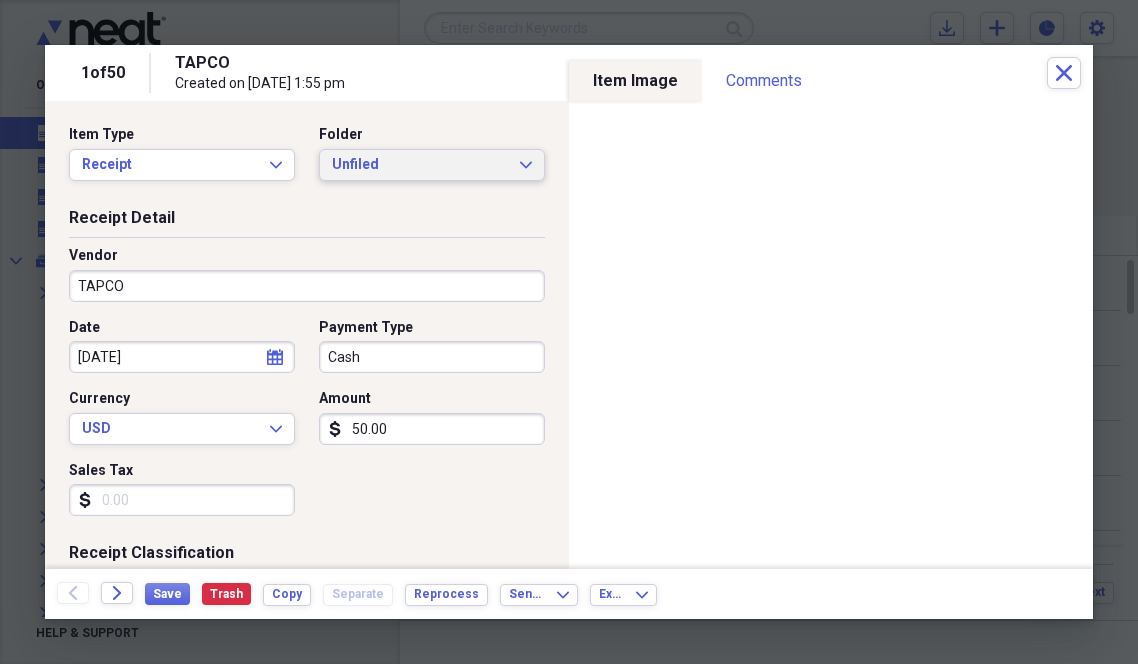 click on "Unfiled" at bounding box center (420, 165) 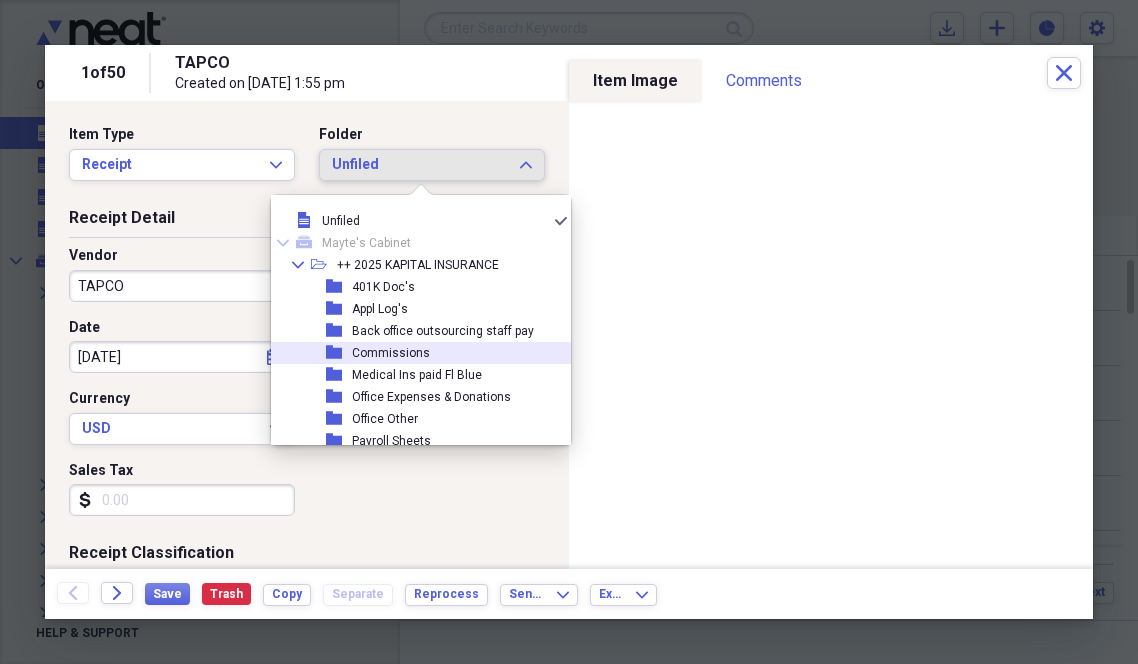 click on "Commissions" at bounding box center (391, 353) 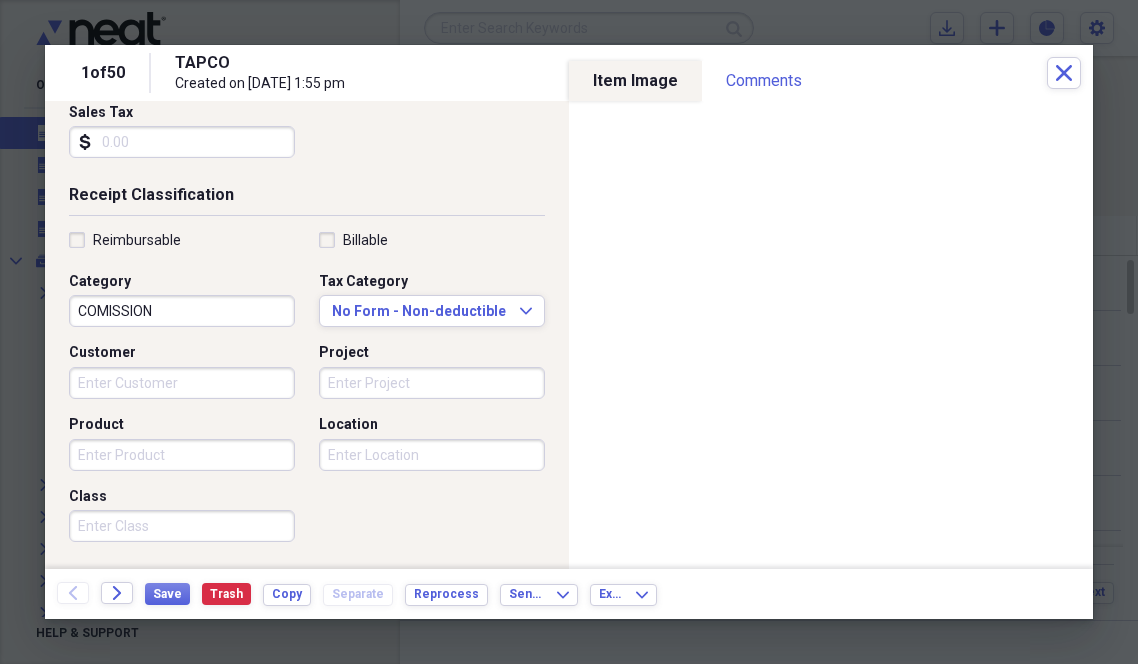 scroll, scrollTop: 438, scrollLeft: 0, axis: vertical 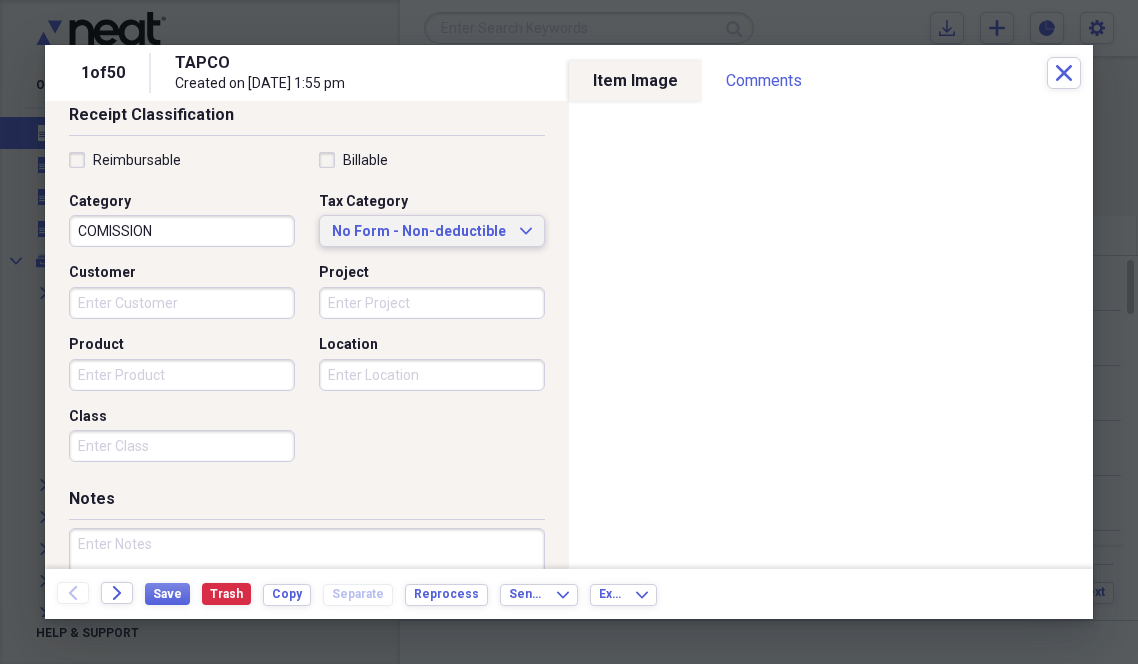 click on "No Form - Non-deductible" at bounding box center (420, 232) 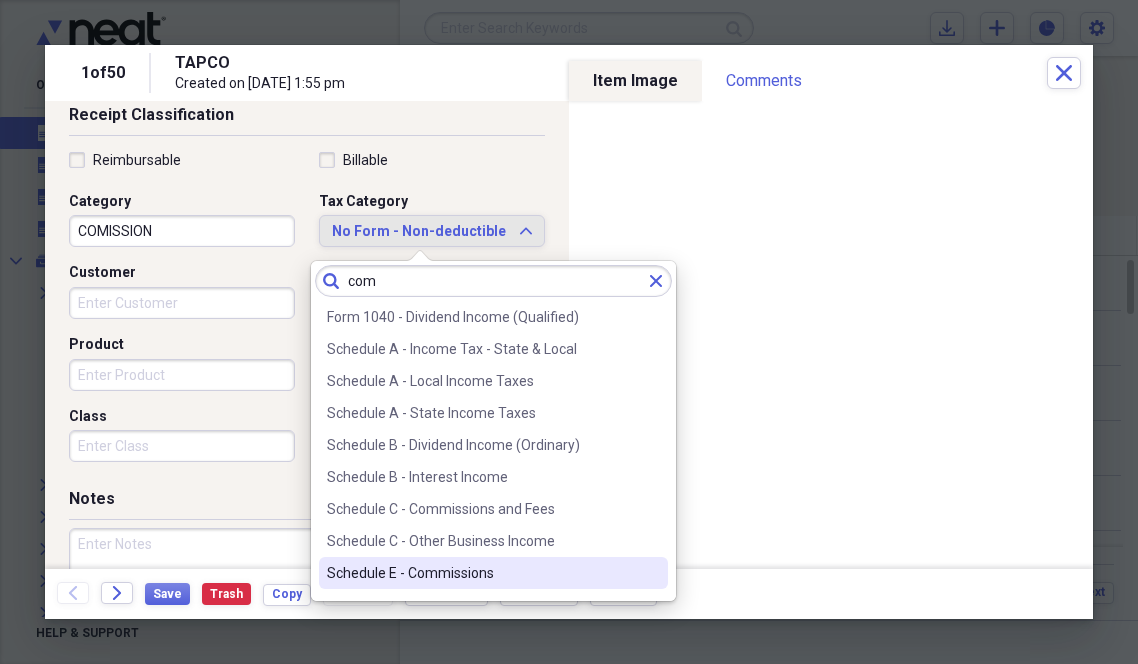 type on "com" 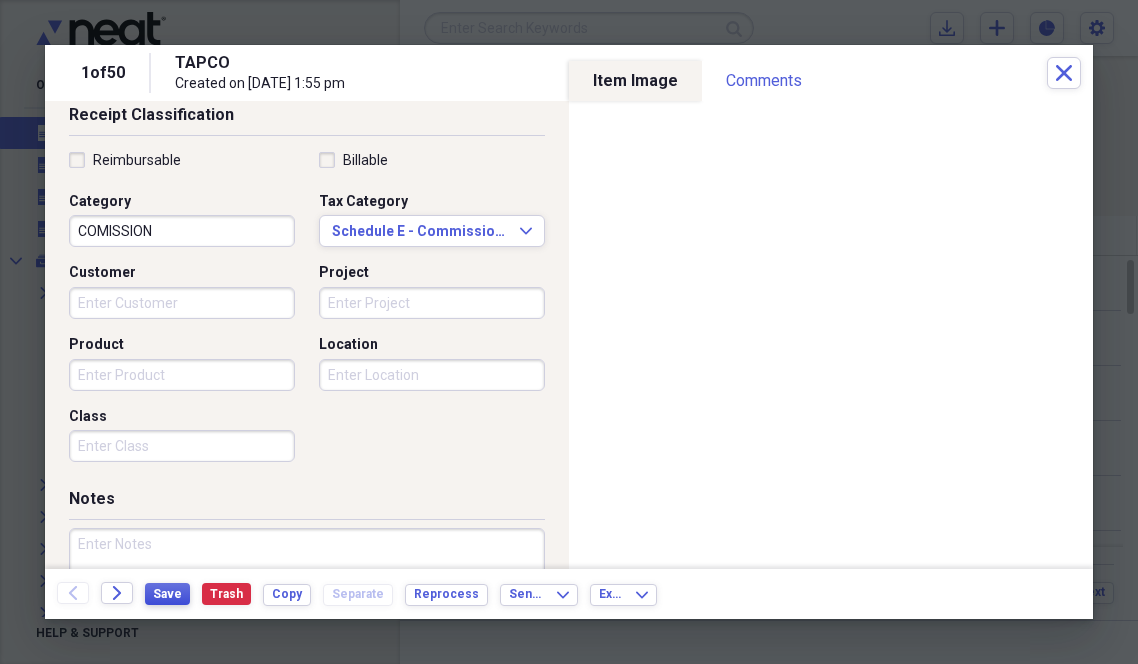 click on "Save" at bounding box center [167, 594] 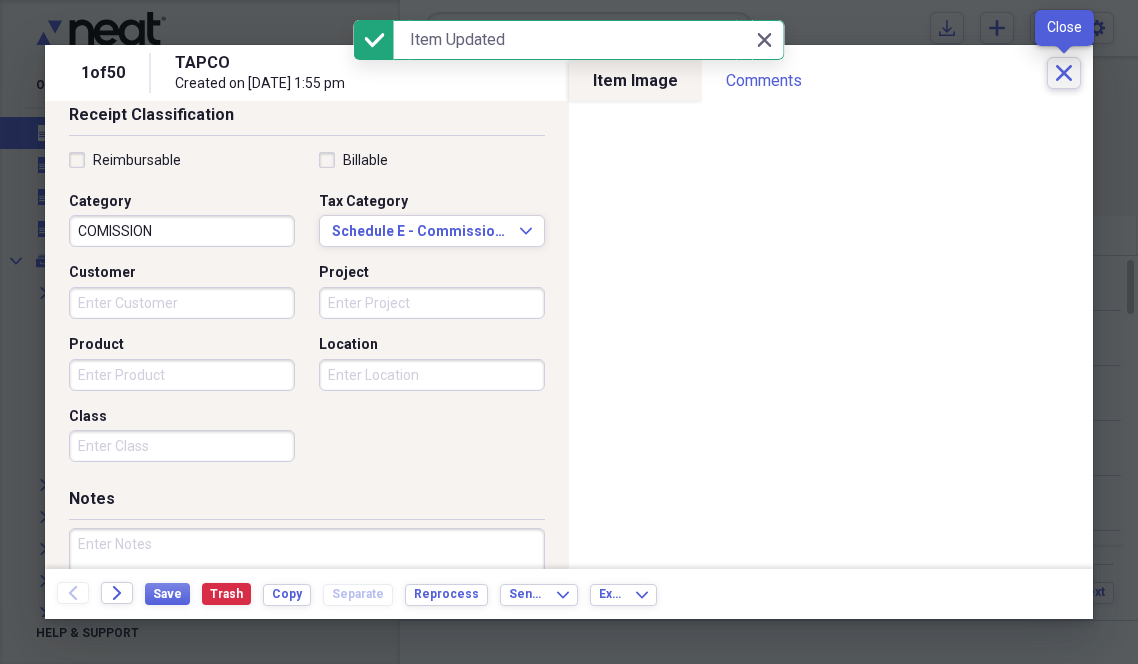 click on "Close" 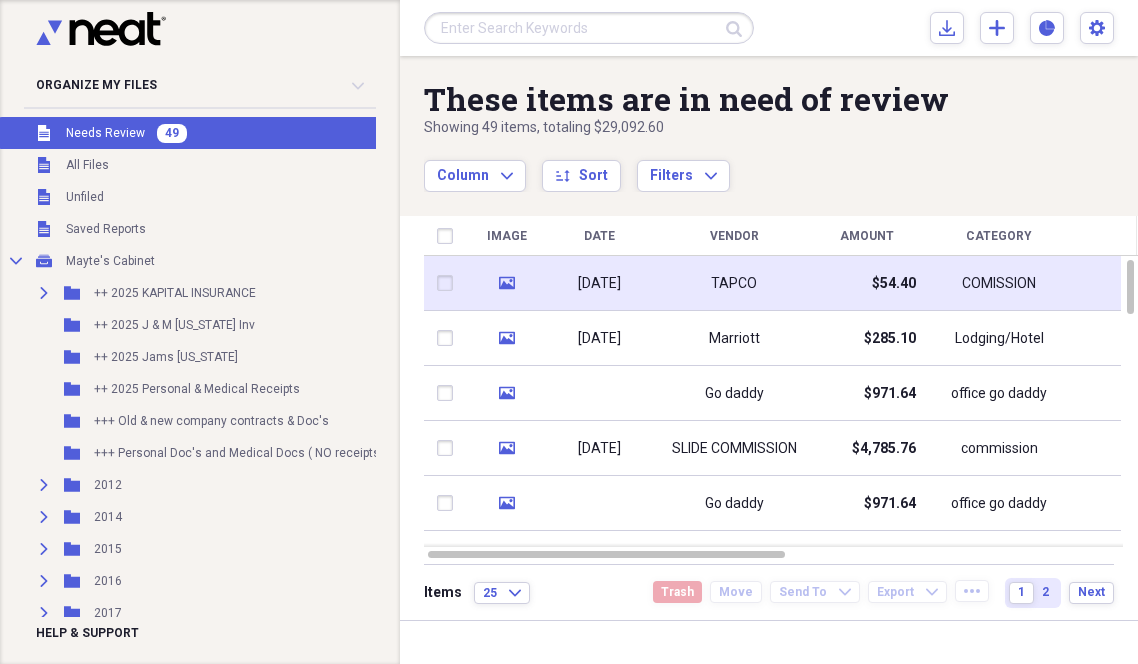 click on "$54.40" at bounding box center (866, 283) 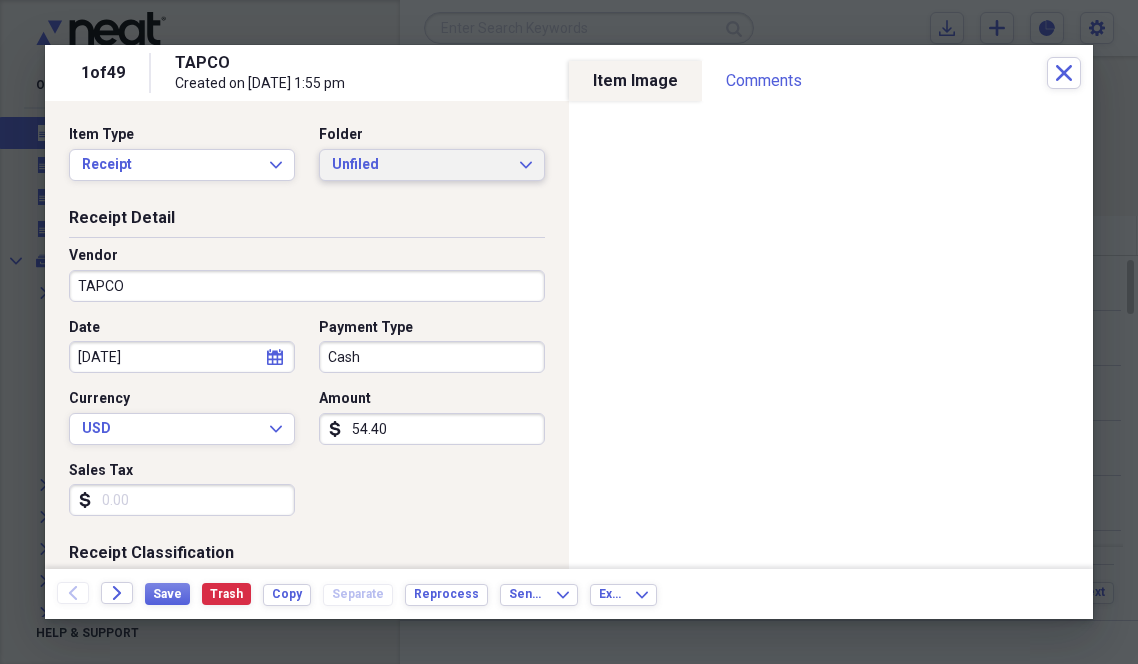 click on "Unfiled" at bounding box center (420, 165) 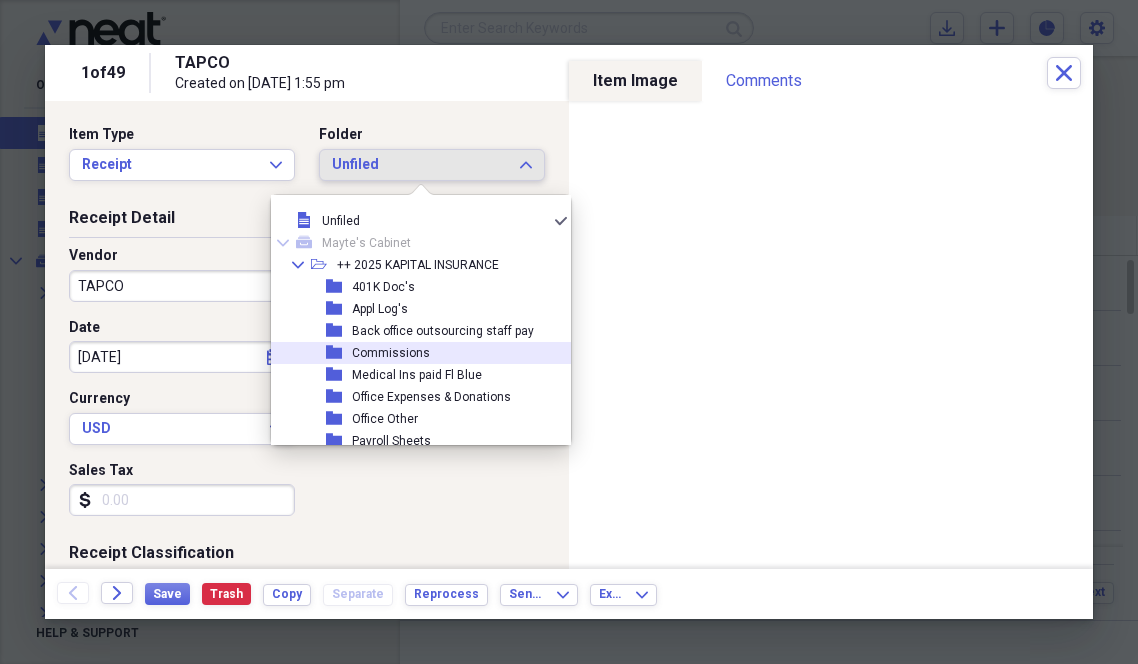click on "Commissions" at bounding box center [391, 353] 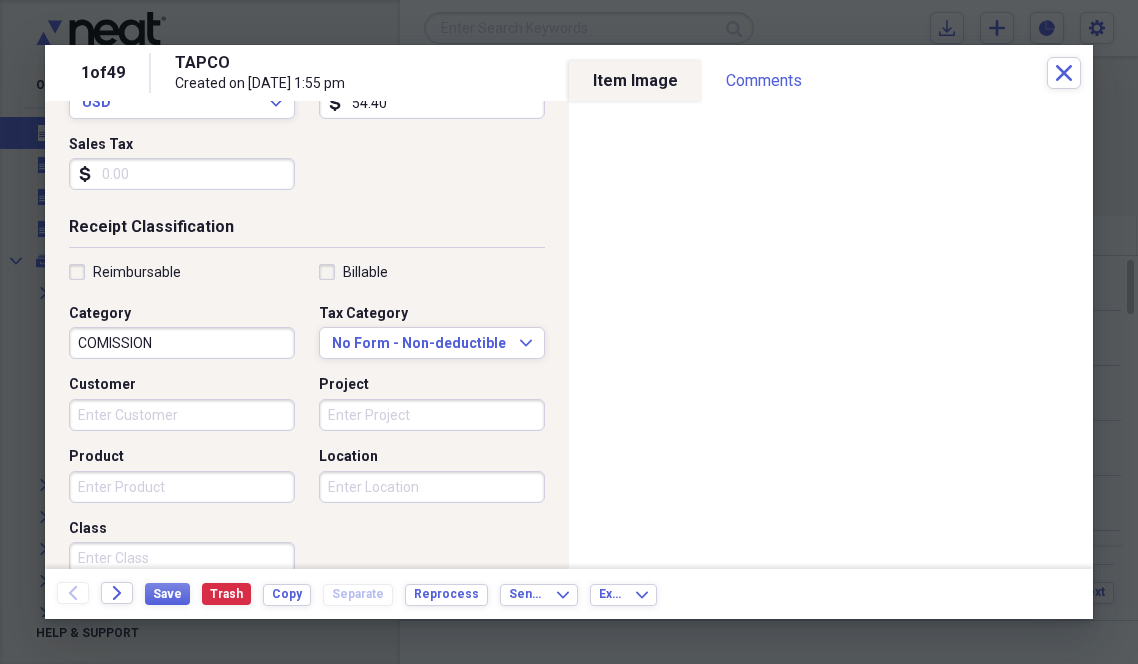 scroll, scrollTop: 325, scrollLeft: 0, axis: vertical 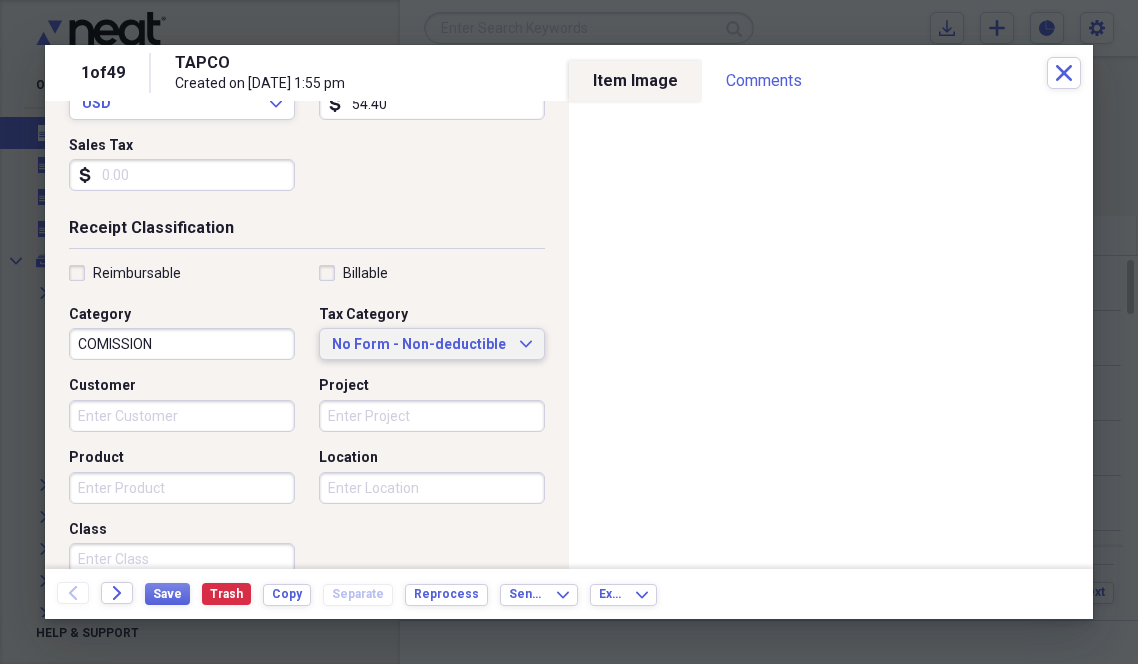 click on "No Form - Non-deductible Expand" at bounding box center (432, 344) 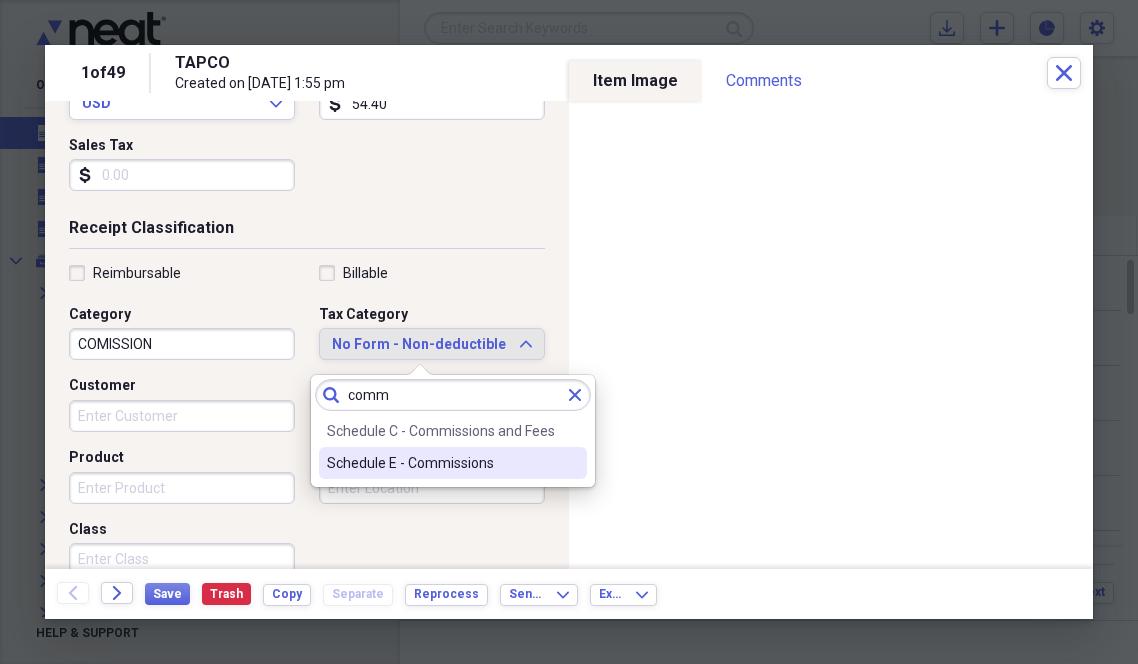 type on "comm" 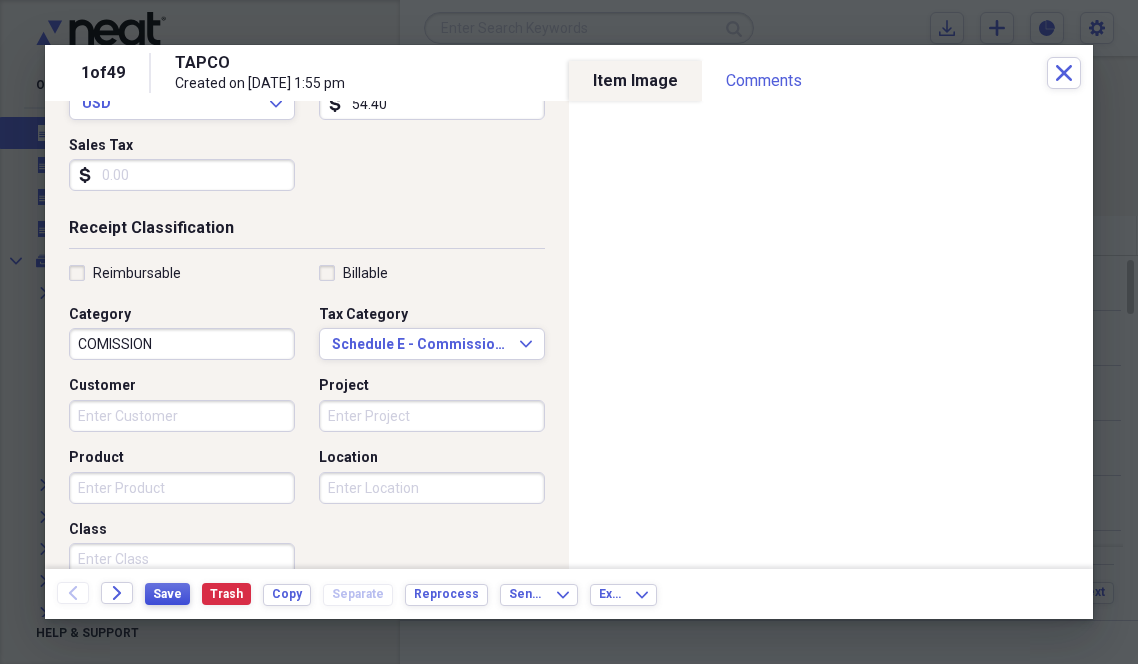 click on "Save" at bounding box center (167, 594) 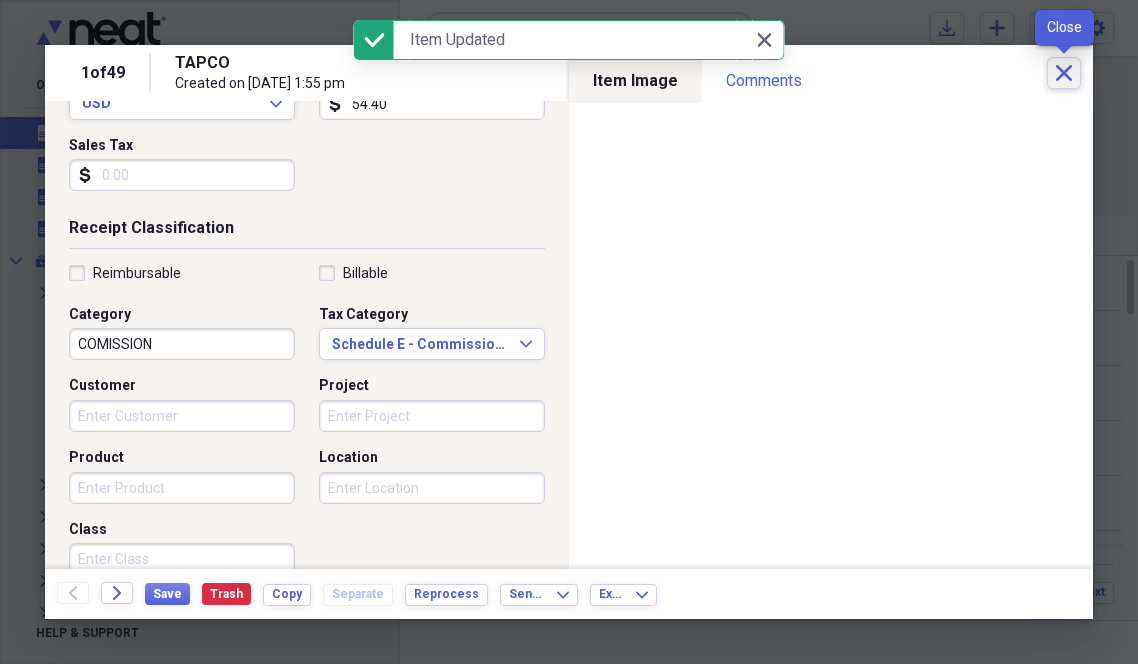 click on "Close" at bounding box center [1064, 73] 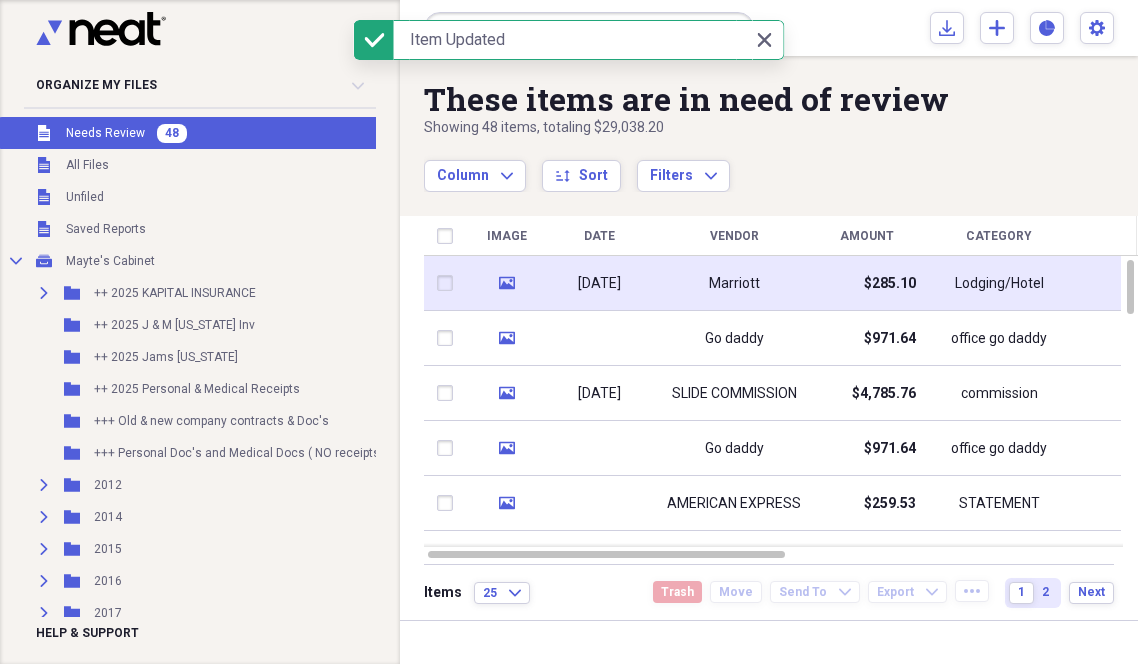 click on "Marriott" at bounding box center [734, 284] 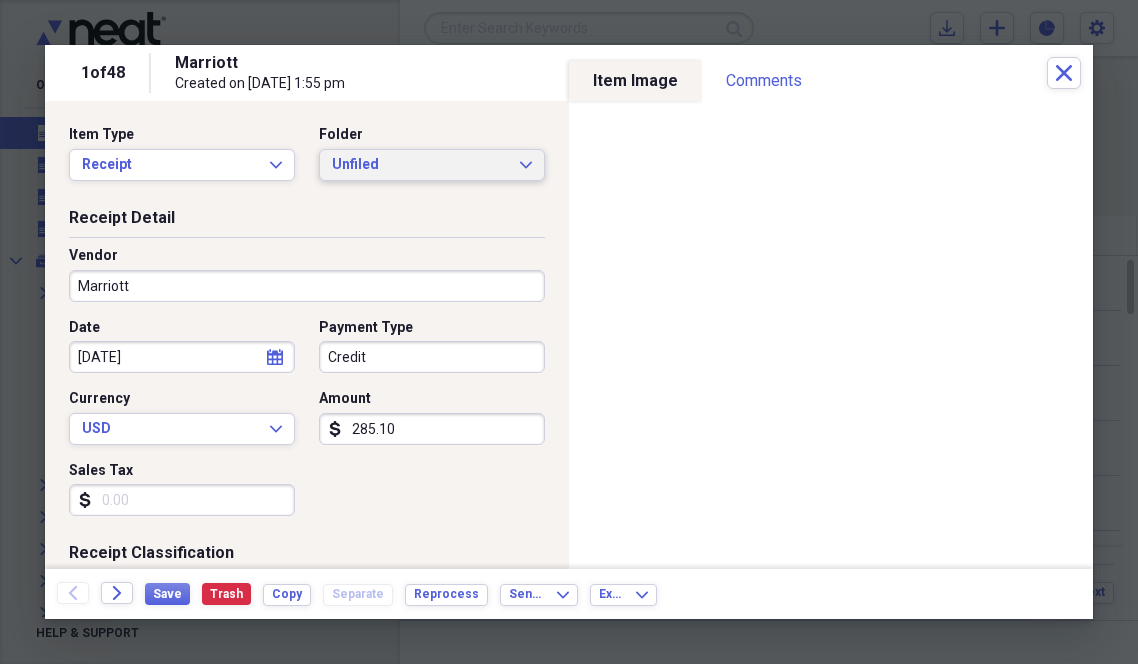 click on "Unfiled" at bounding box center (420, 165) 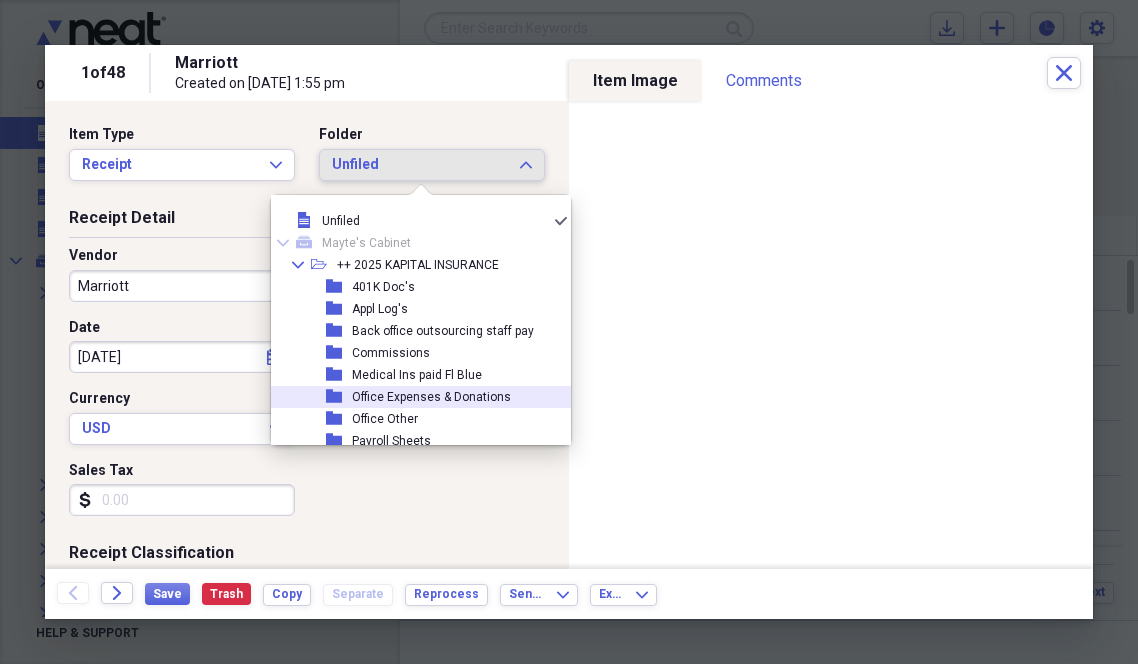 click on "Office Expenses & Donations" at bounding box center (431, 397) 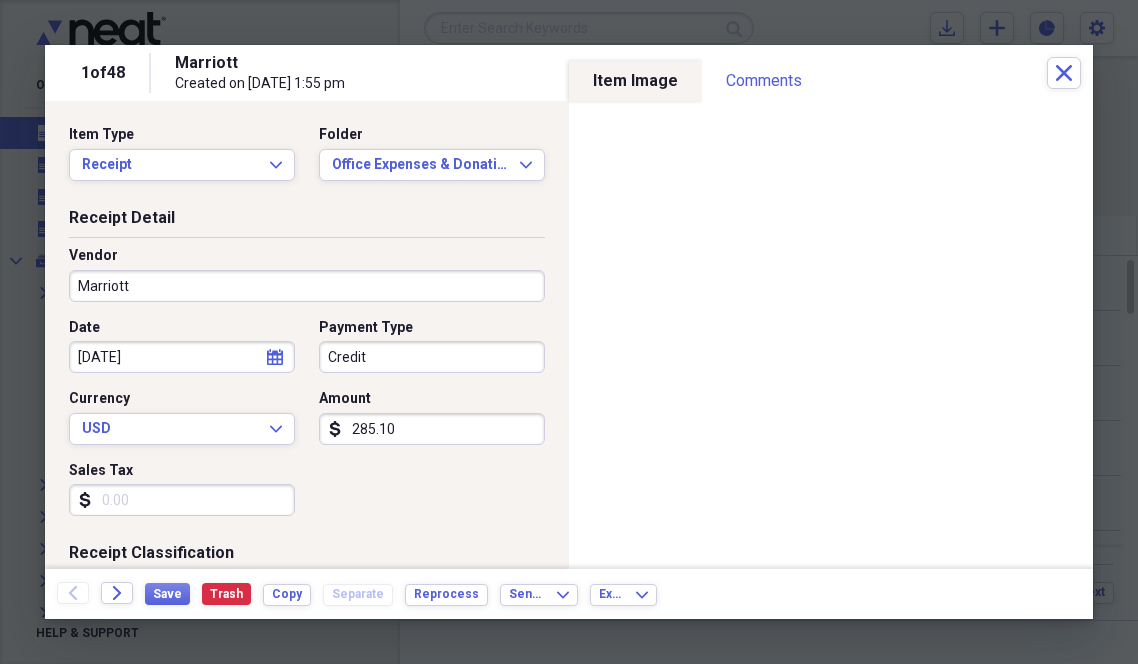 click on "Marriott" at bounding box center (307, 286) 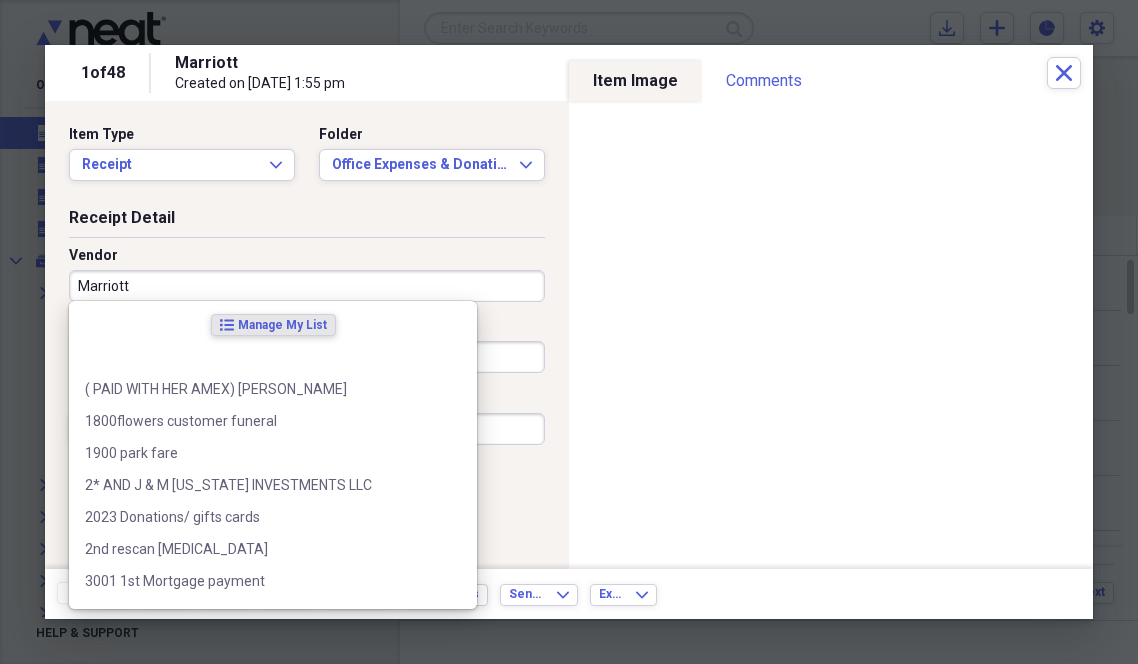 click on "Marriott" at bounding box center [307, 286] 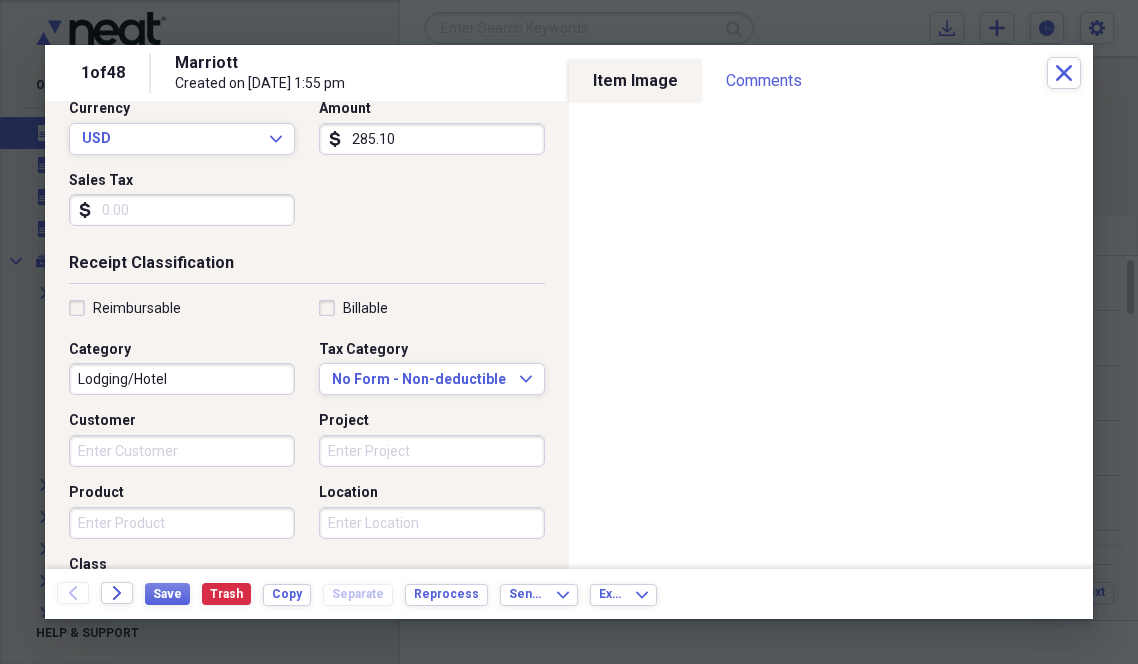 scroll, scrollTop: 300, scrollLeft: 0, axis: vertical 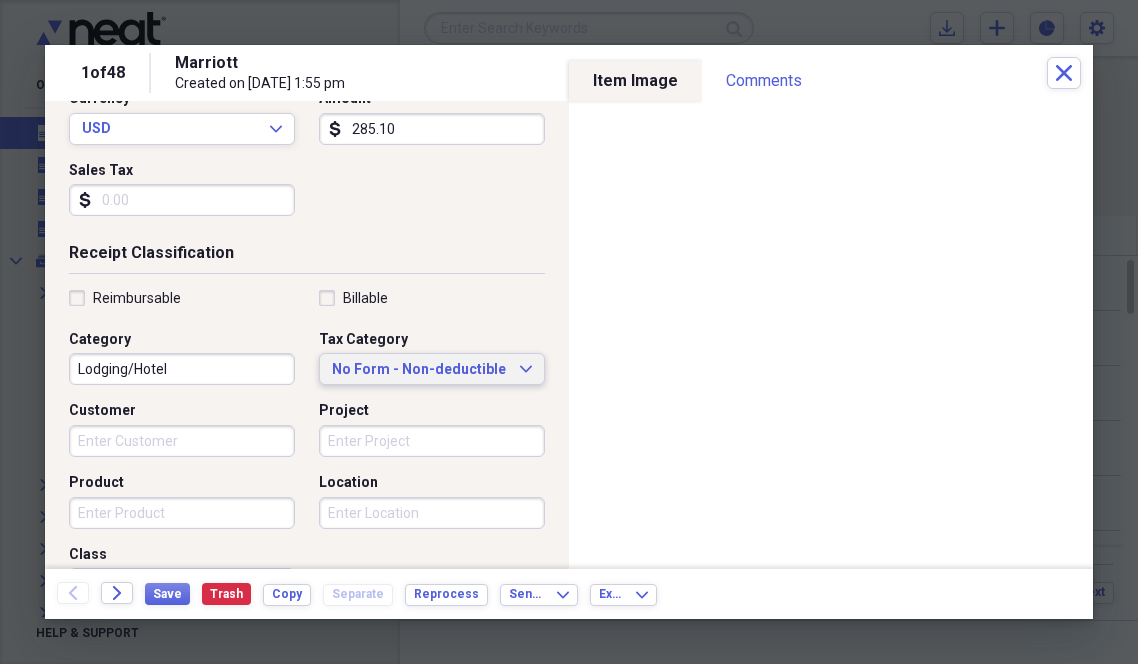 type on "Marriott- to meet rep appt possibility [PERSON_NAME]" 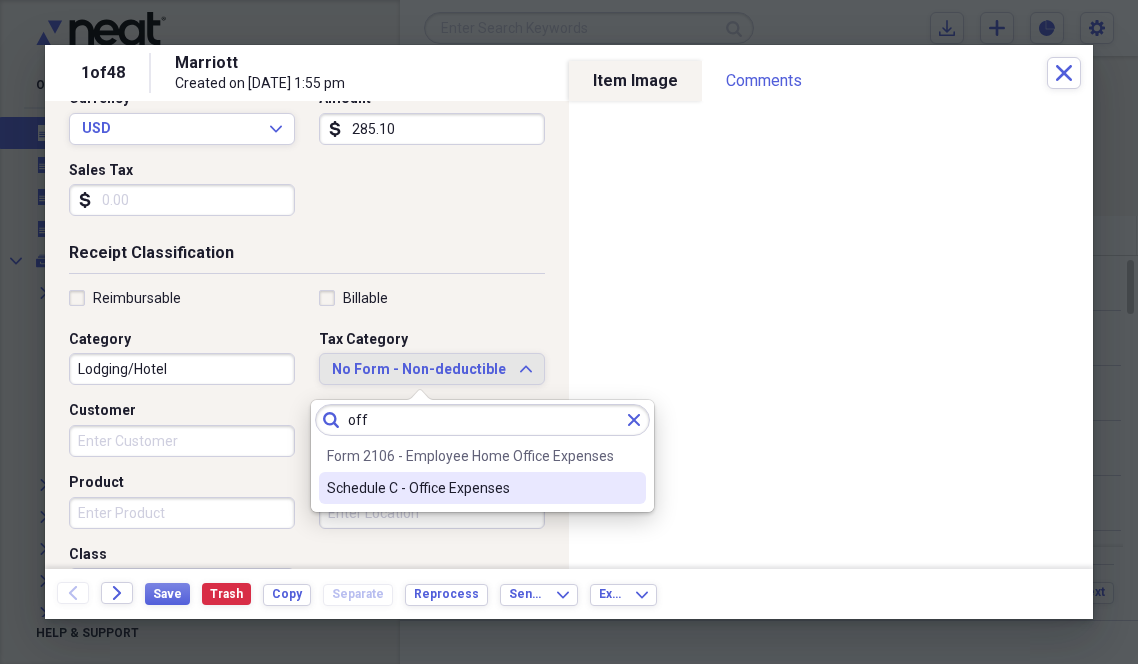 type on "off" 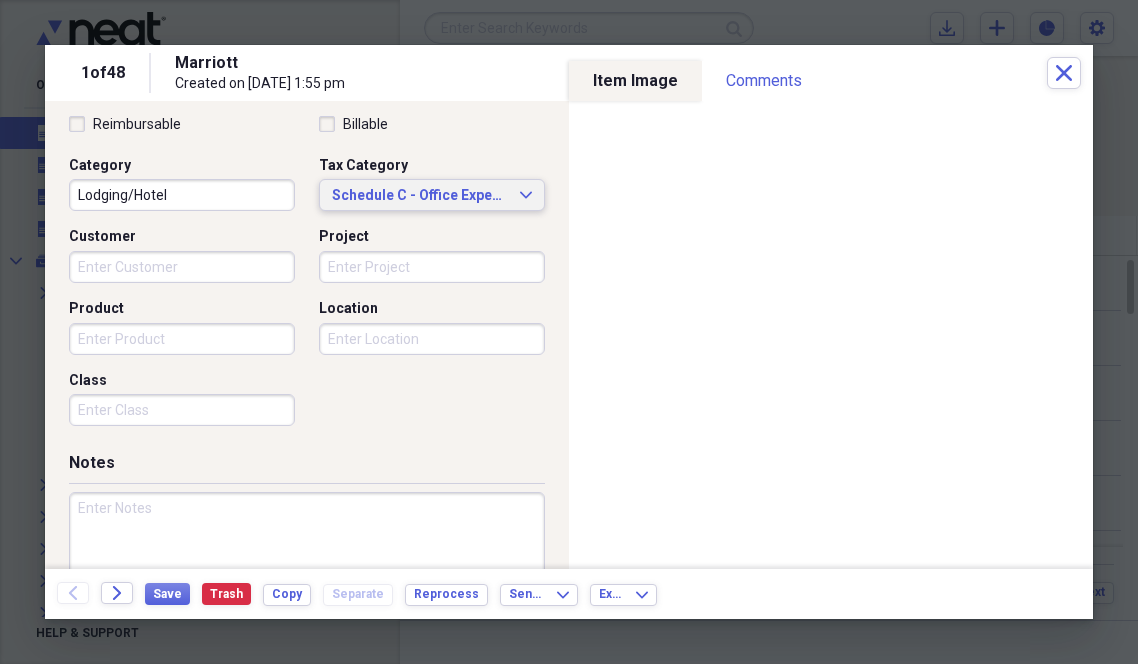 scroll, scrollTop: 550, scrollLeft: 0, axis: vertical 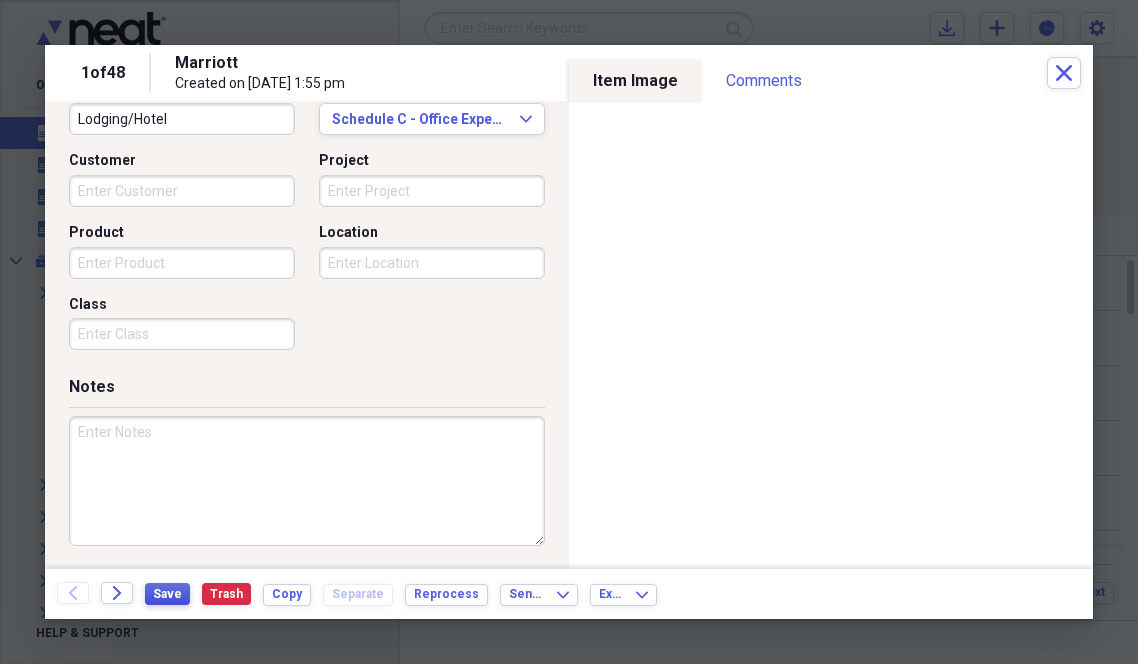 click on "Save" at bounding box center [167, 594] 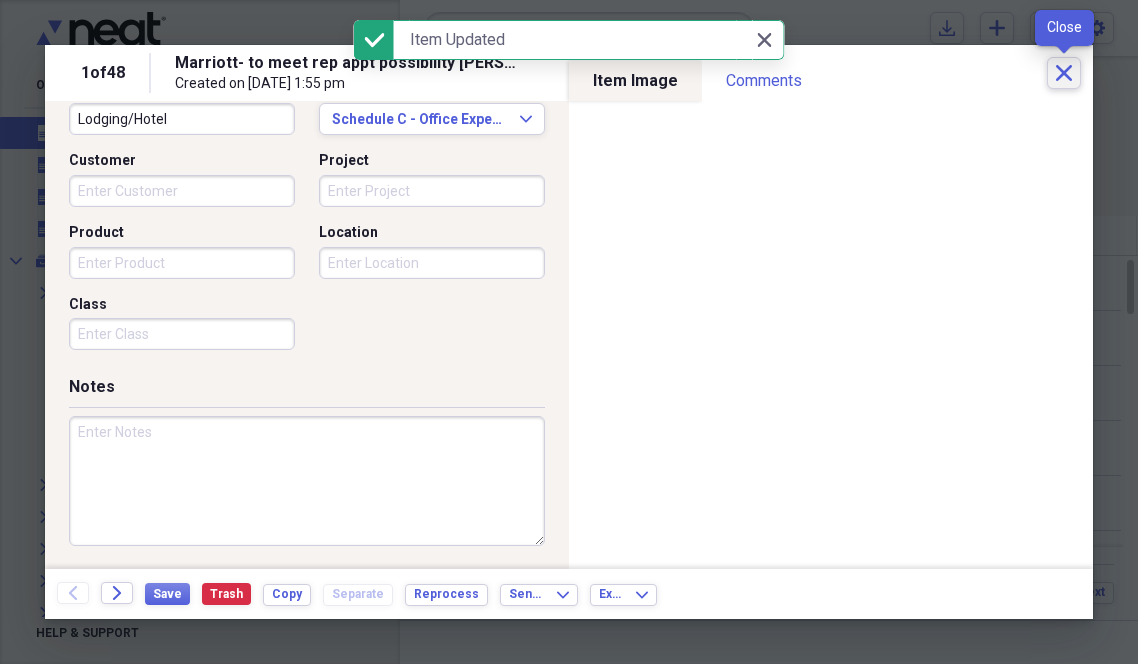 click on "Close" at bounding box center (1064, 73) 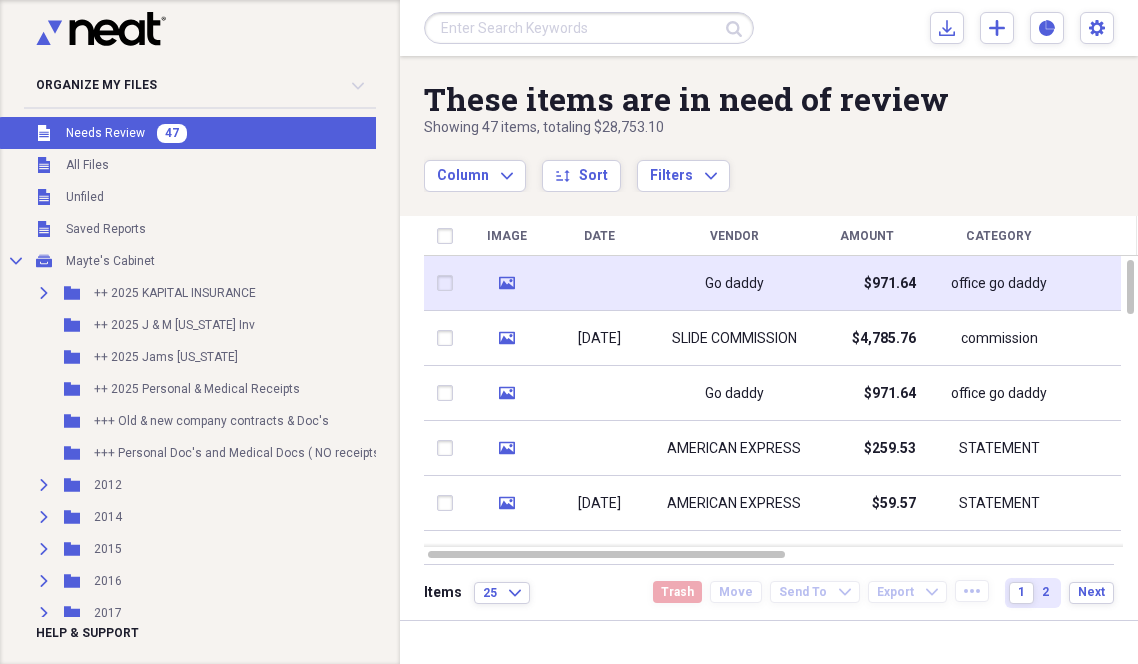 click on "$971.64" at bounding box center [866, 283] 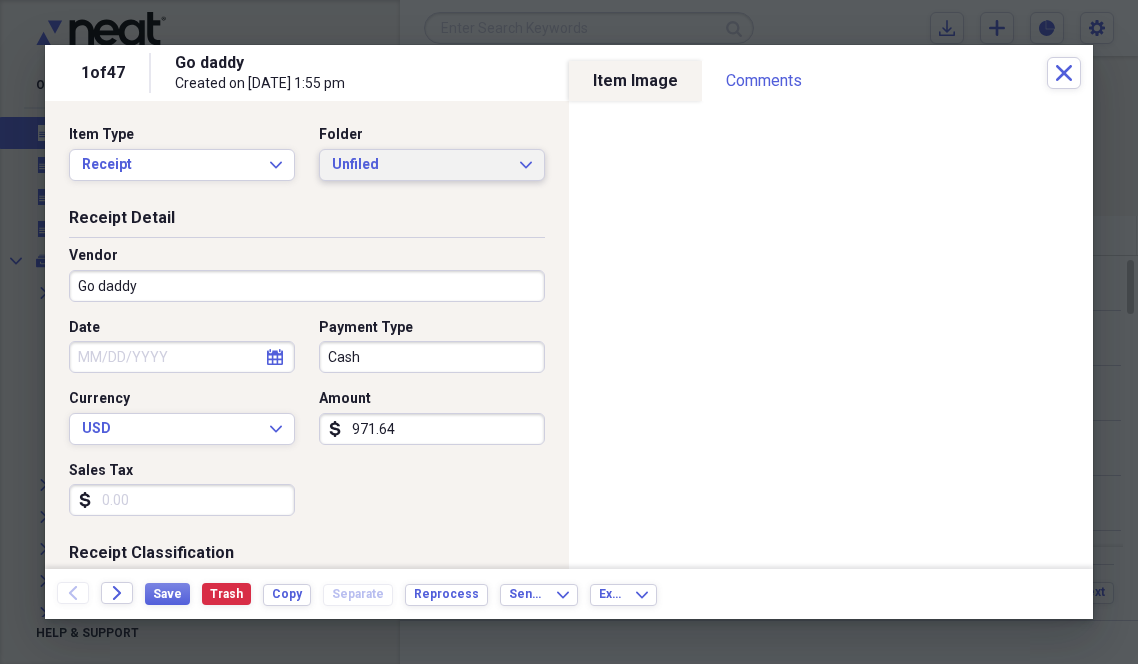 click on "Unfiled" at bounding box center [420, 165] 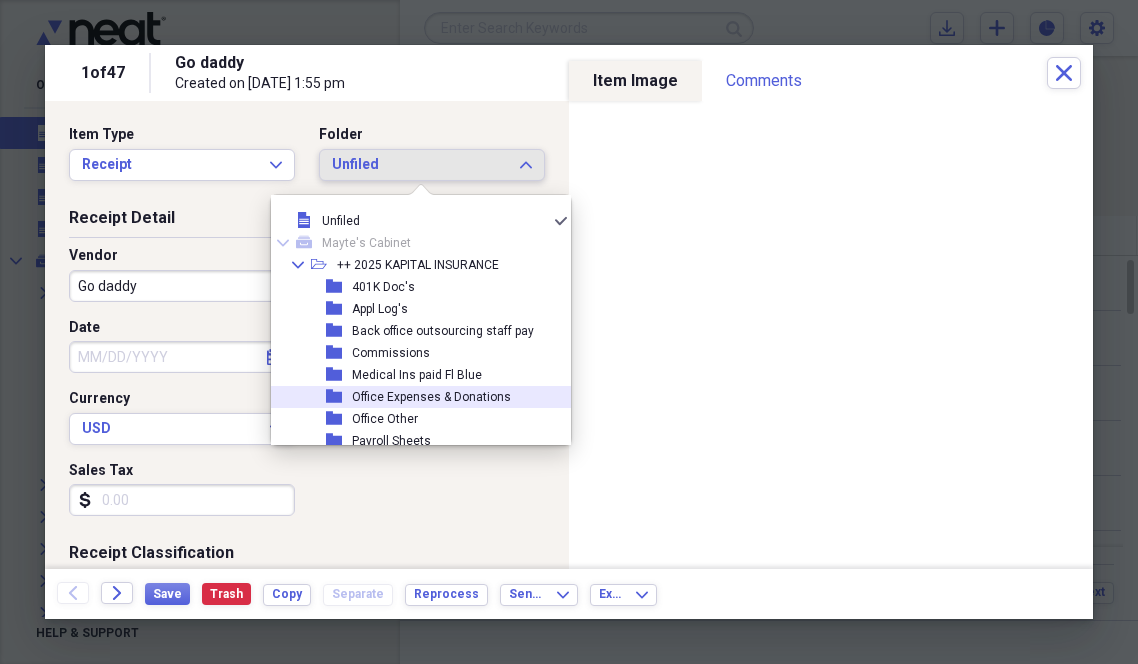 click on "Office Expenses & Donations" at bounding box center (431, 397) 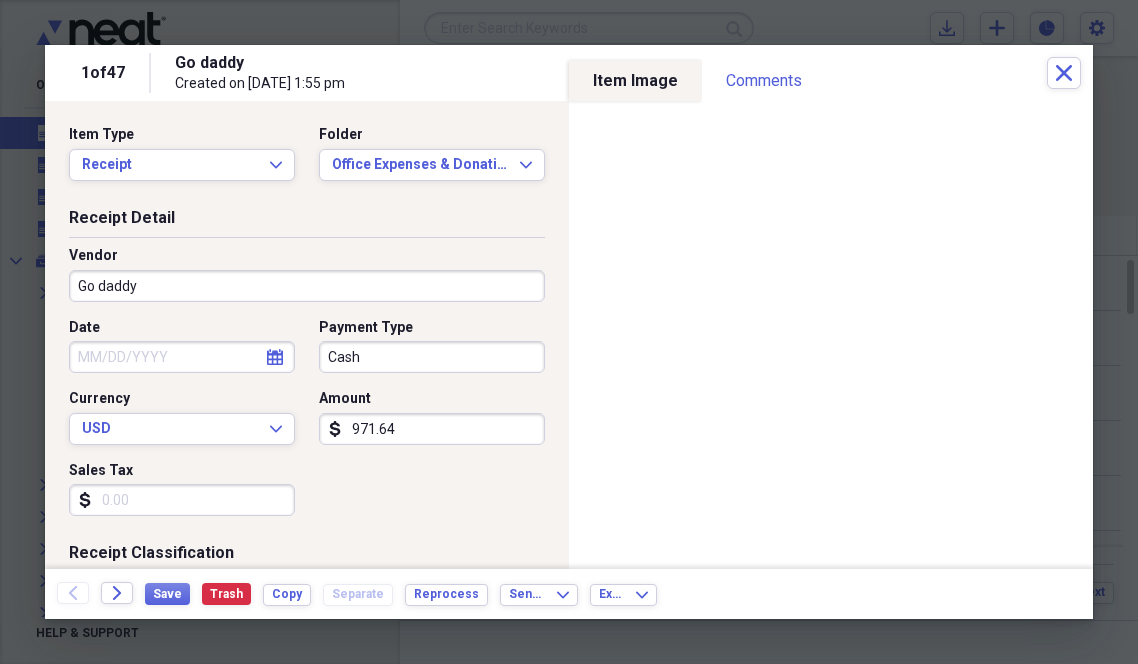 click on "Go daddy" at bounding box center (307, 286) 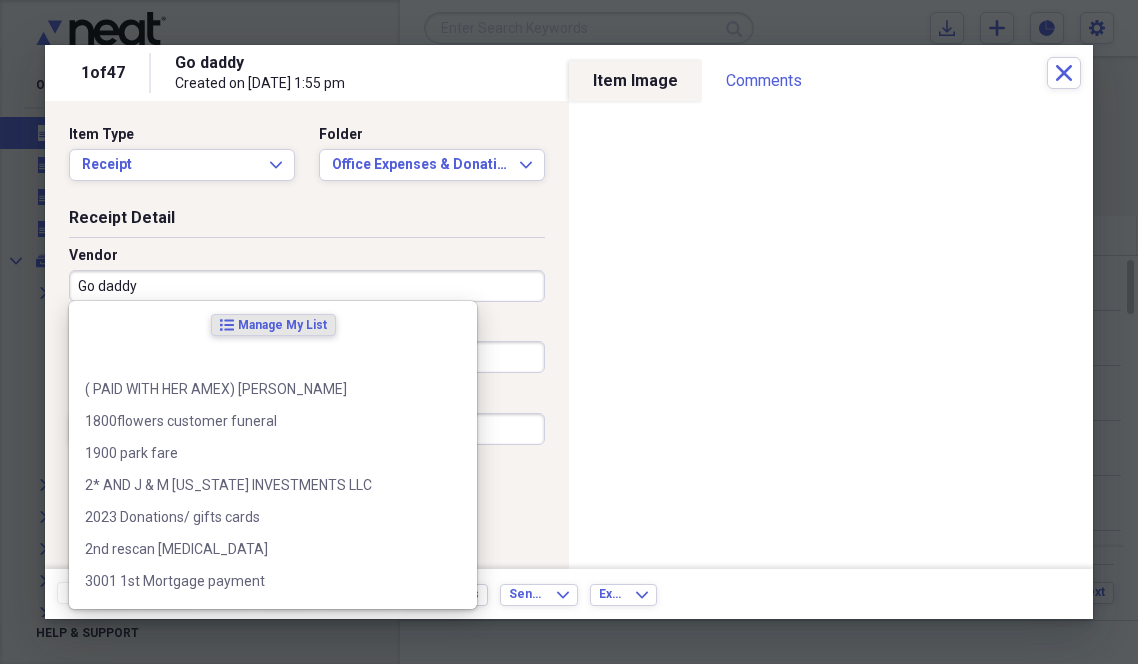 click on "Go daddy" at bounding box center (307, 286) 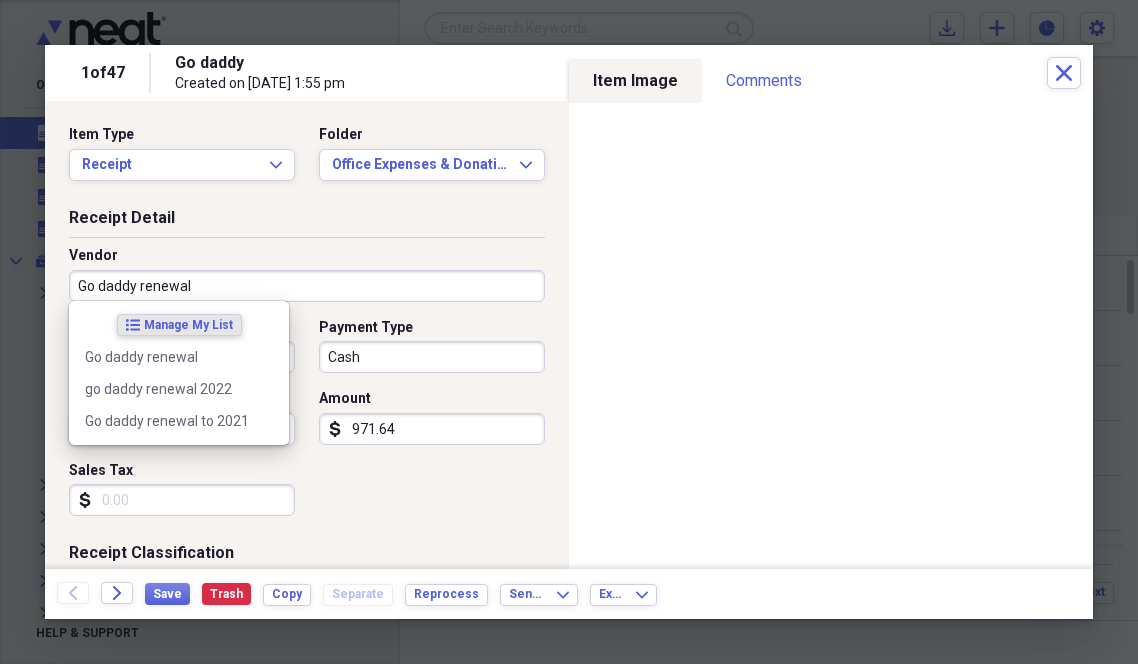 type on "Go daddy renewal" 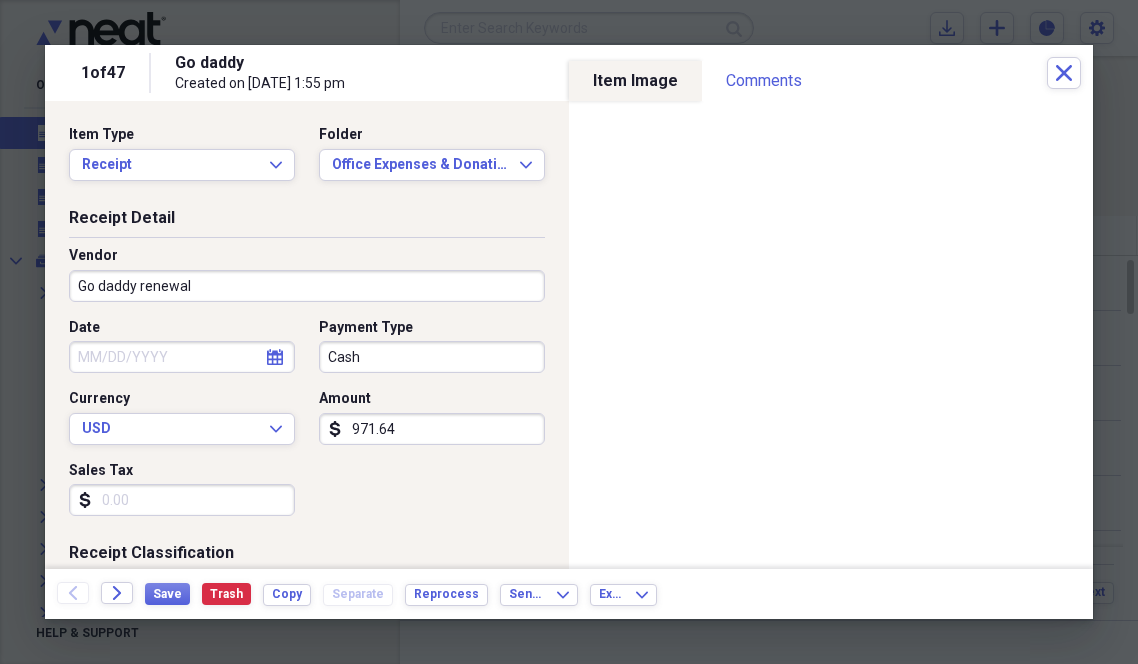 click on "Date calendar Calendar Payment Type Cash Currency USD Expand Amount dollar-sign 971.64 Sales Tax dollar-sign" at bounding box center [307, 425] 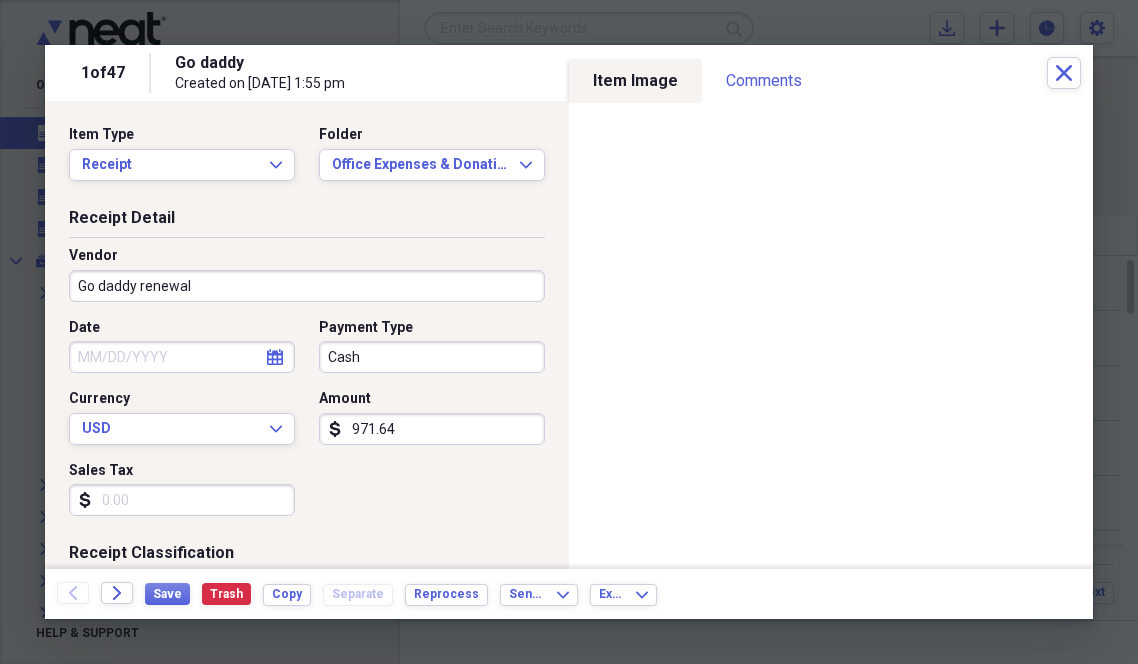 select on "6" 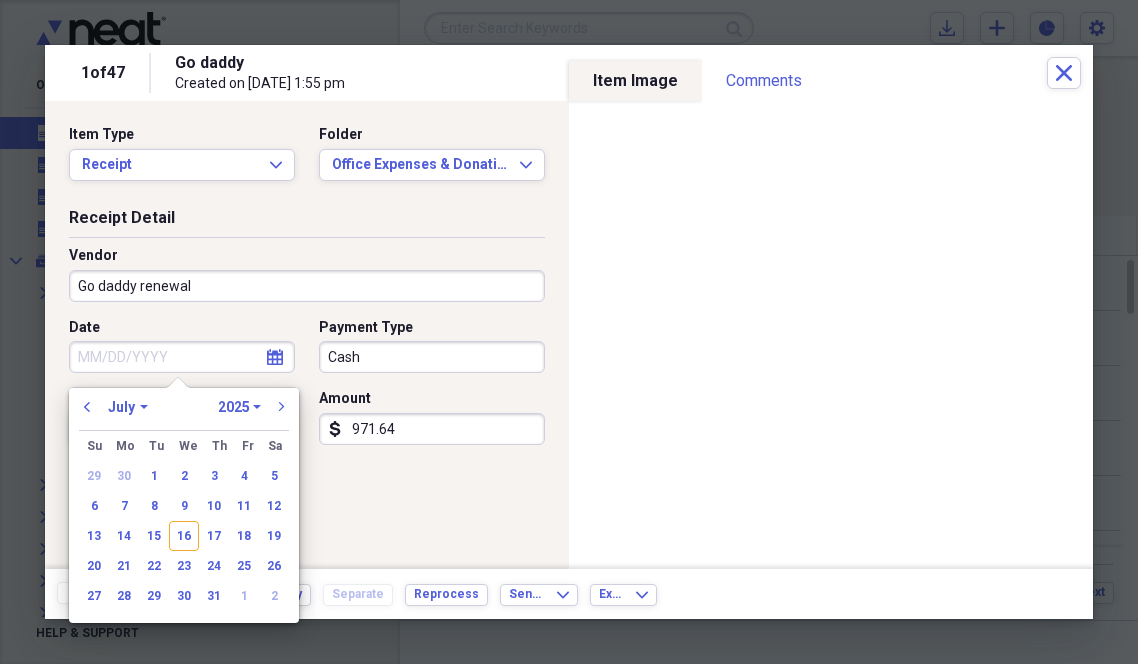 click on "Date" at bounding box center [182, 357] 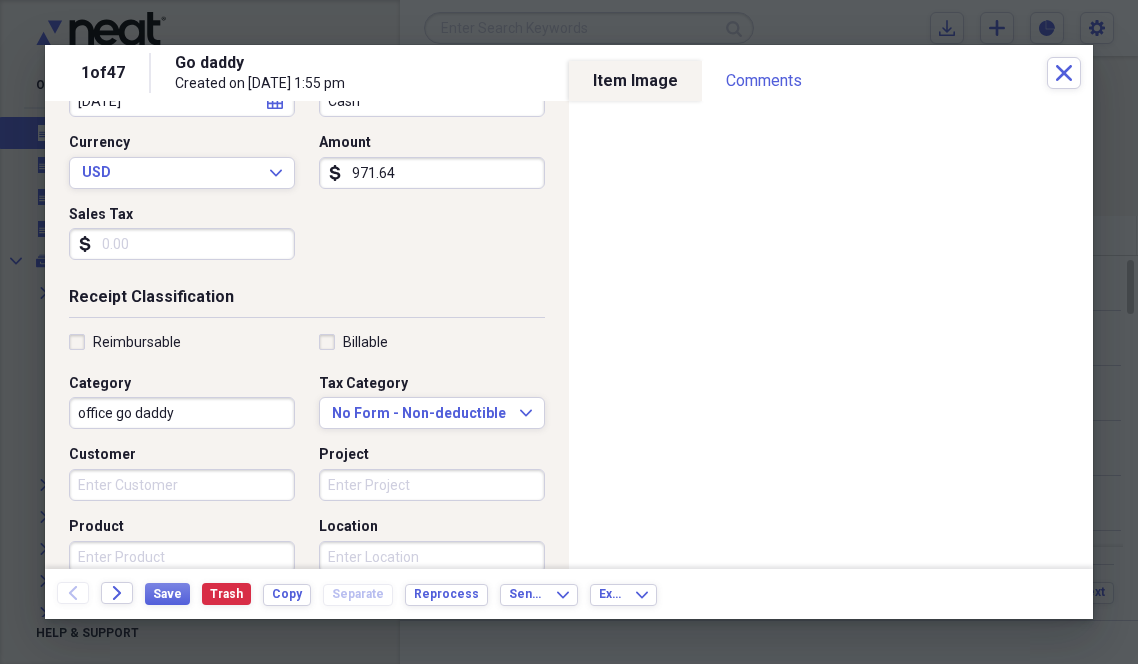 scroll, scrollTop: 260, scrollLeft: 0, axis: vertical 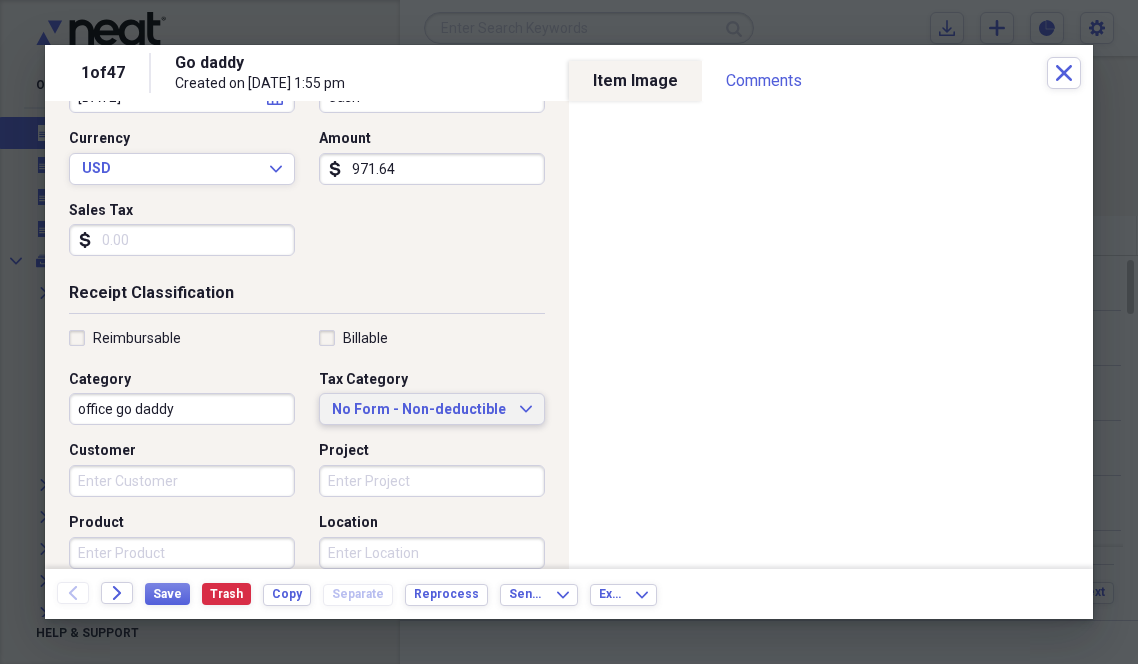 type on "[DATE]" 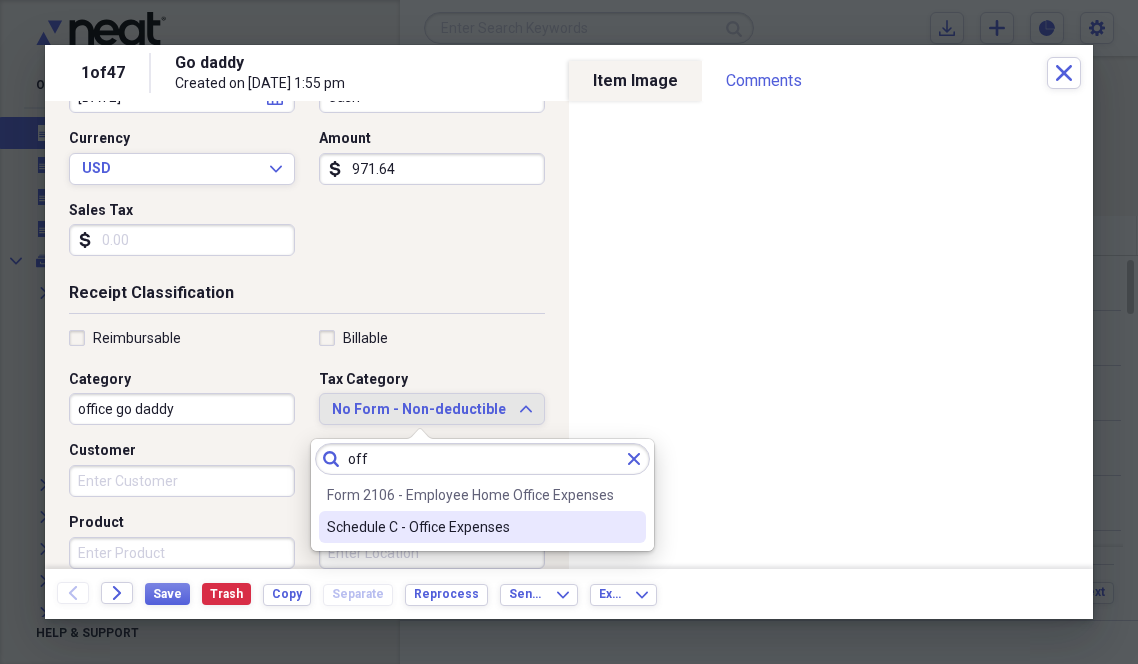 type on "off" 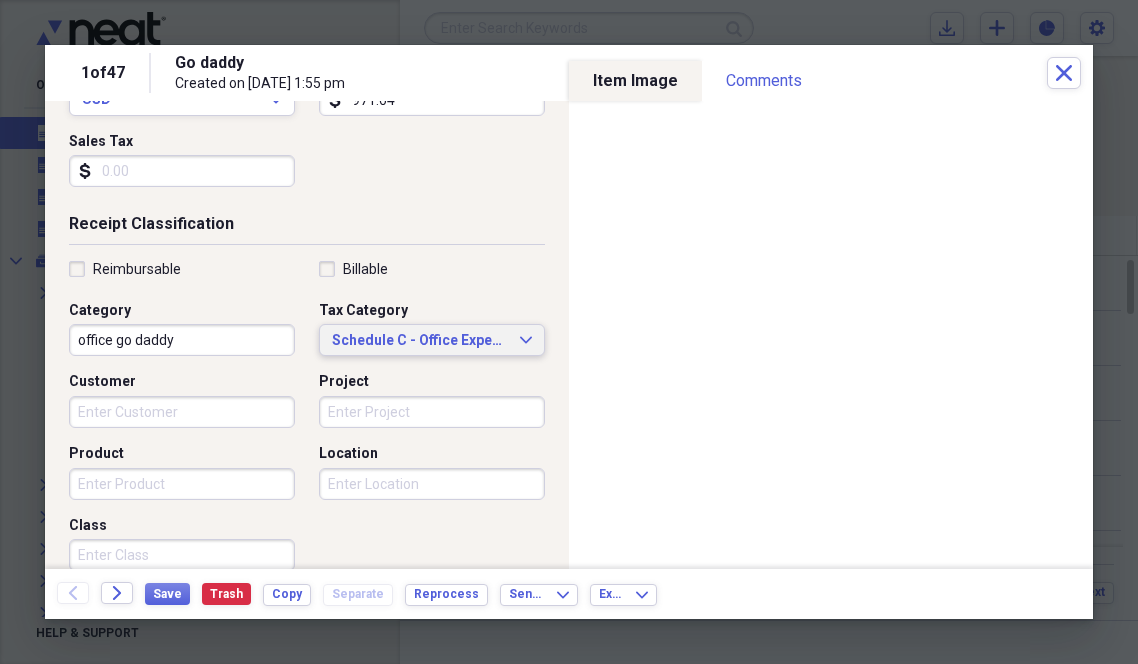scroll, scrollTop: 424, scrollLeft: 0, axis: vertical 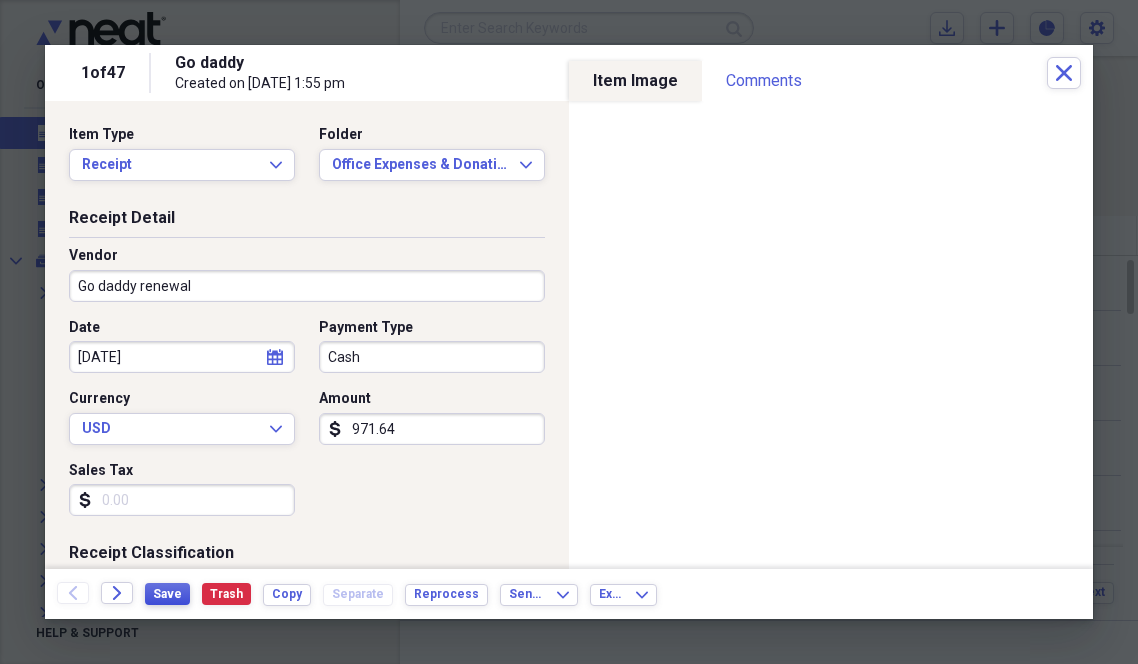 click on "Save" at bounding box center (167, 594) 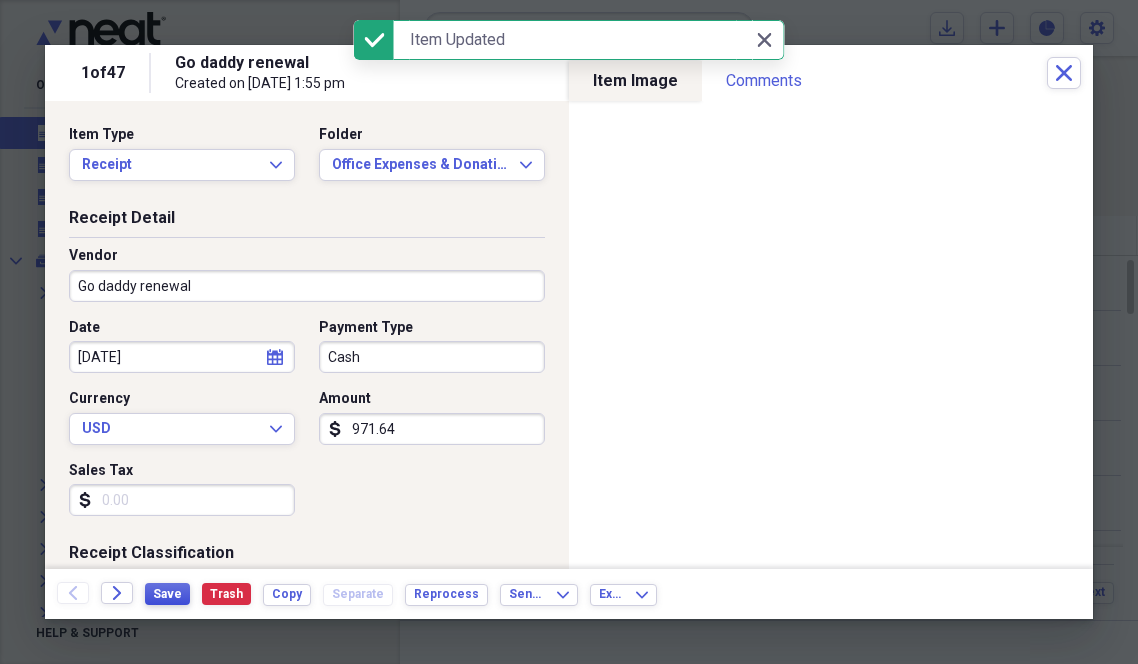 type on "Go daddy renewal" 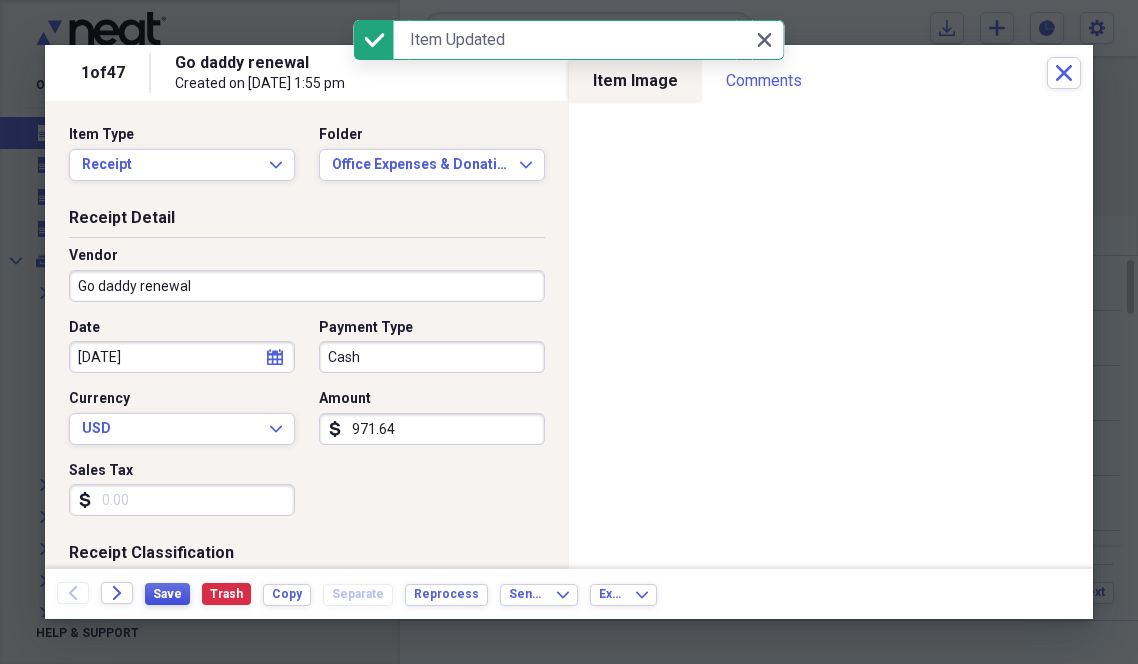 type on "office emails" 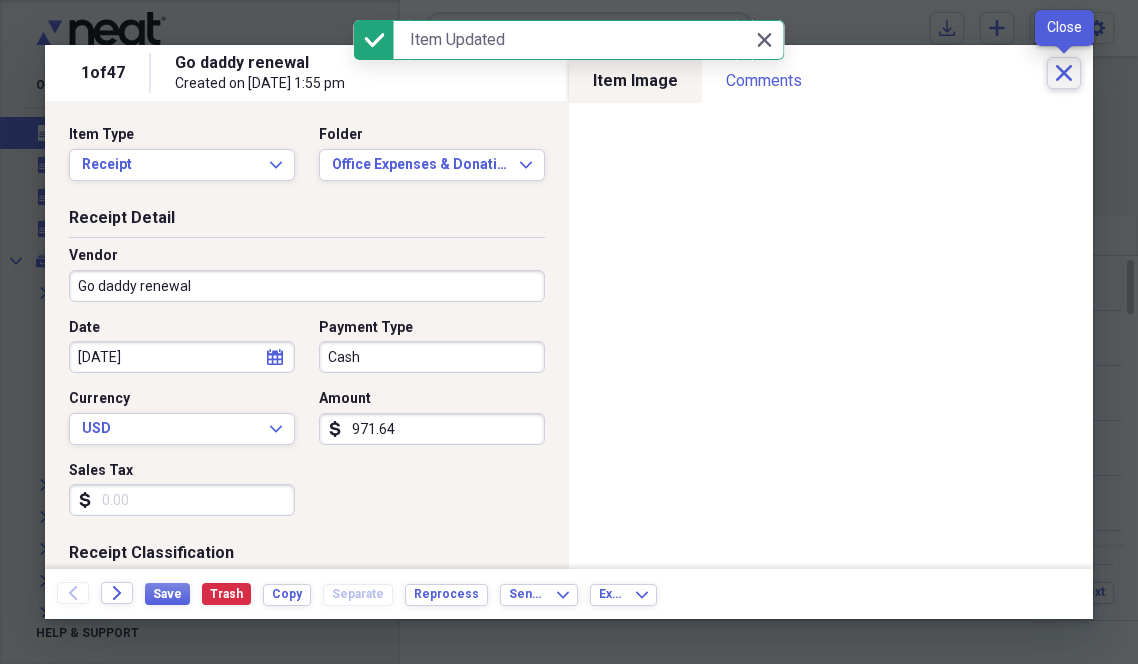 click 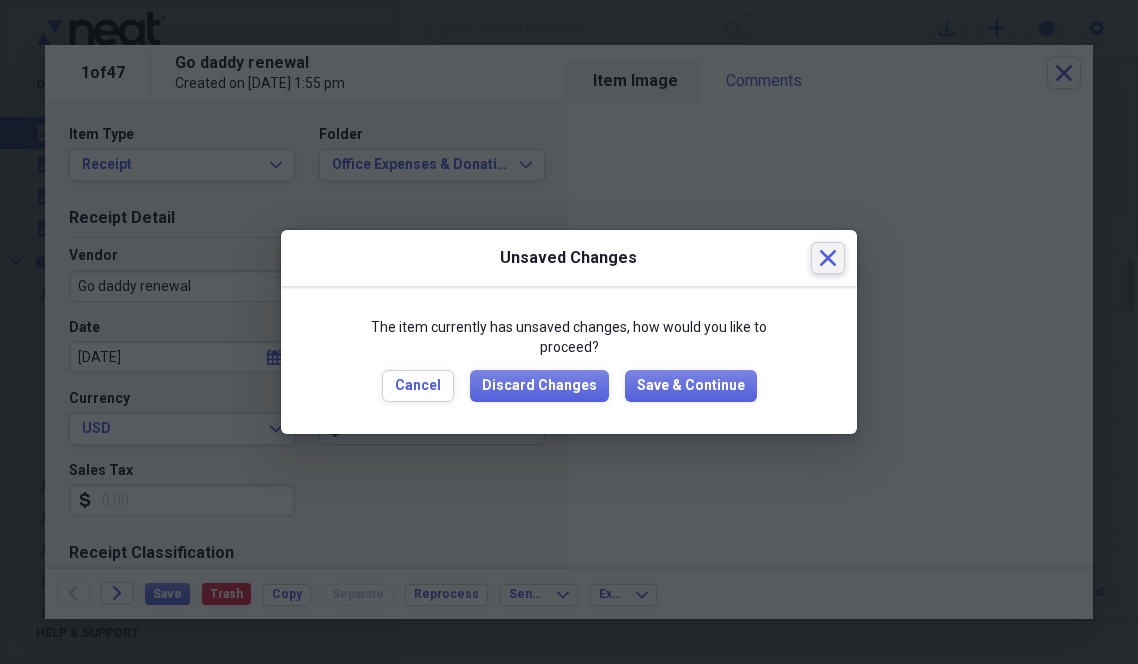 click on "Close" at bounding box center [828, 258] 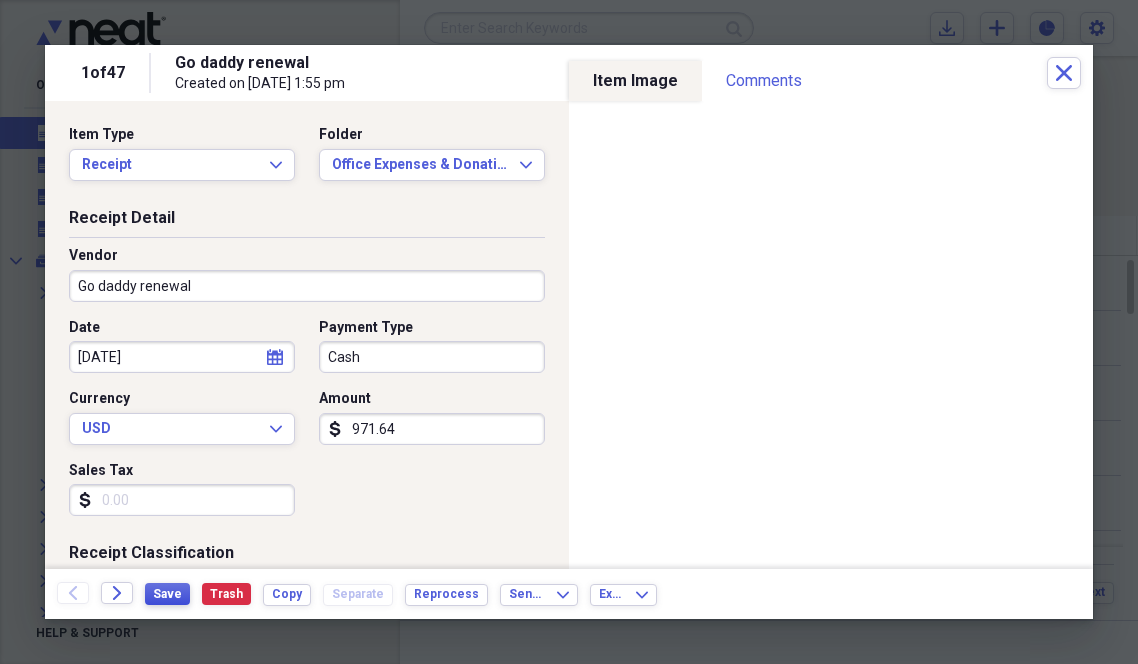 click on "Save" at bounding box center [167, 594] 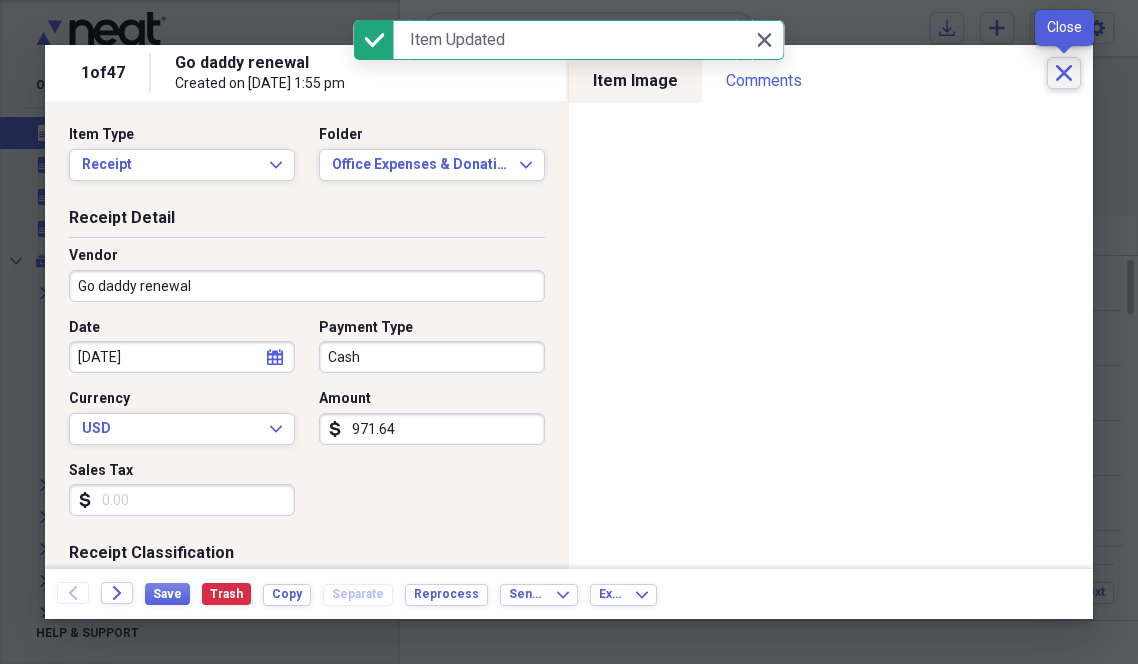 click 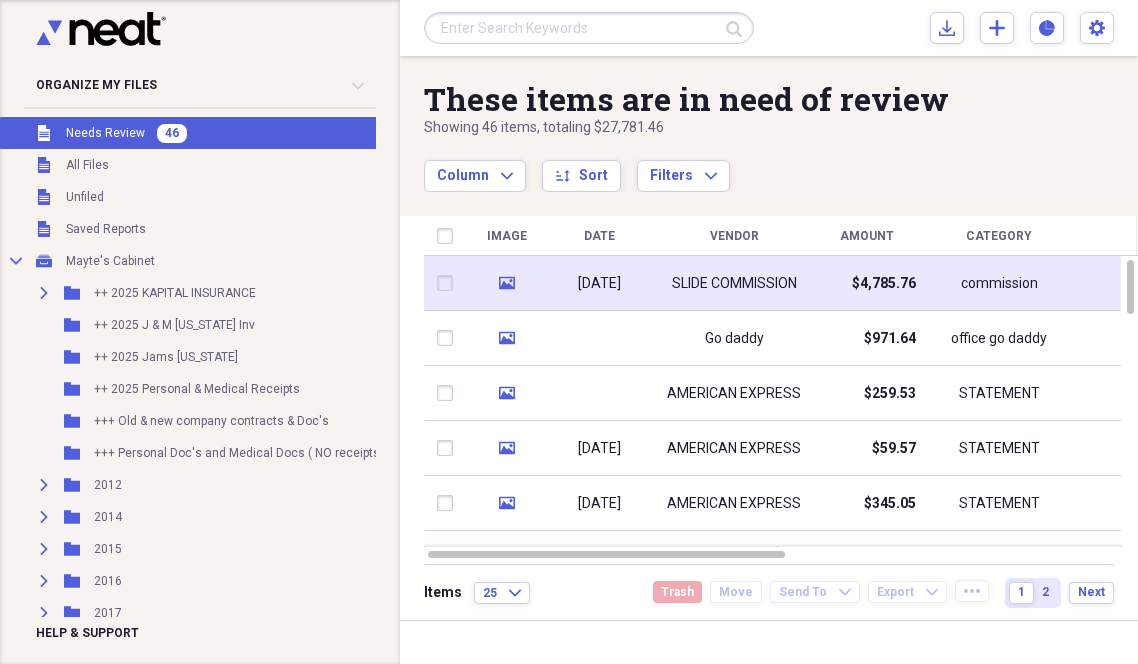 click on "SLIDE COMMISSION" at bounding box center (734, 284) 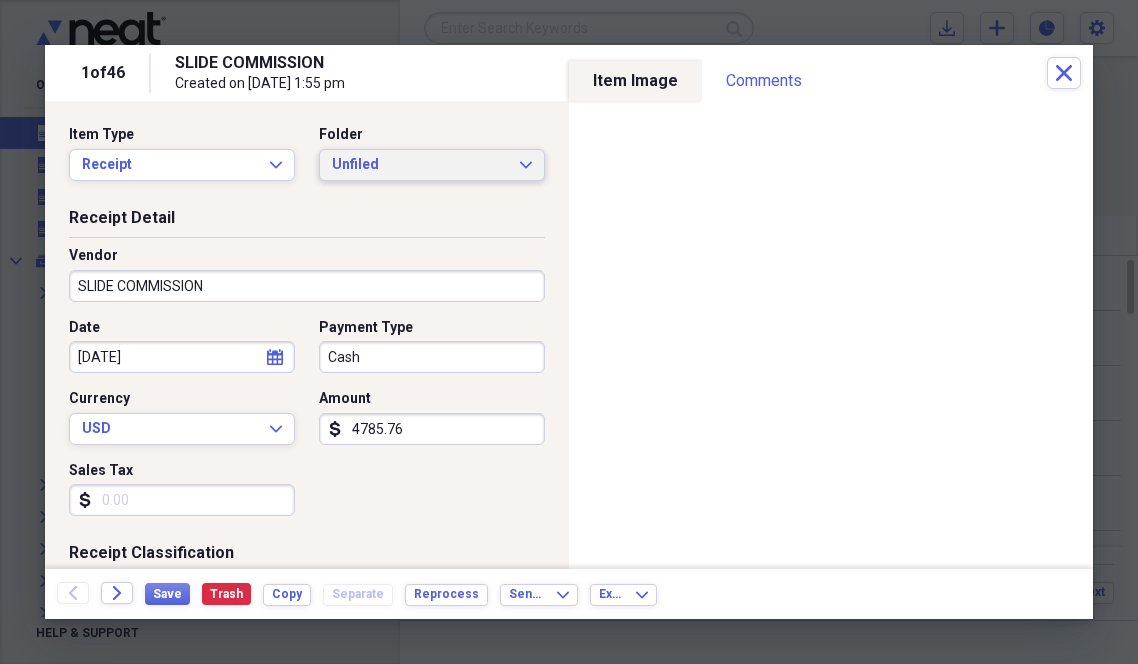 click on "Unfiled" at bounding box center [420, 165] 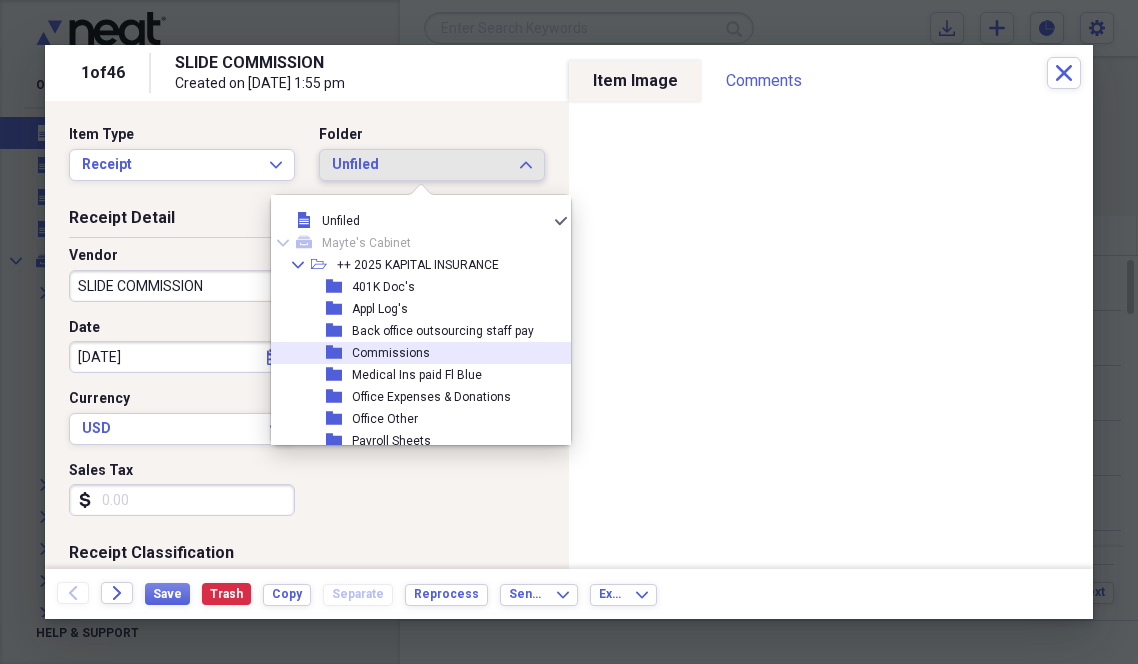 click on "Commissions" at bounding box center (391, 353) 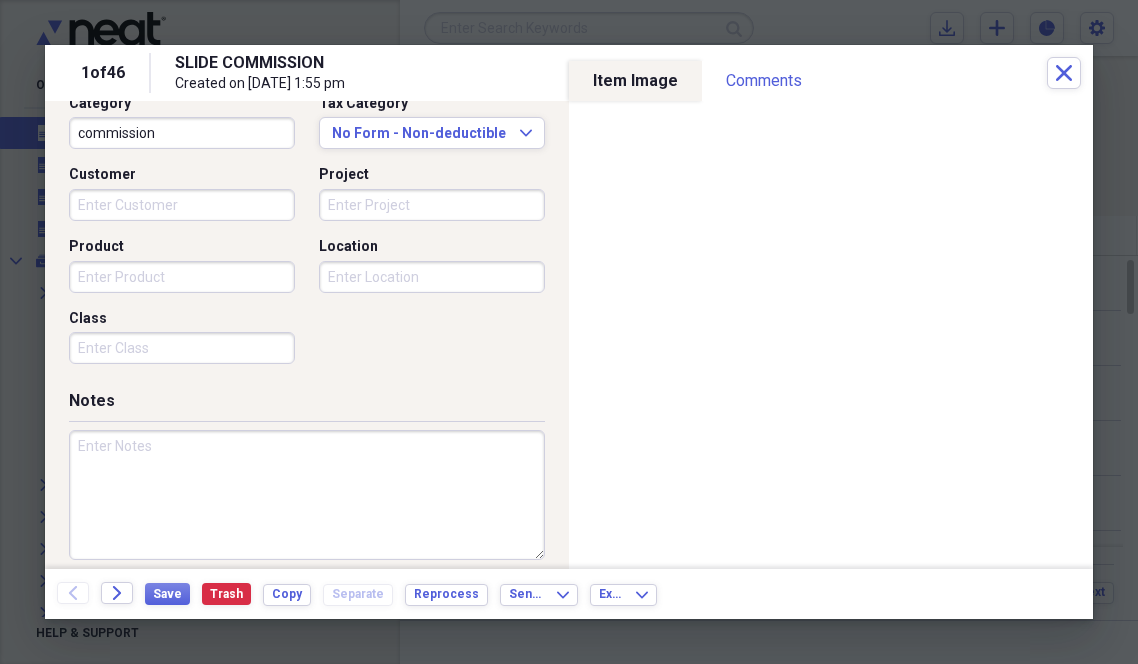 scroll, scrollTop: 534, scrollLeft: 0, axis: vertical 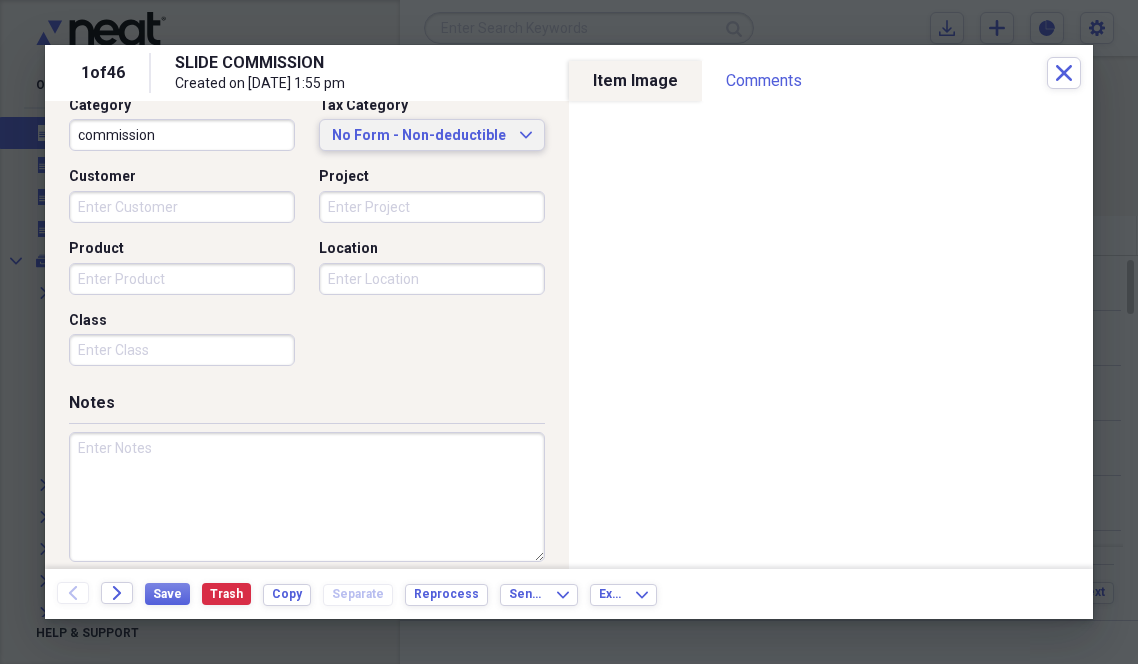 click on "No Form - Non-deductible" at bounding box center (420, 136) 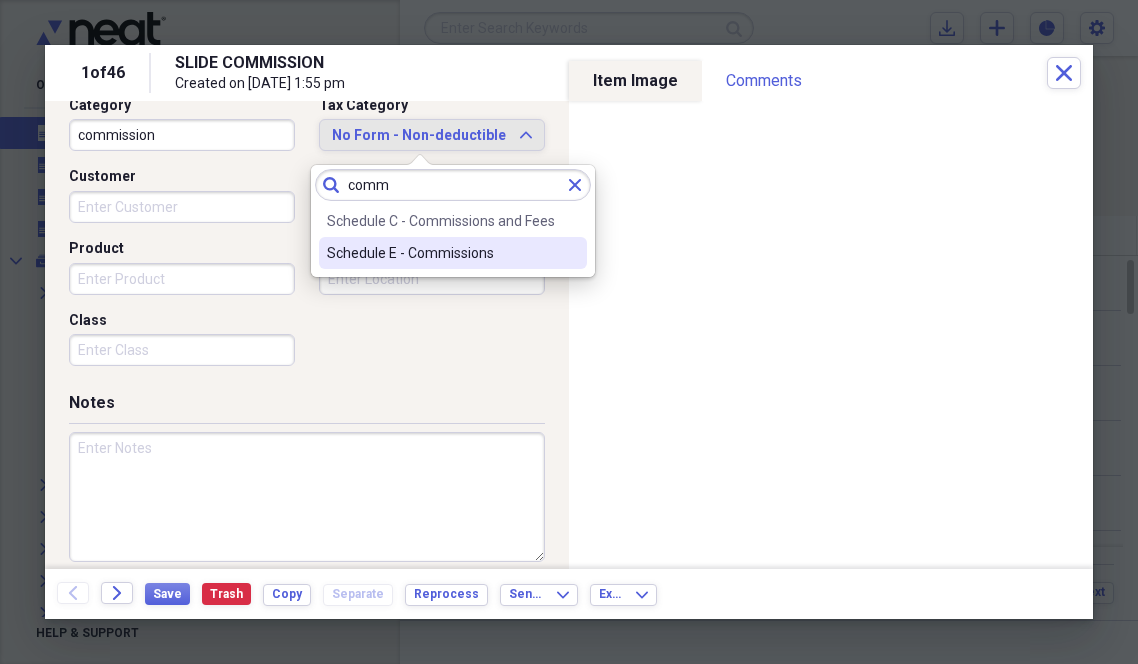 type on "comm" 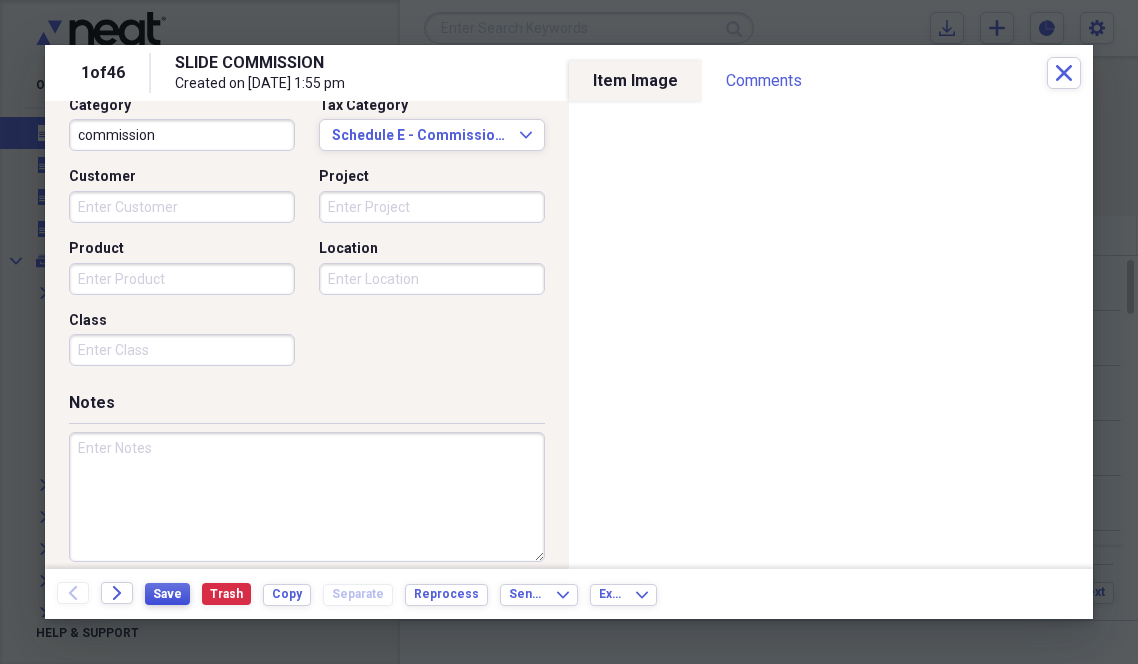 click on "Save" at bounding box center [167, 594] 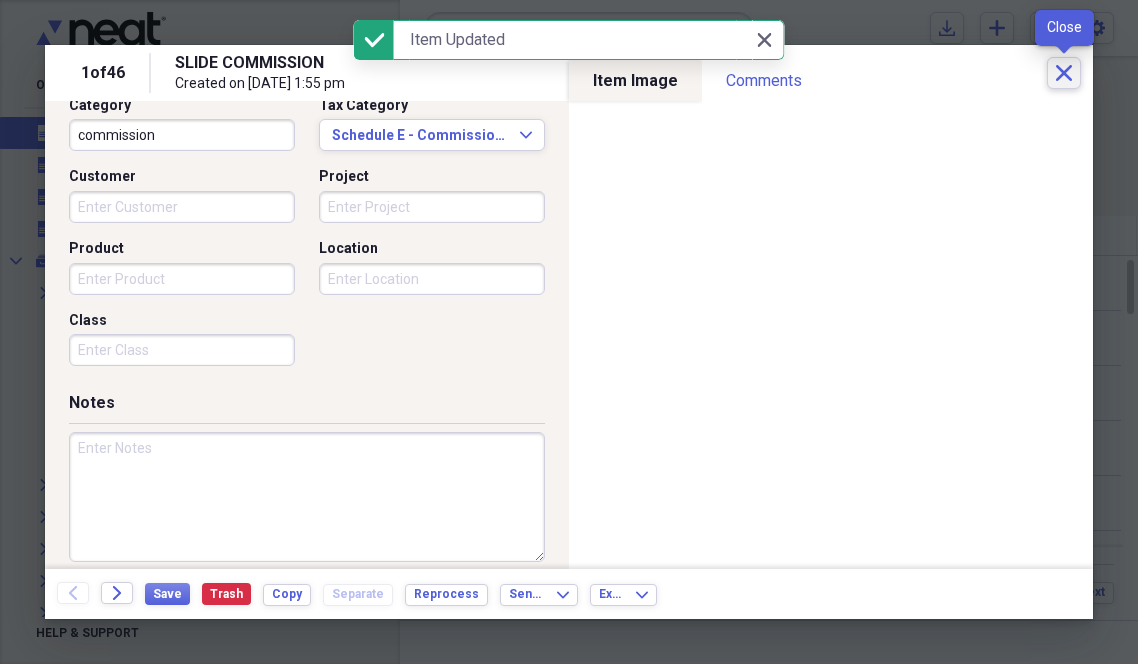click 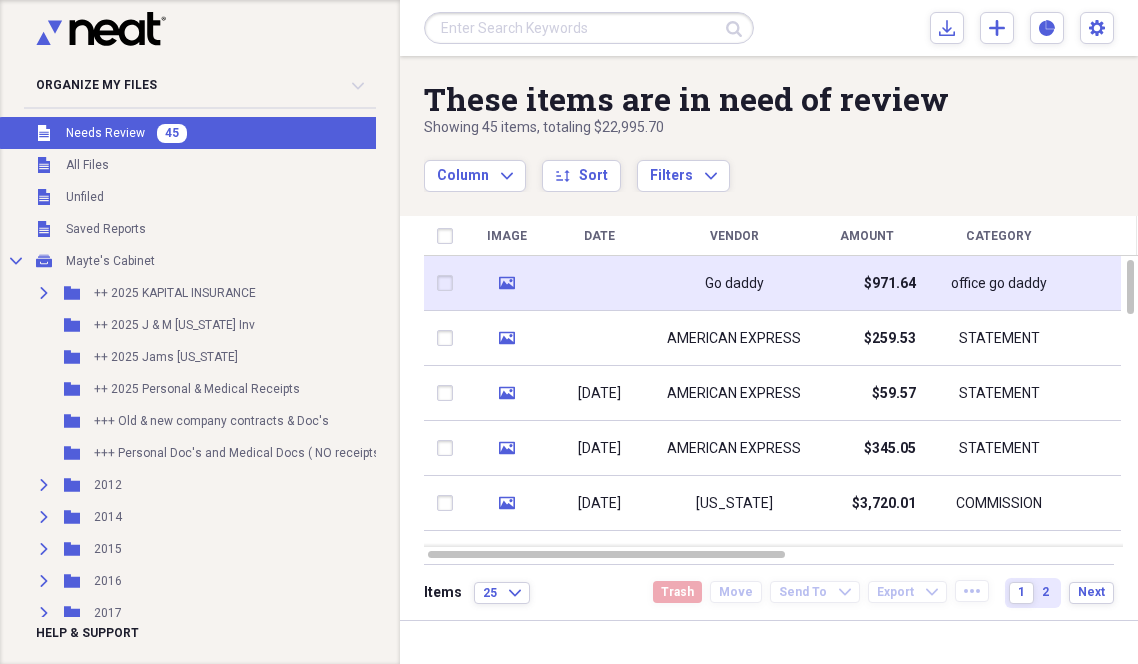 click on "Go daddy" at bounding box center [734, 283] 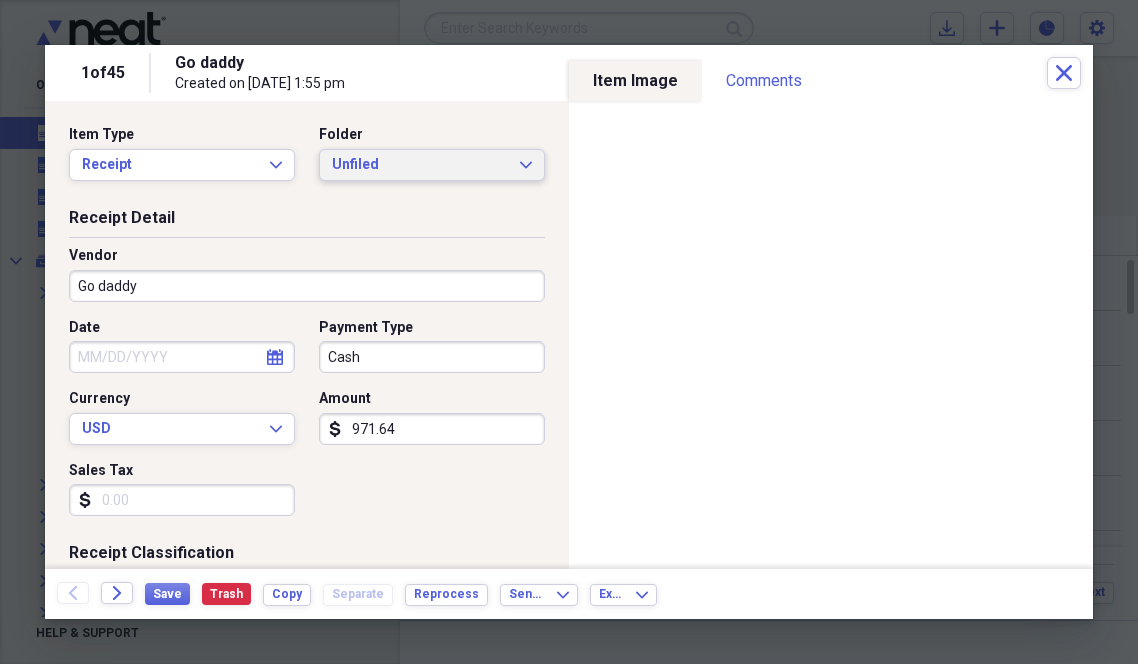 click on "Unfiled Expand" at bounding box center (432, 165) 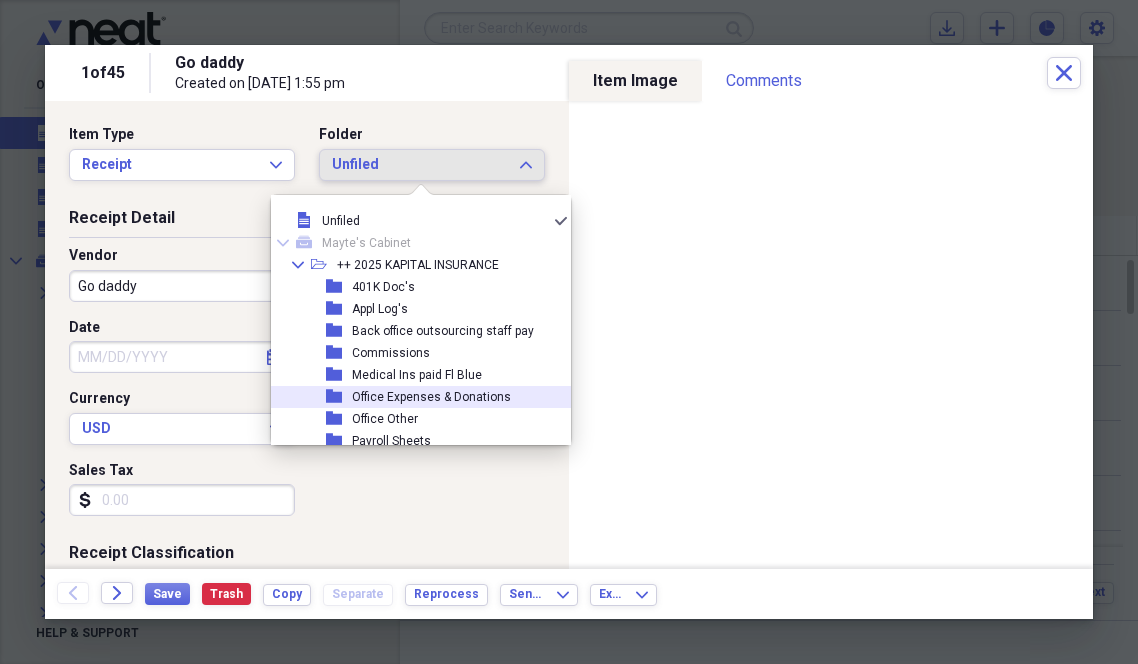 click on "Office Expenses & Donations" at bounding box center [431, 397] 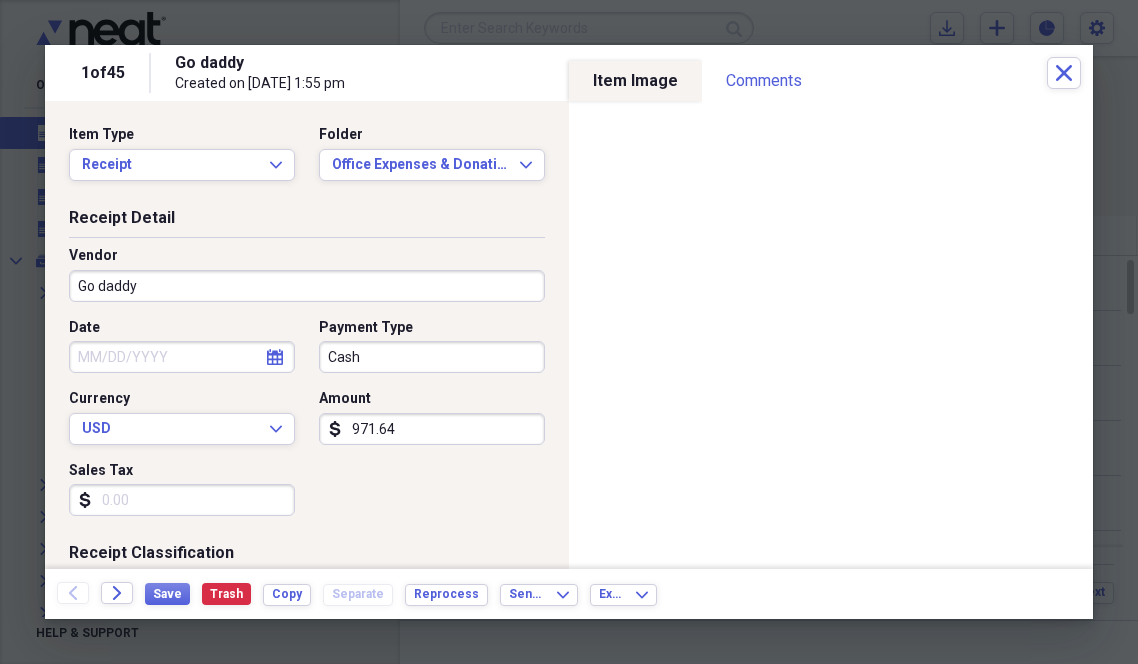 click on "Go daddy" at bounding box center (307, 286) 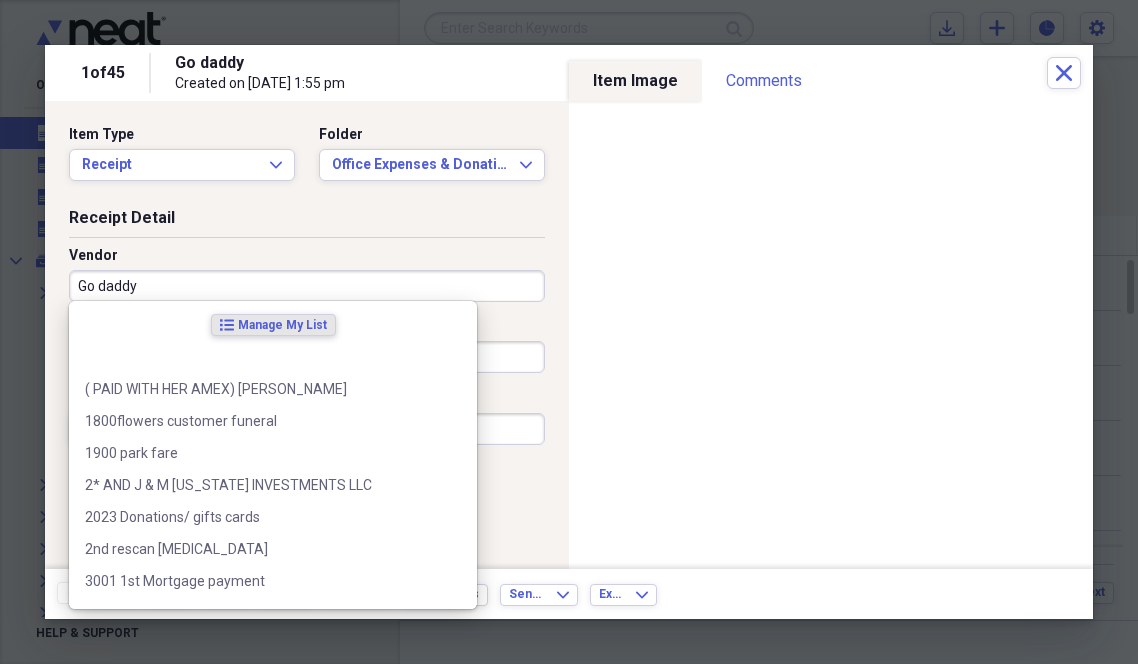 click on "Go daddy" at bounding box center [307, 286] 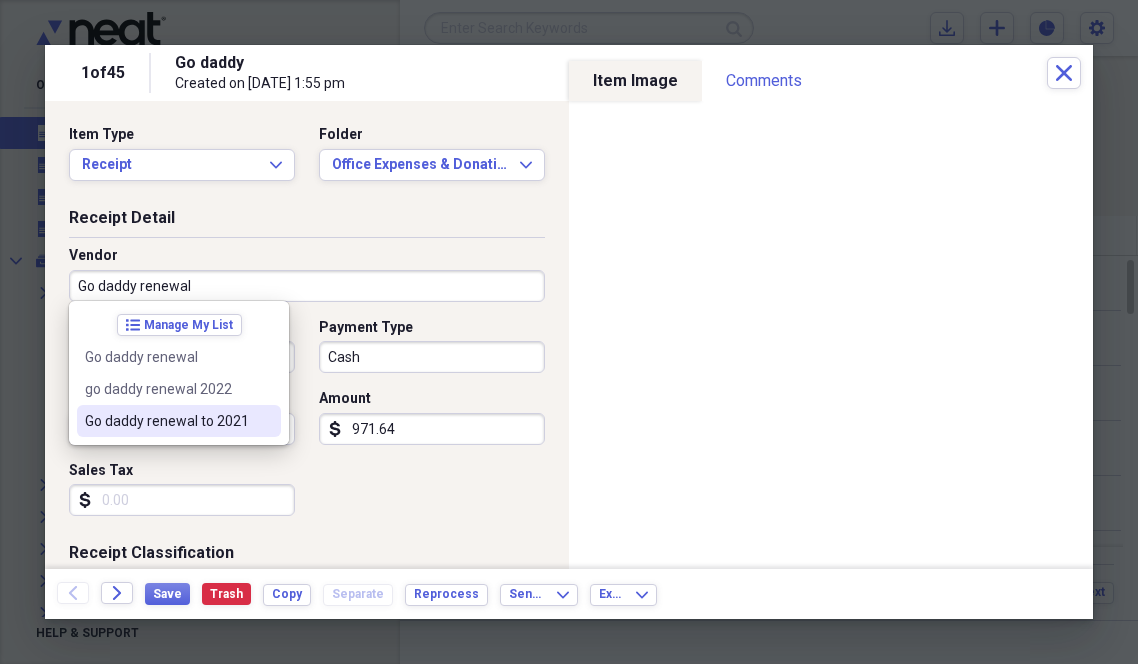 type on "Go daddy renewal" 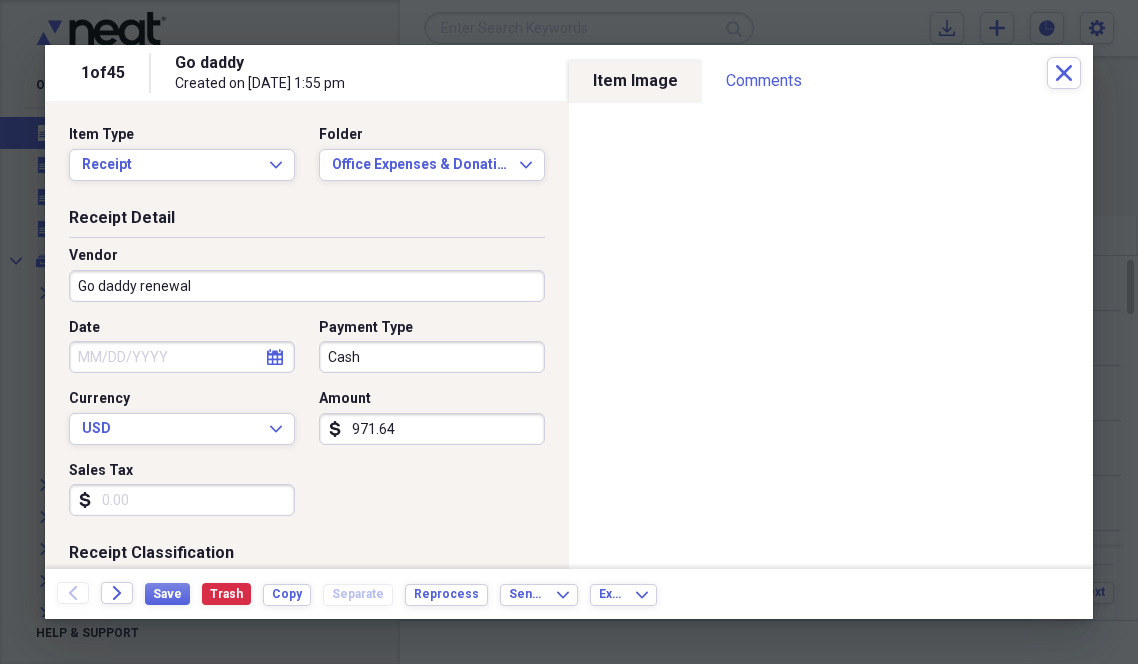 click on "Date" at bounding box center (182, 357) 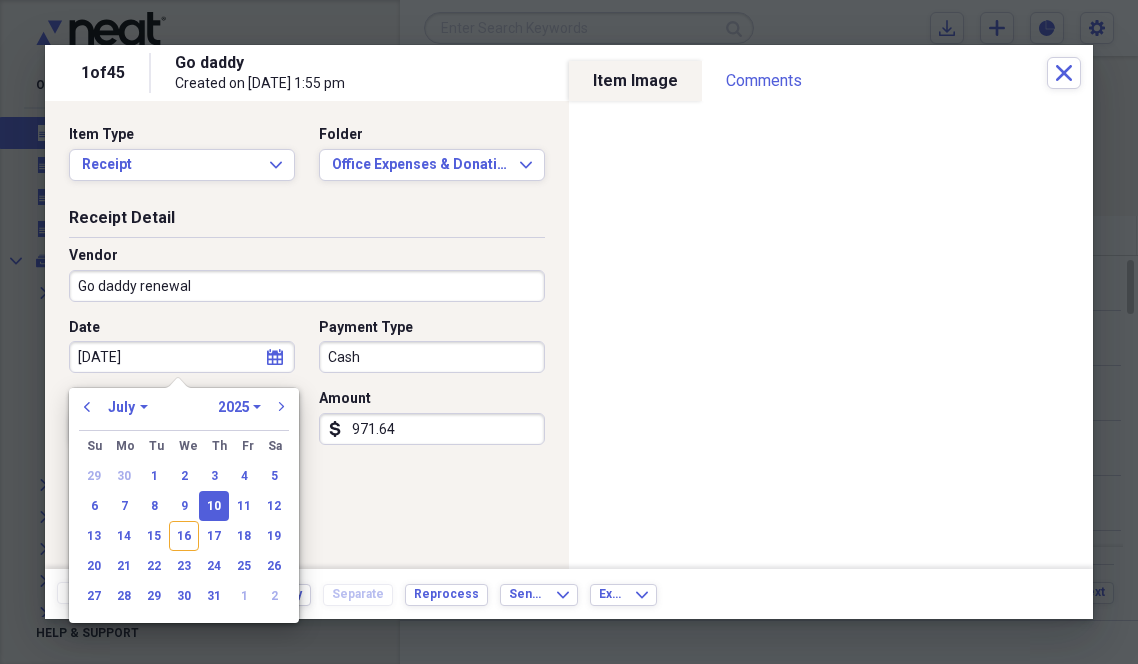 type on "[DATE]" 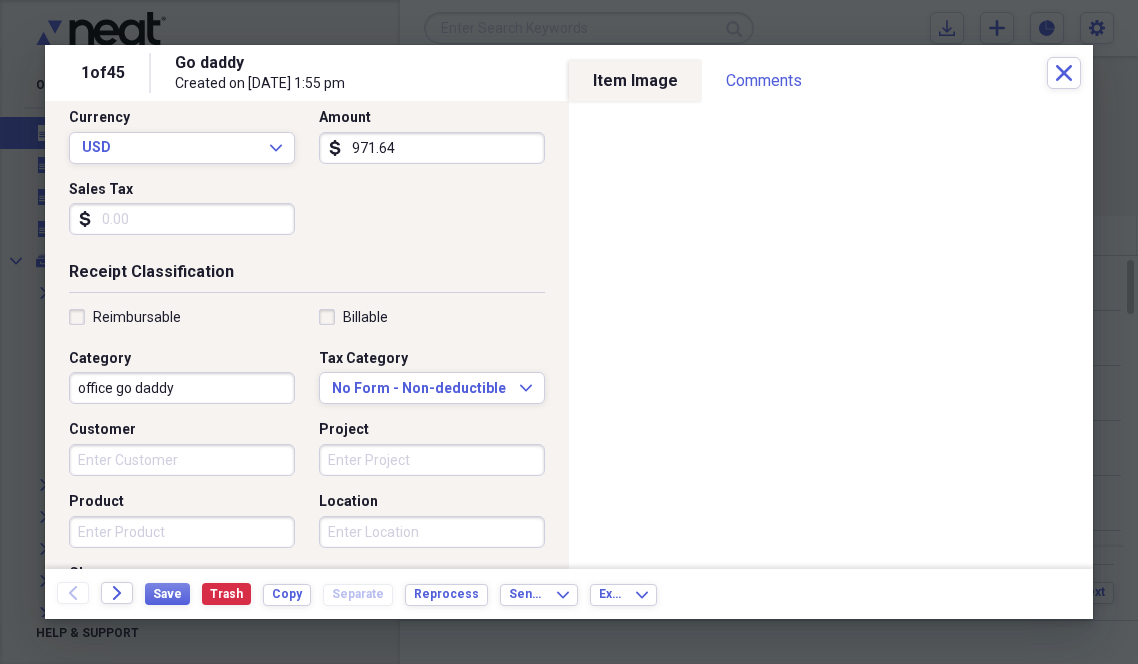 scroll, scrollTop: 330, scrollLeft: 0, axis: vertical 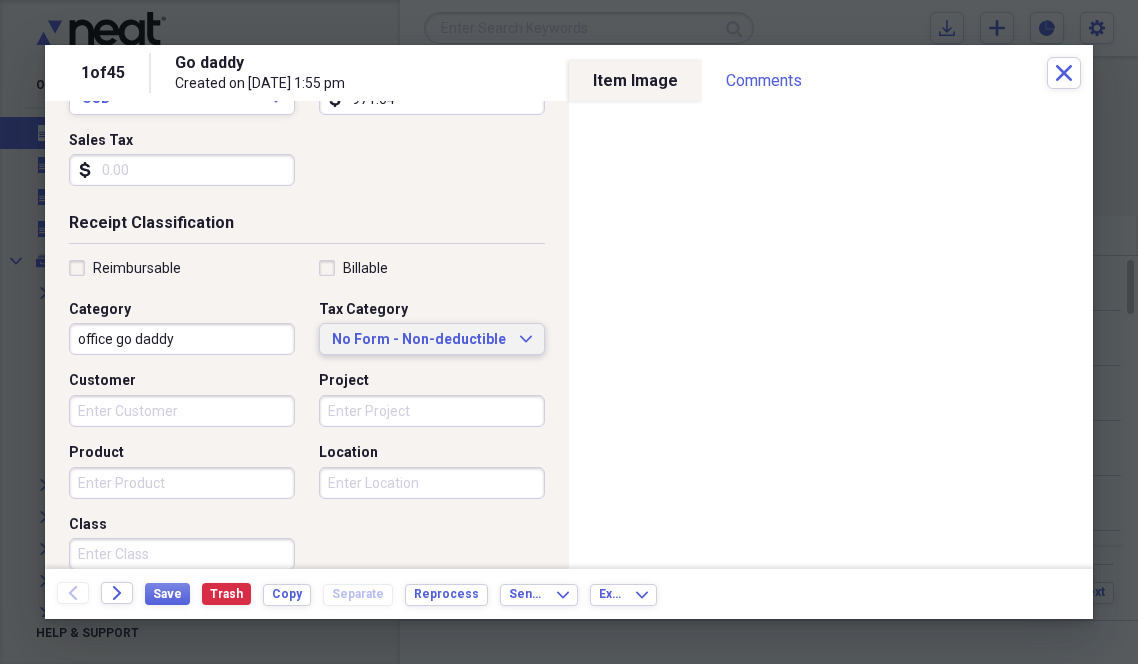 click on "No Form - Non-deductible" at bounding box center (420, 340) 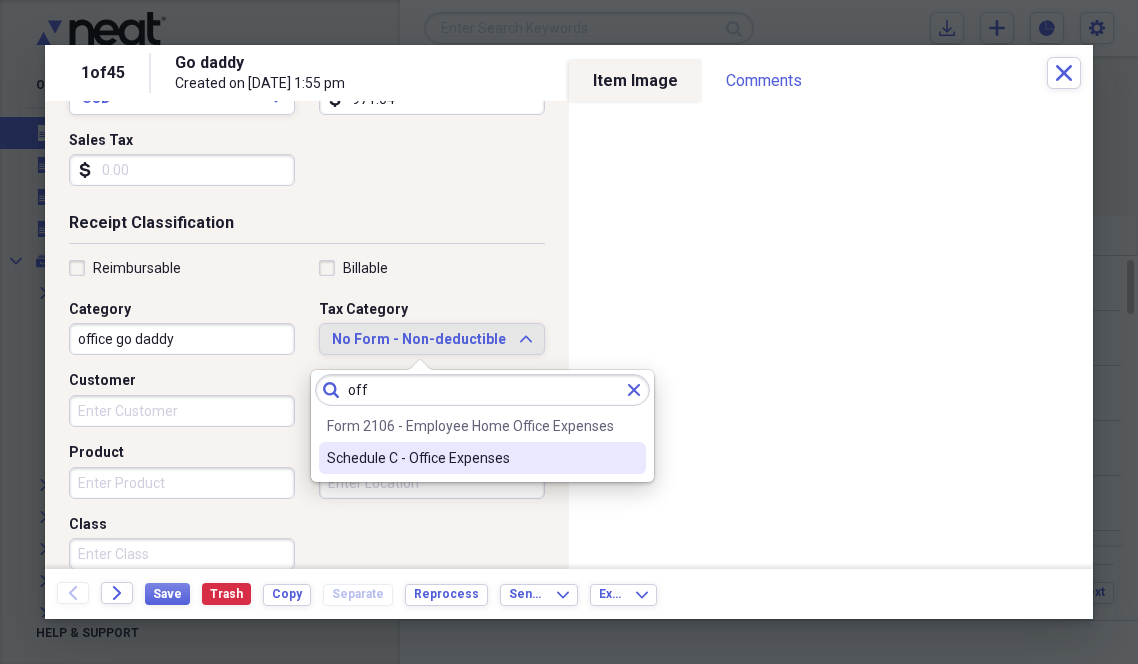type on "off" 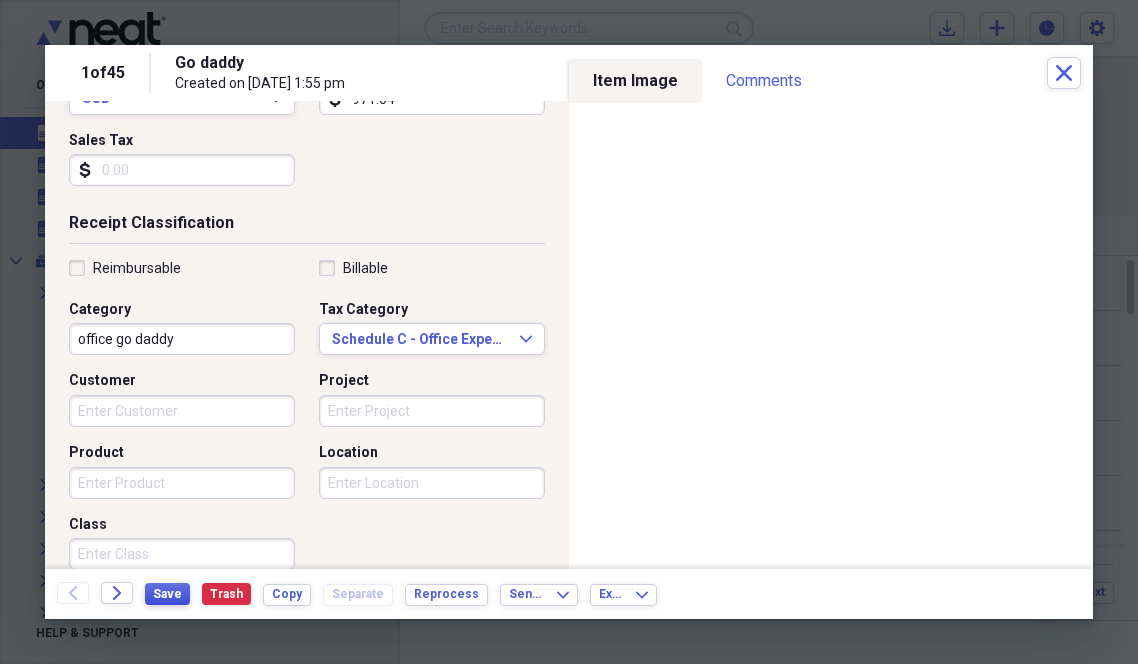 click on "Save" at bounding box center (167, 594) 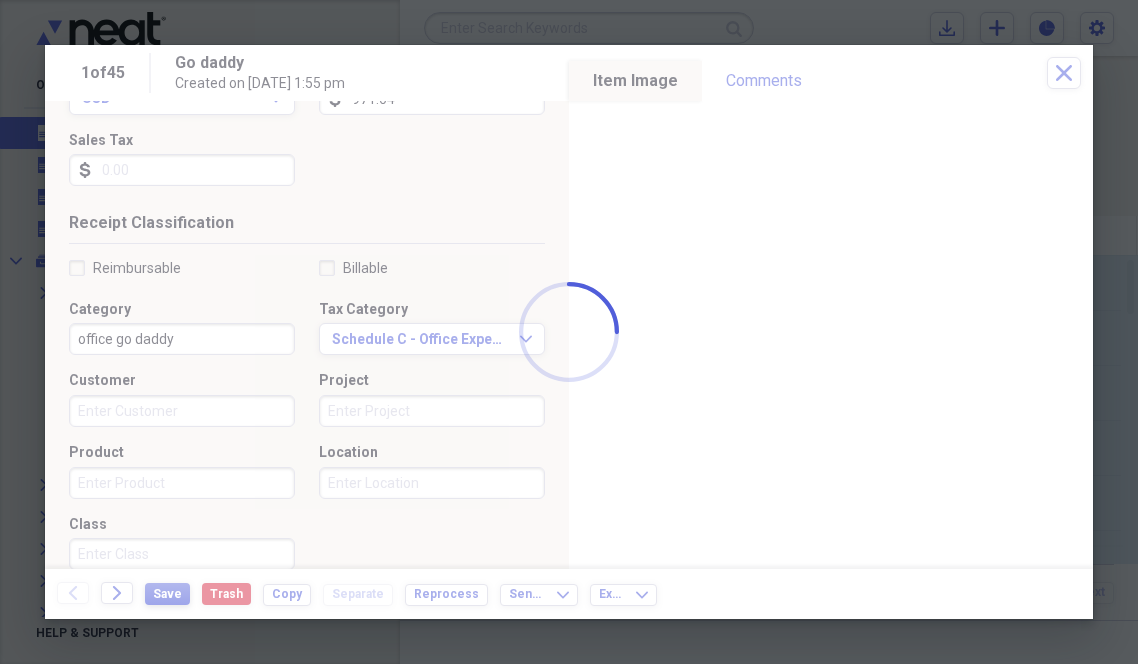 type on "Go daddy renewal" 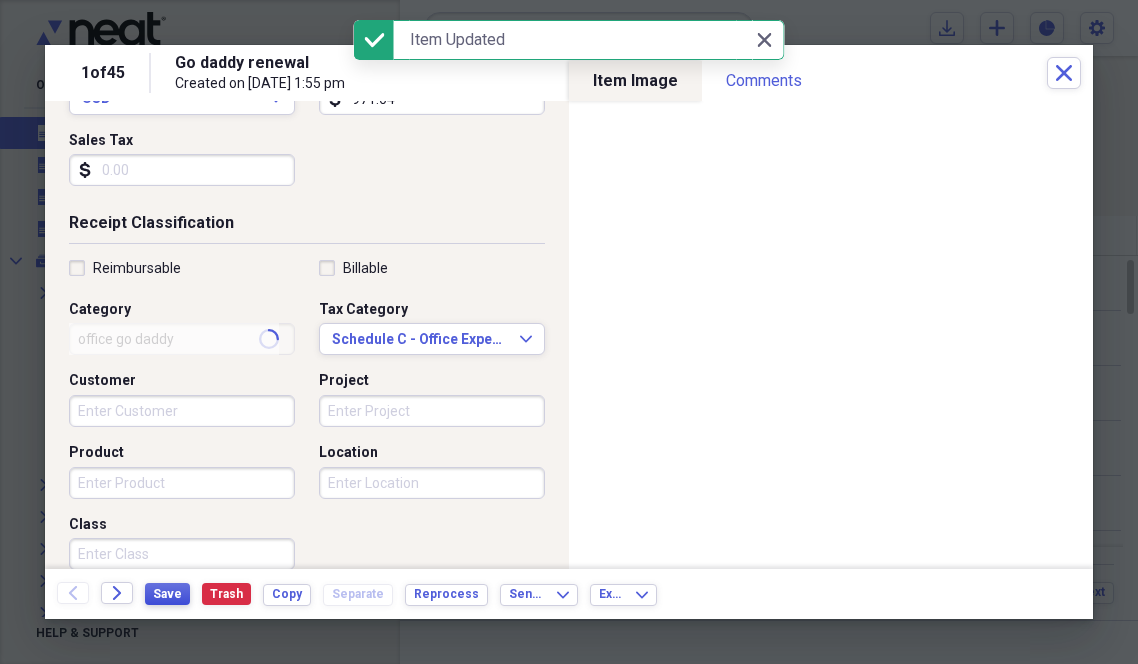 type on "office emails" 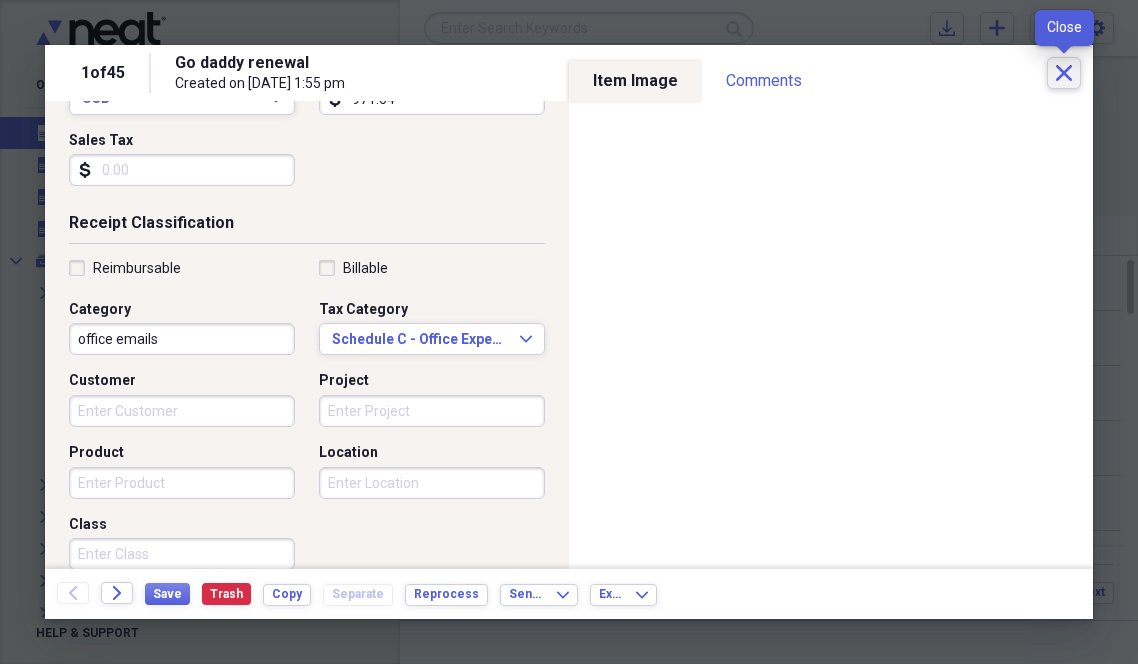 click on "Close" at bounding box center [1064, 73] 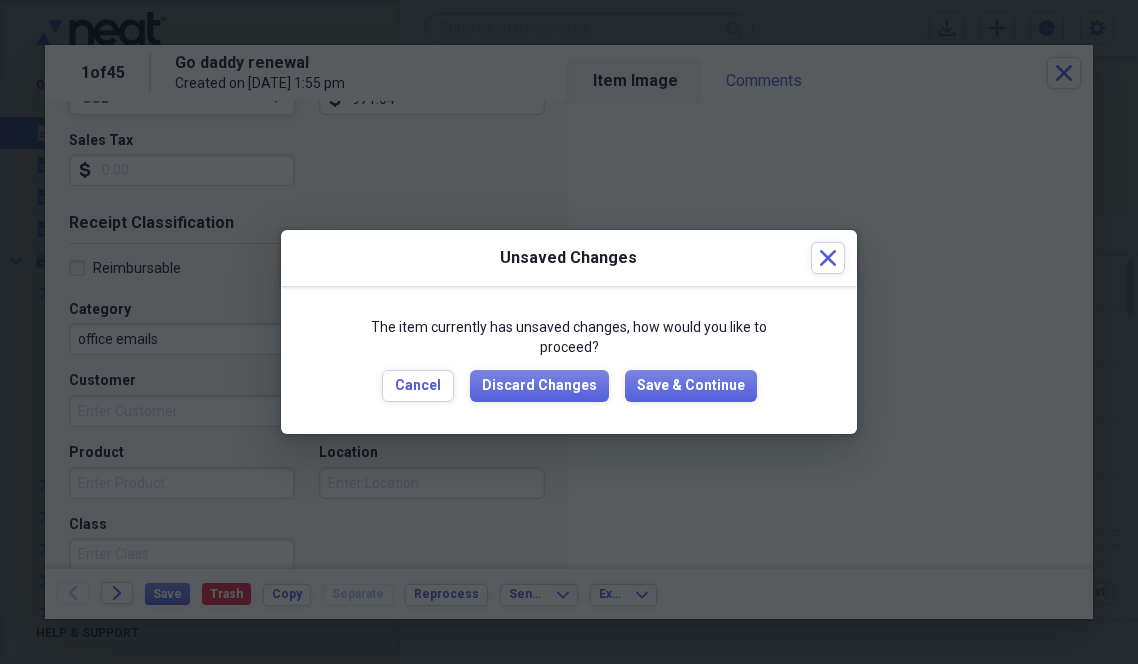 click at bounding box center (569, 332) 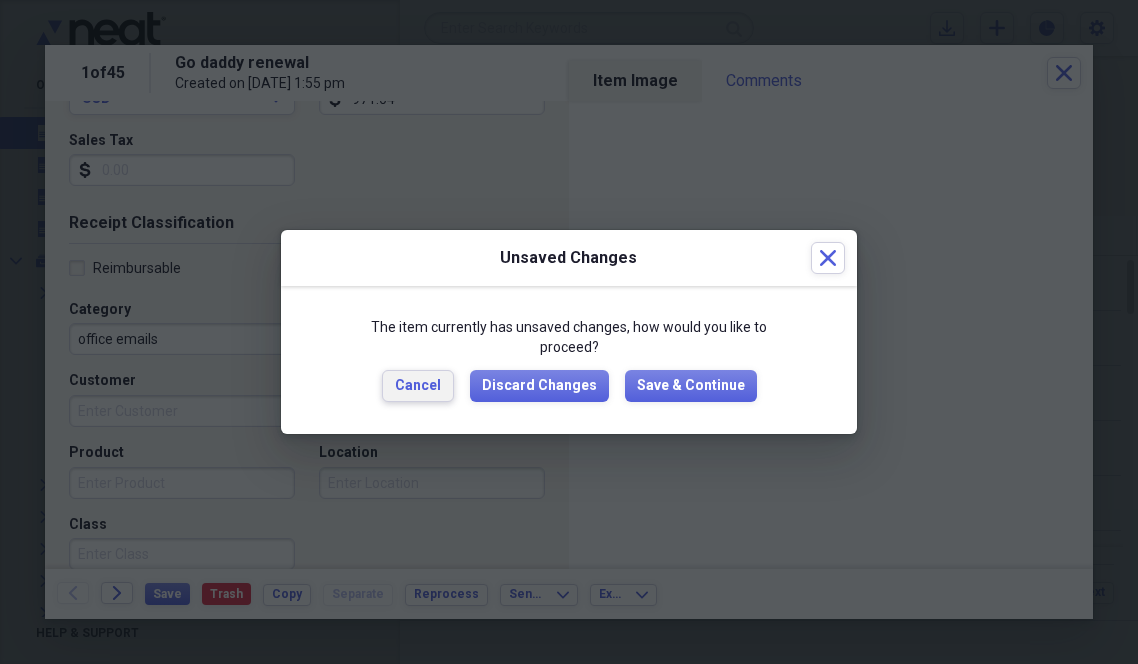 click on "Cancel" at bounding box center [418, 386] 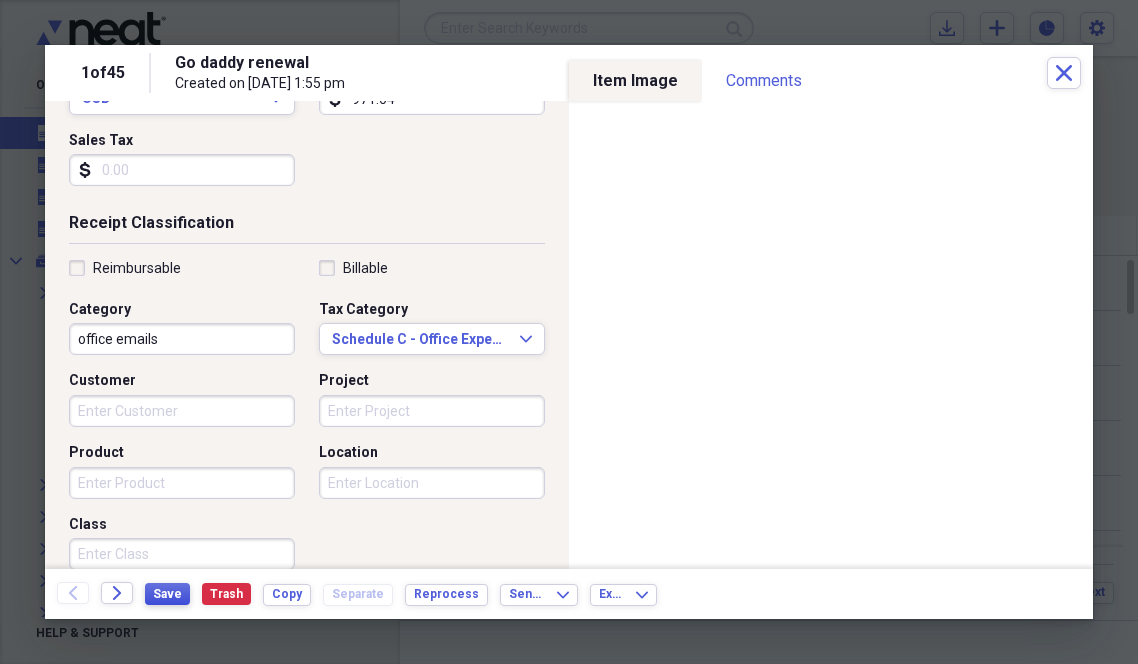click on "Save" at bounding box center (167, 594) 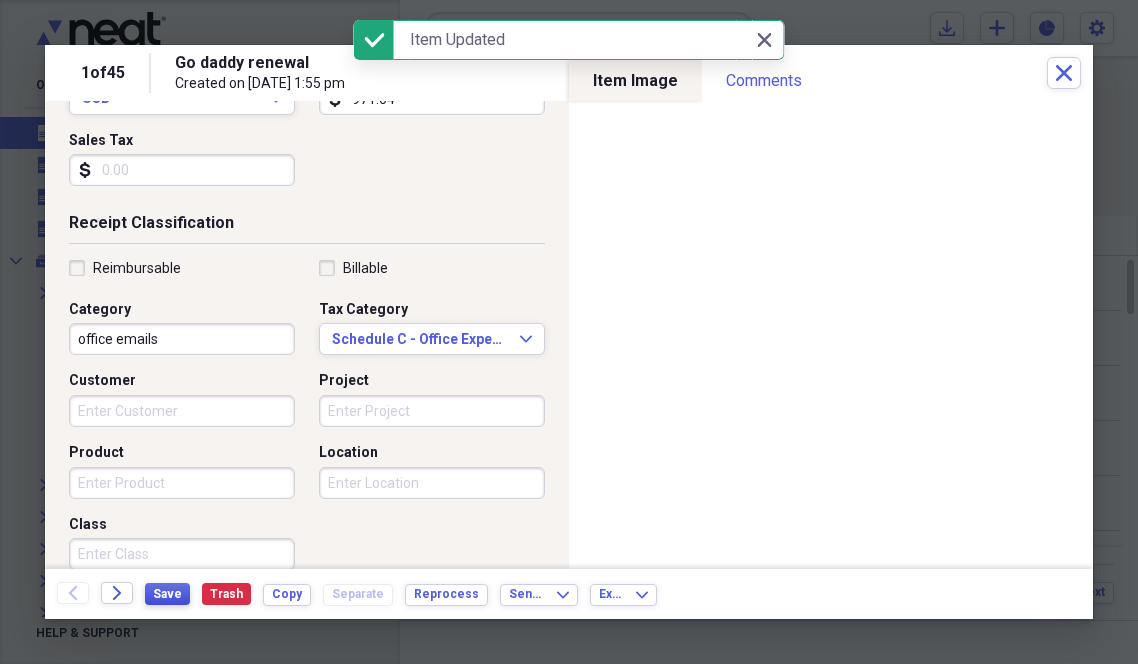 click on "Save" at bounding box center [167, 594] 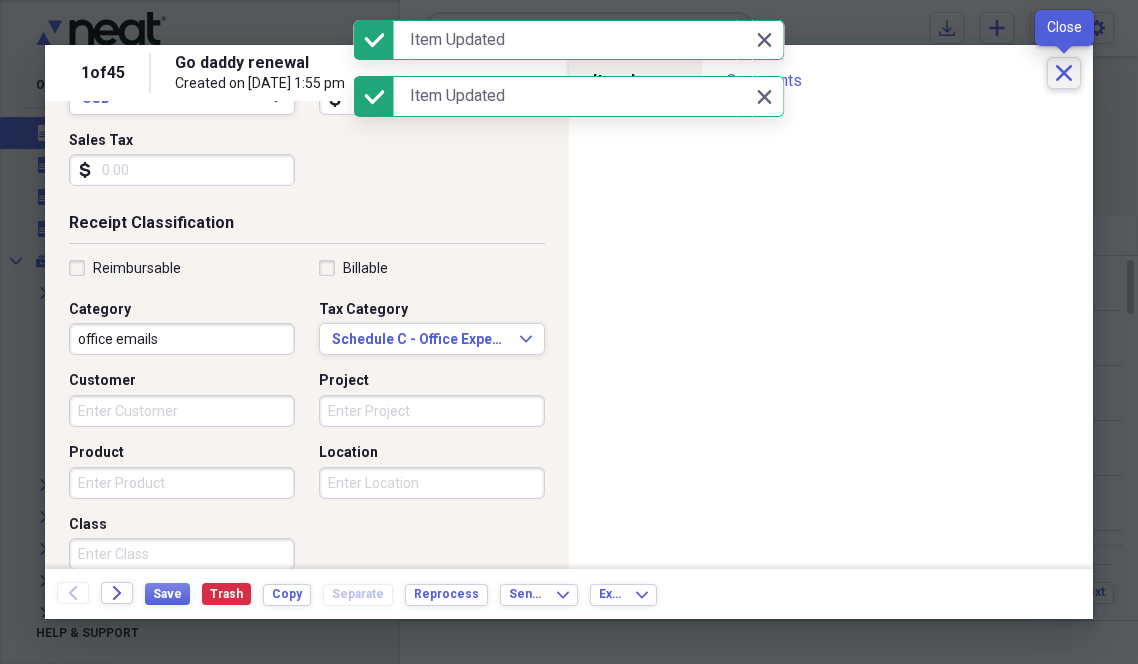 click on "Close" at bounding box center [1064, 73] 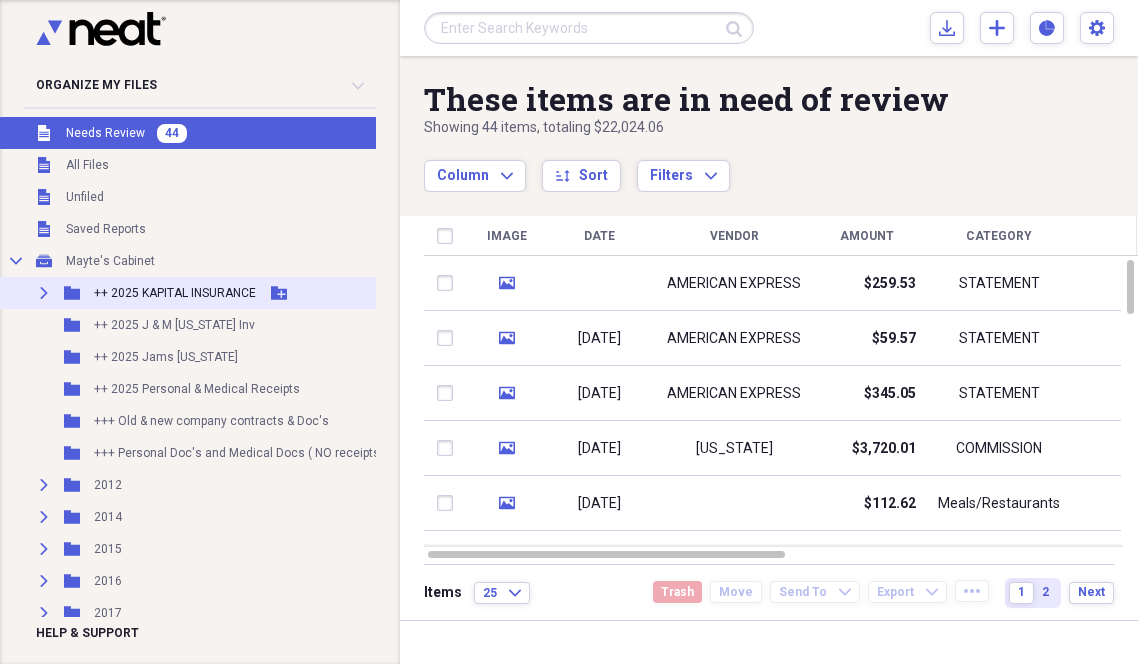 click on "Expand" at bounding box center [44, 293] 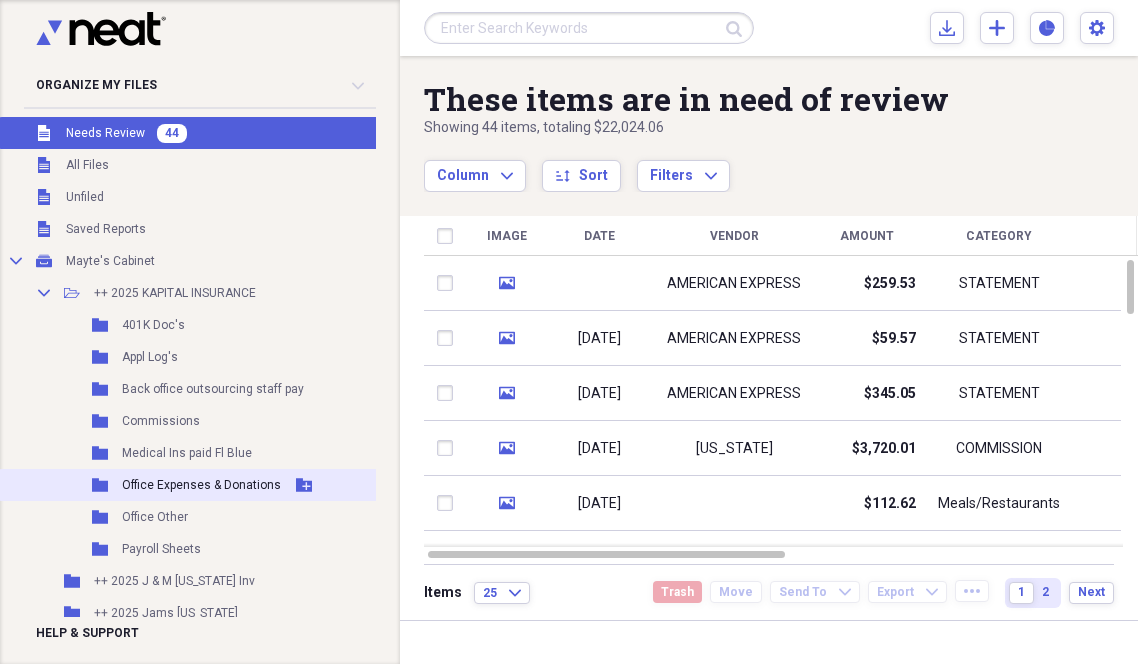 click on "Office Expenses & Donations" at bounding box center (201, 485) 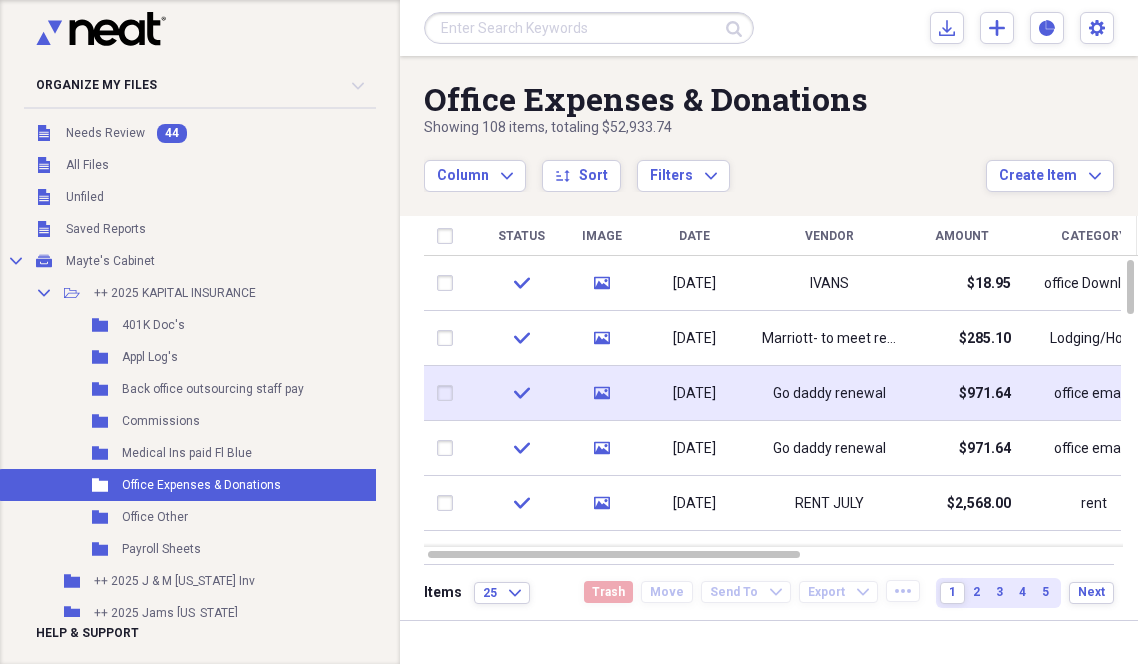 click at bounding box center (449, 393) 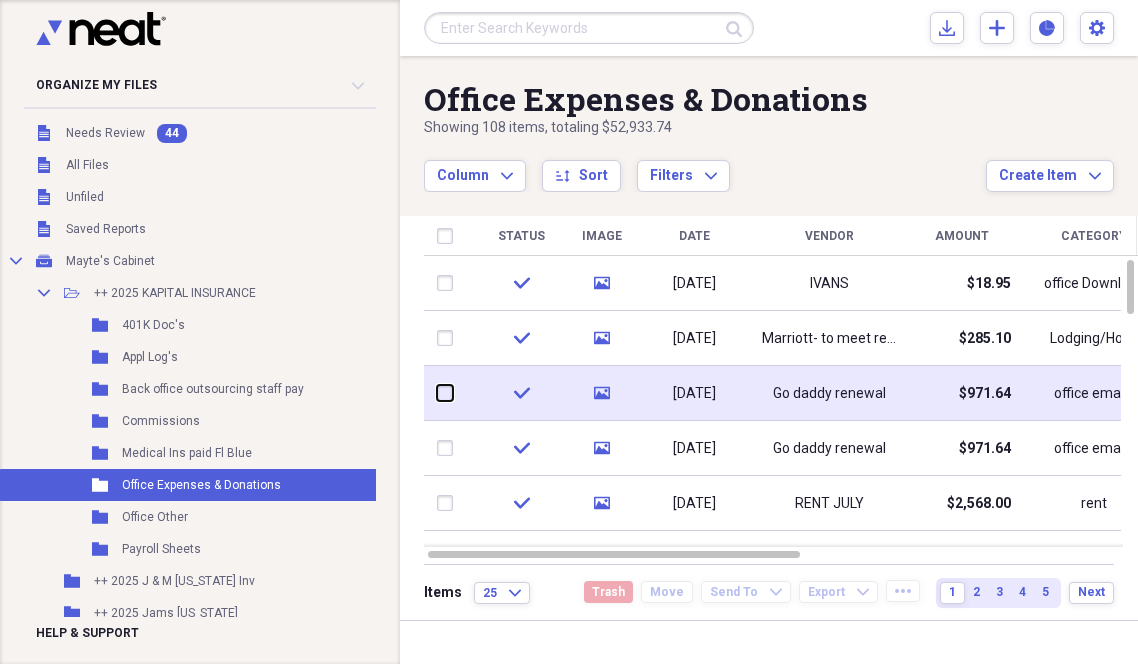 click at bounding box center (437, 393) 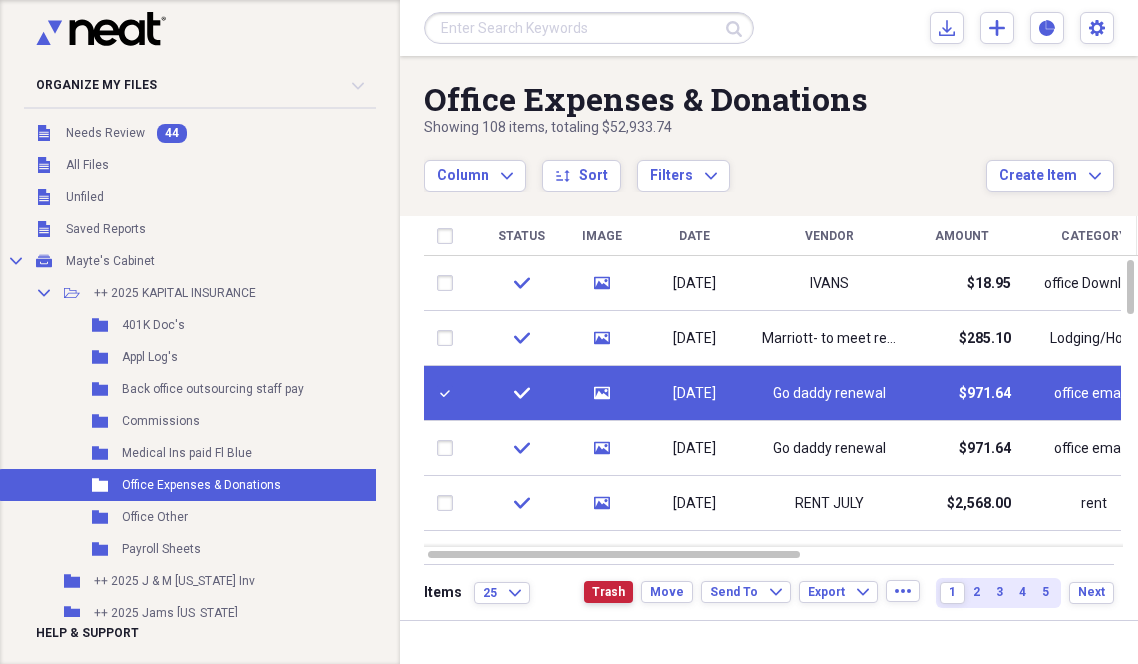 click on "Trash" at bounding box center [608, 592] 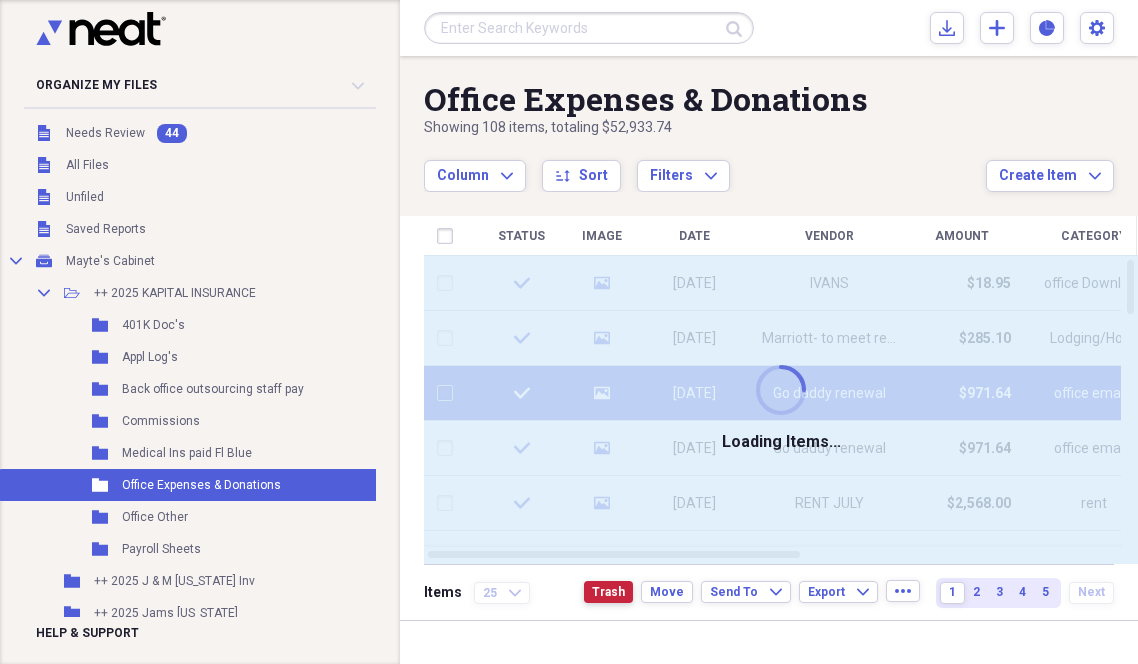 checkbox on "false" 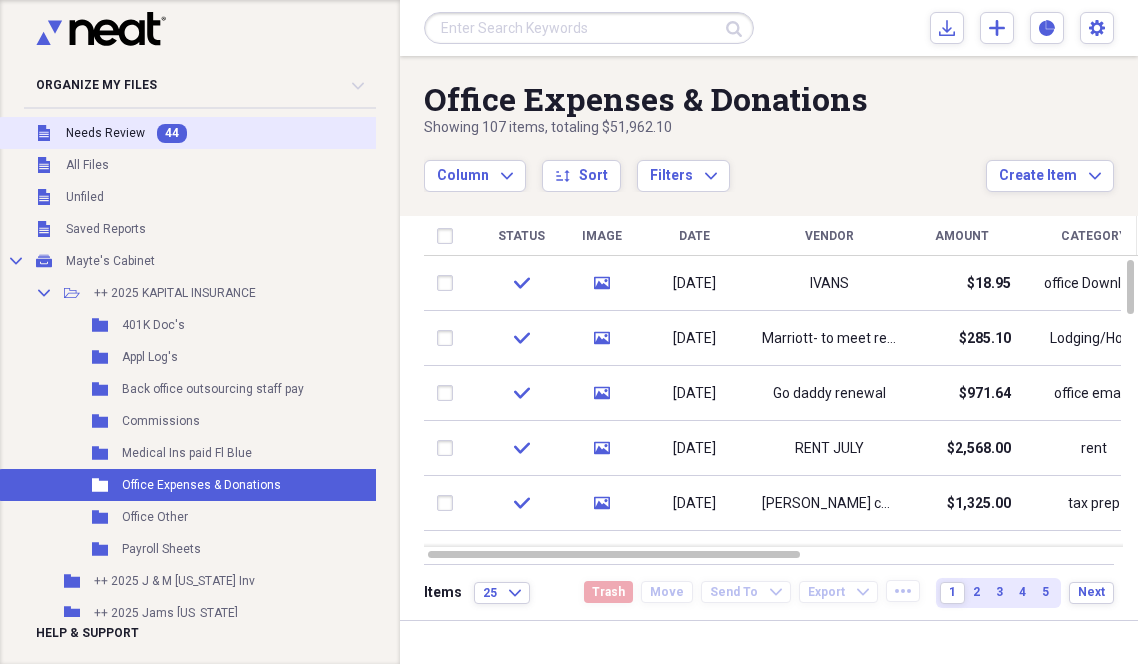 click on "Unfiled Needs Review 44" at bounding box center [222, 133] 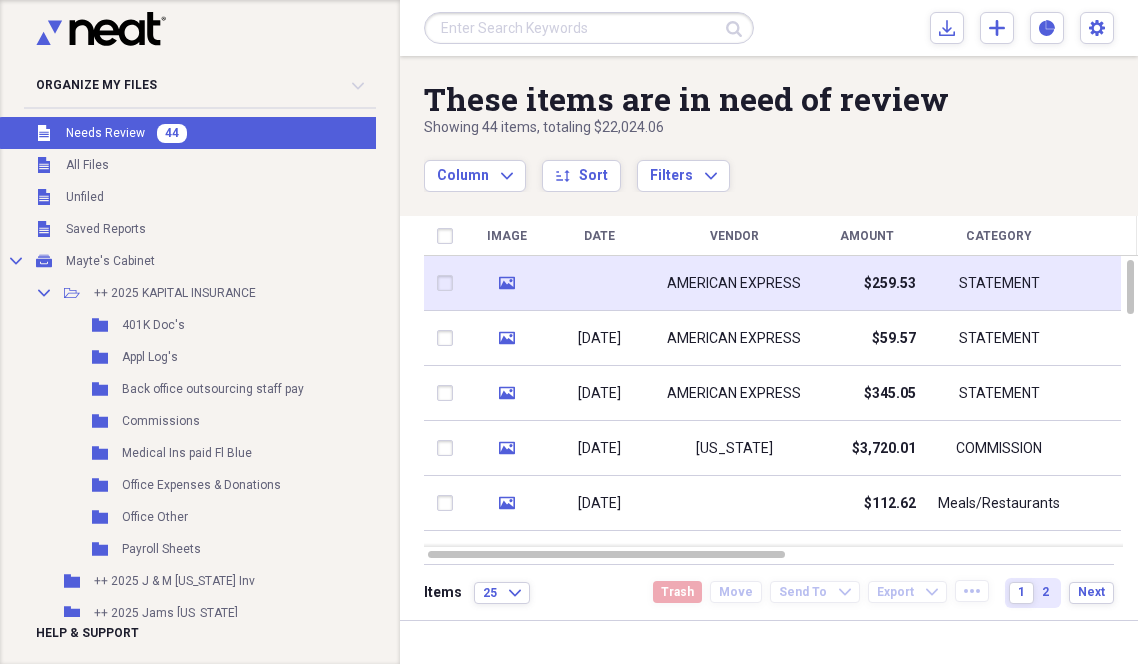 click on "AMERICAN EXPRESS" at bounding box center [734, 284] 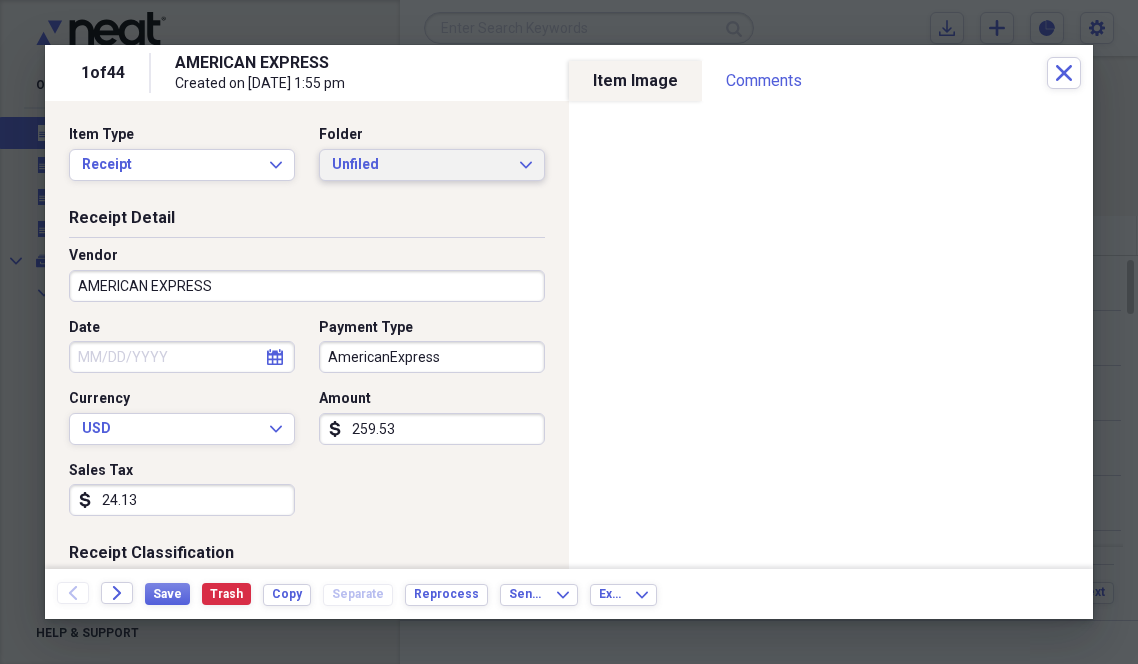 click on "Unfiled" at bounding box center (420, 165) 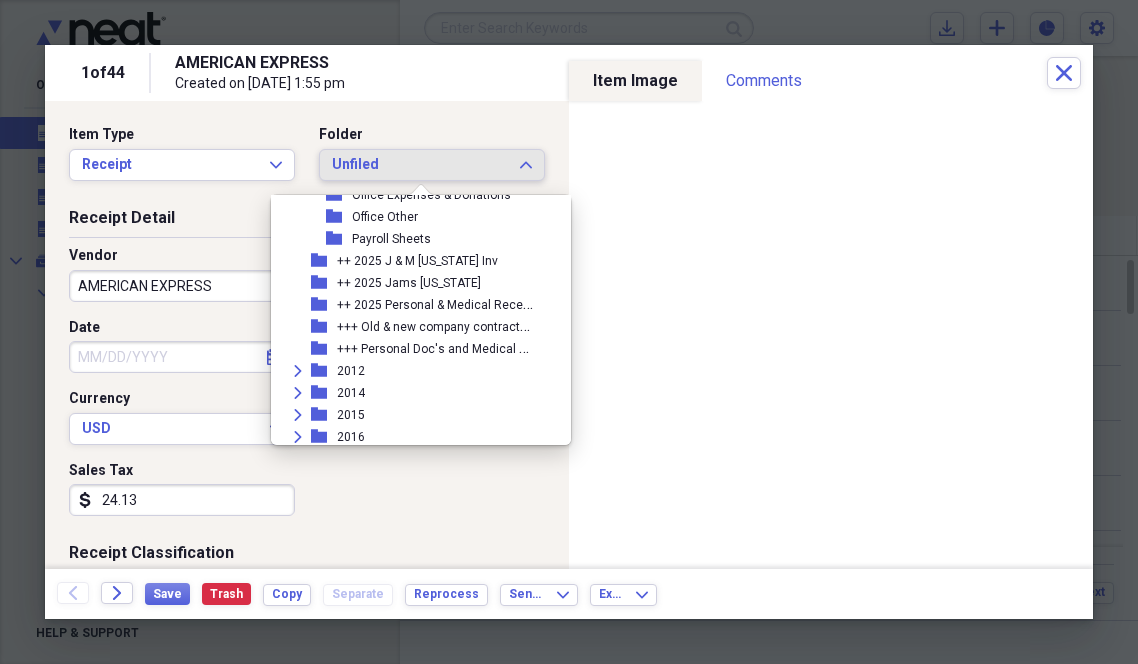 scroll, scrollTop: 213, scrollLeft: 0, axis: vertical 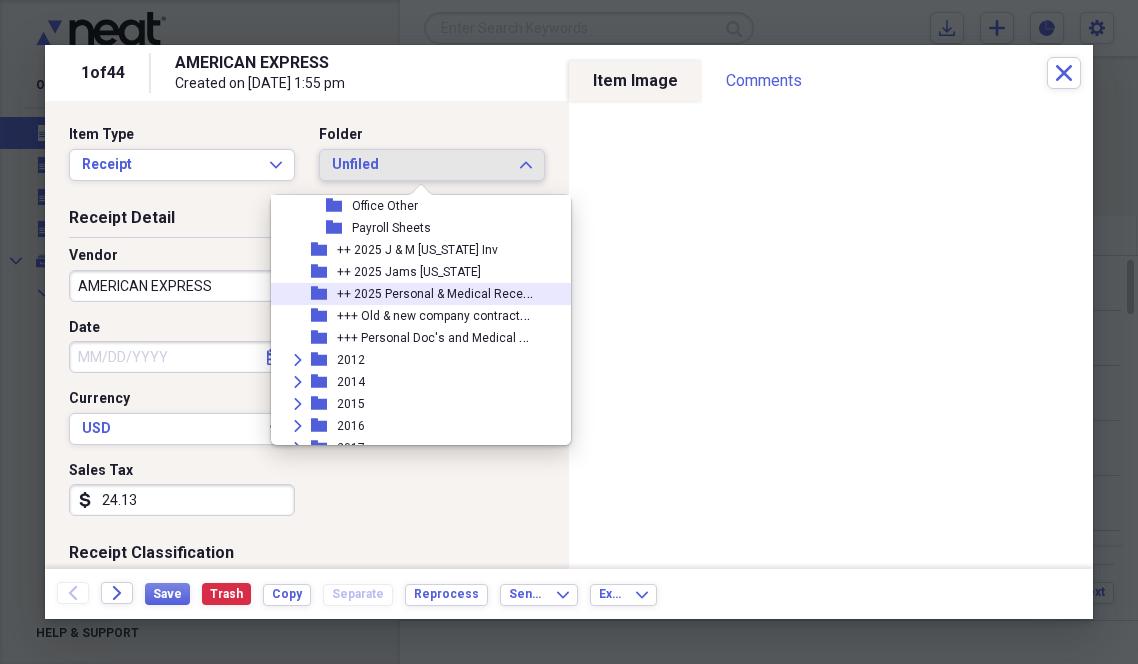 click on "++ 2025 Personal & Medical Receipts" at bounding box center [440, 292] 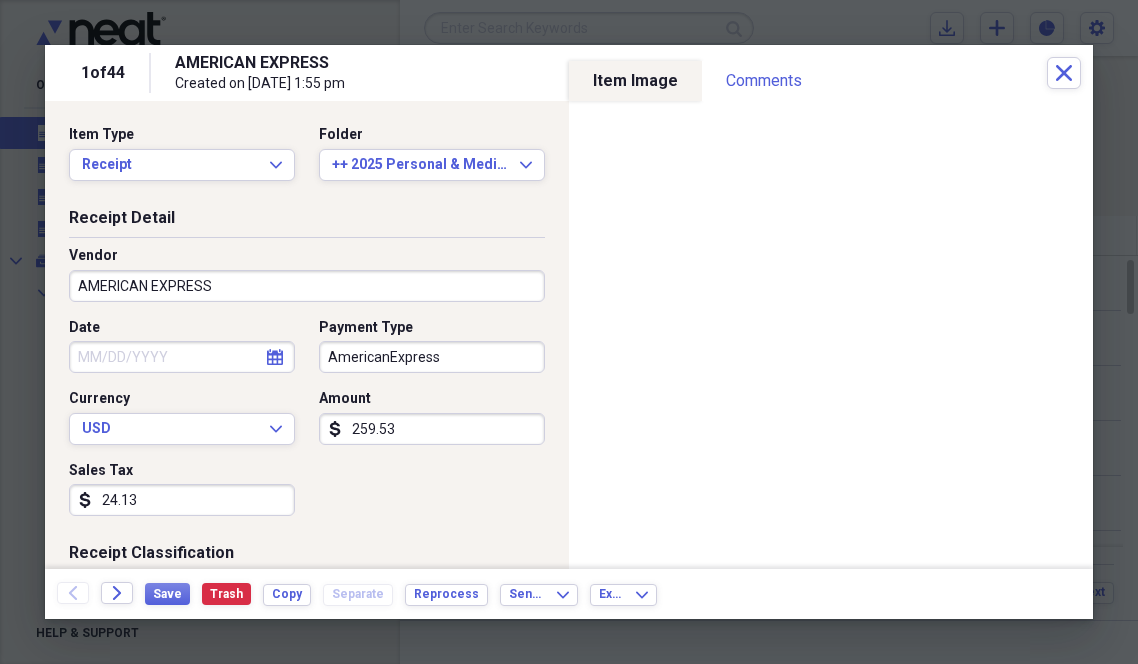 click on "AMERICAN EXPRESS" at bounding box center [307, 286] 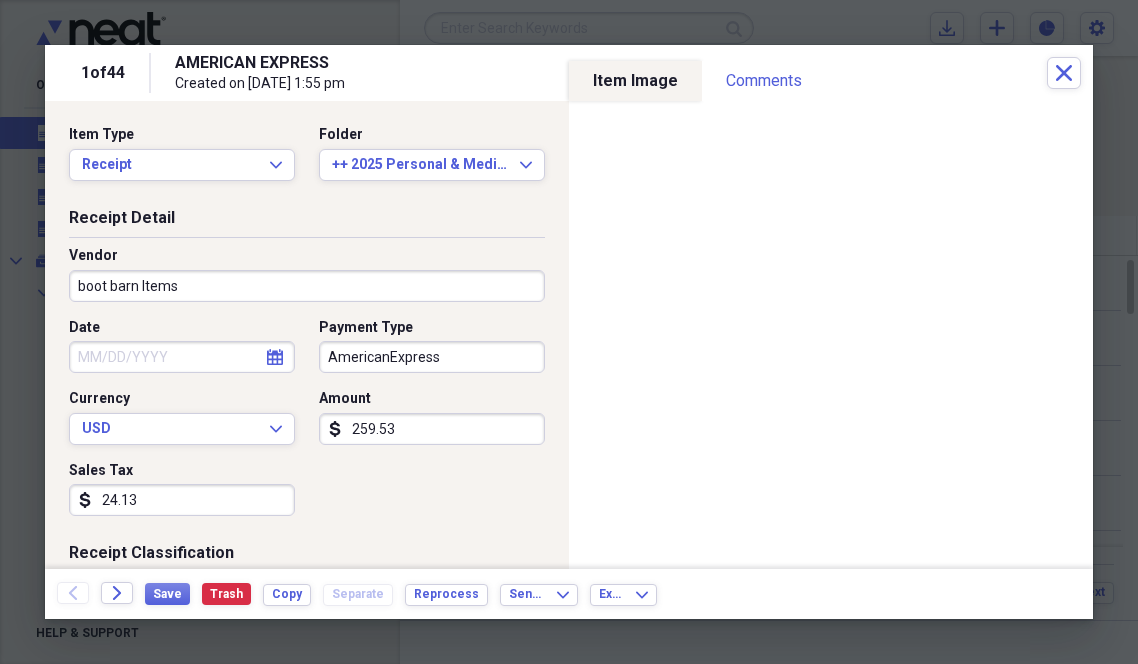 type on "boot barn ltems" 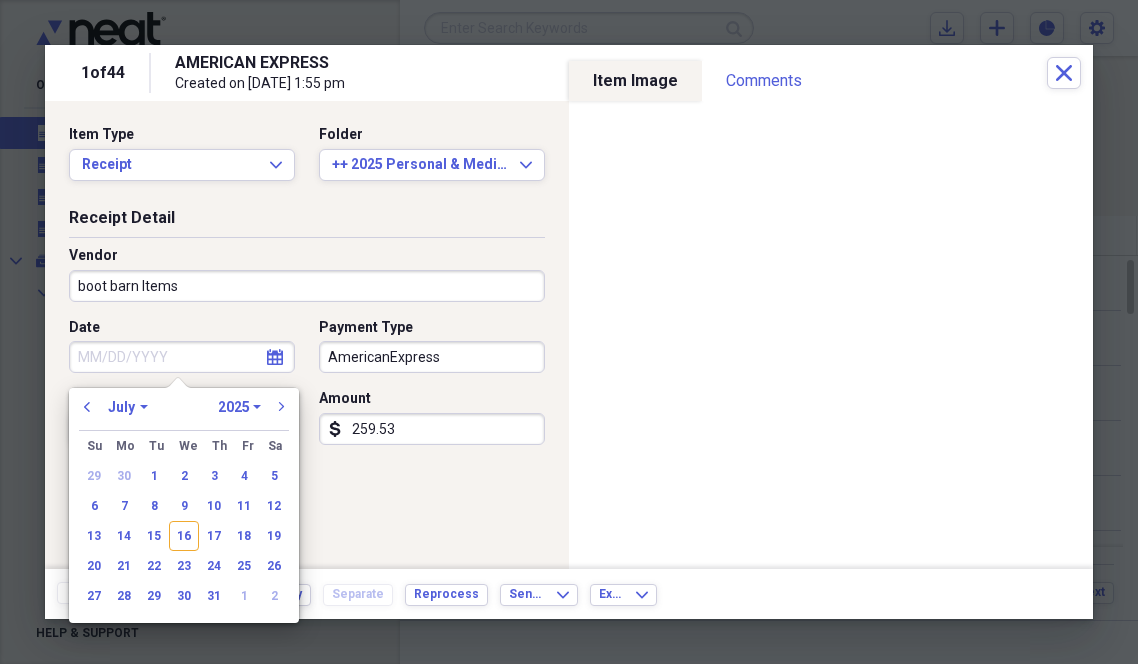 click on "Date" at bounding box center [182, 357] 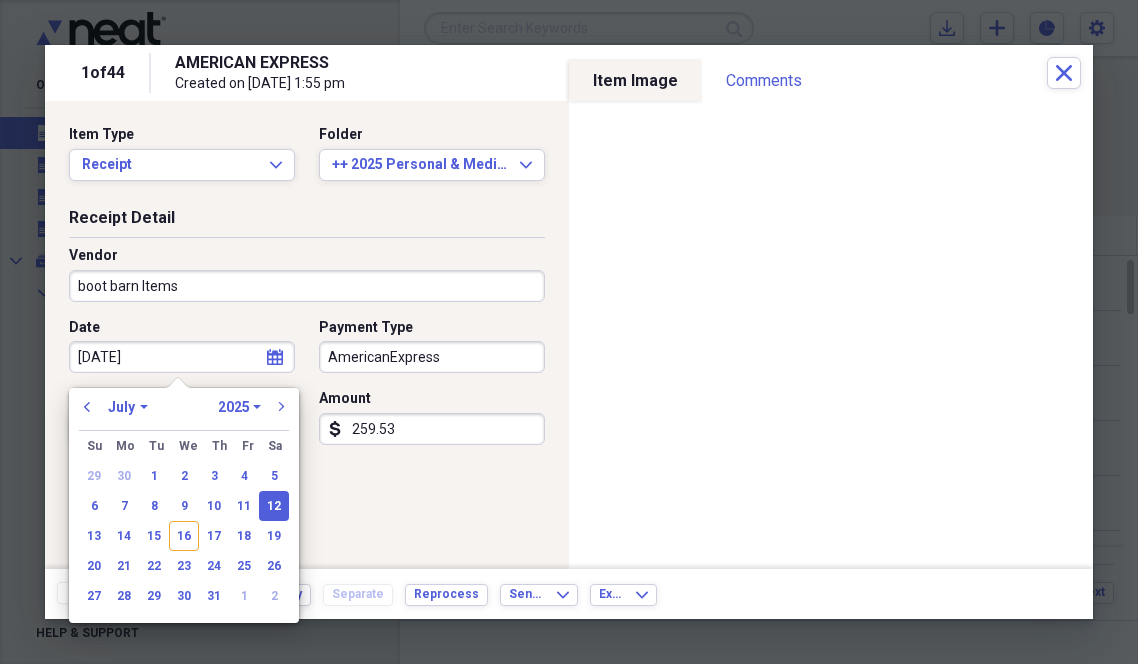type on "[DATE]" 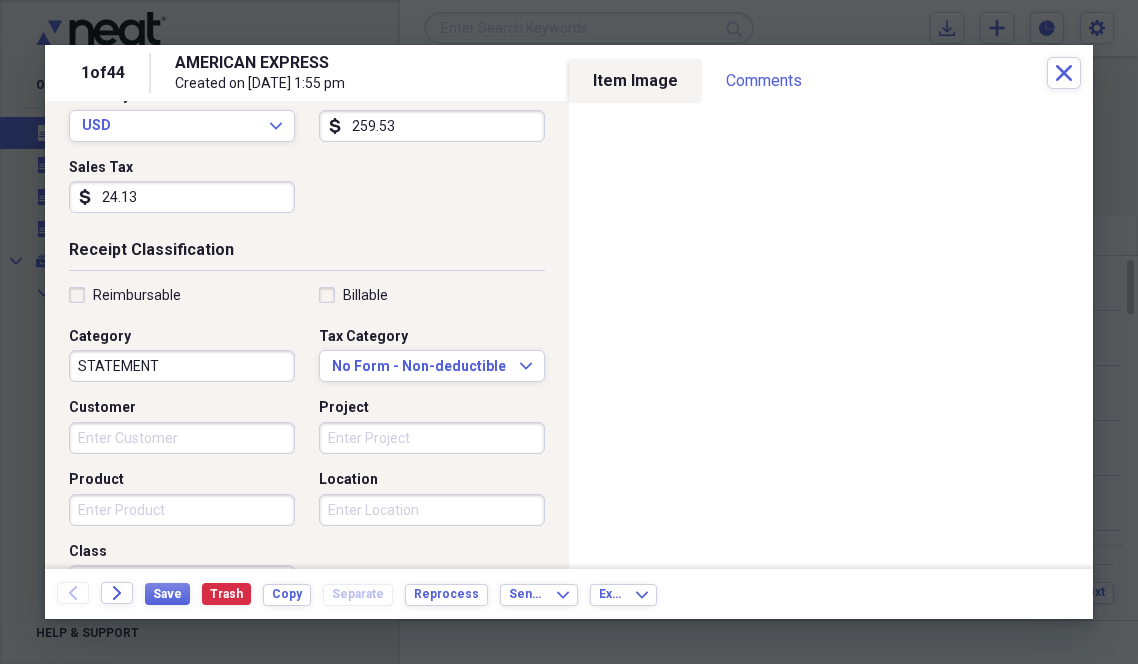 scroll, scrollTop: 309, scrollLeft: 0, axis: vertical 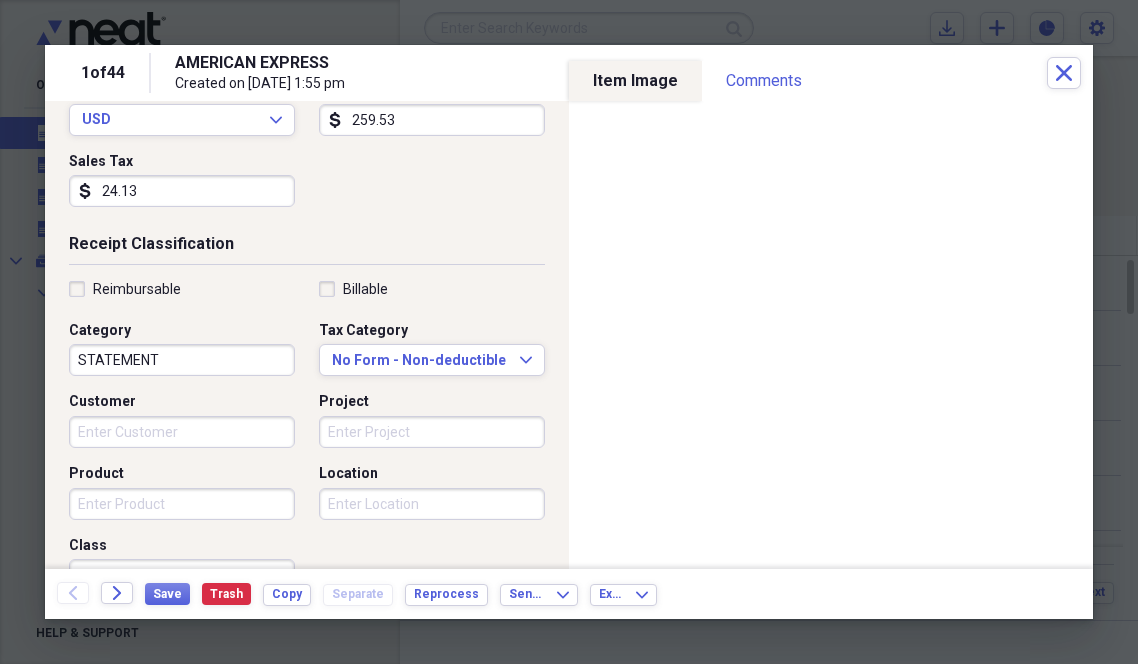 click on "STATEMENT" at bounding box center [182, 360] 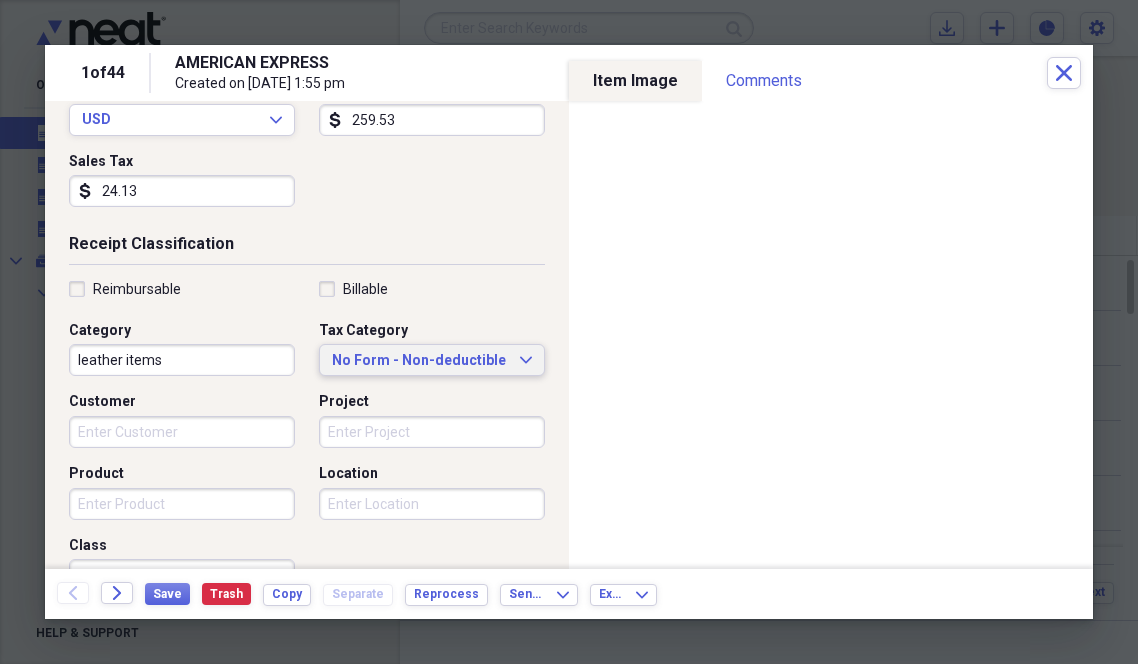 type on "leather items" 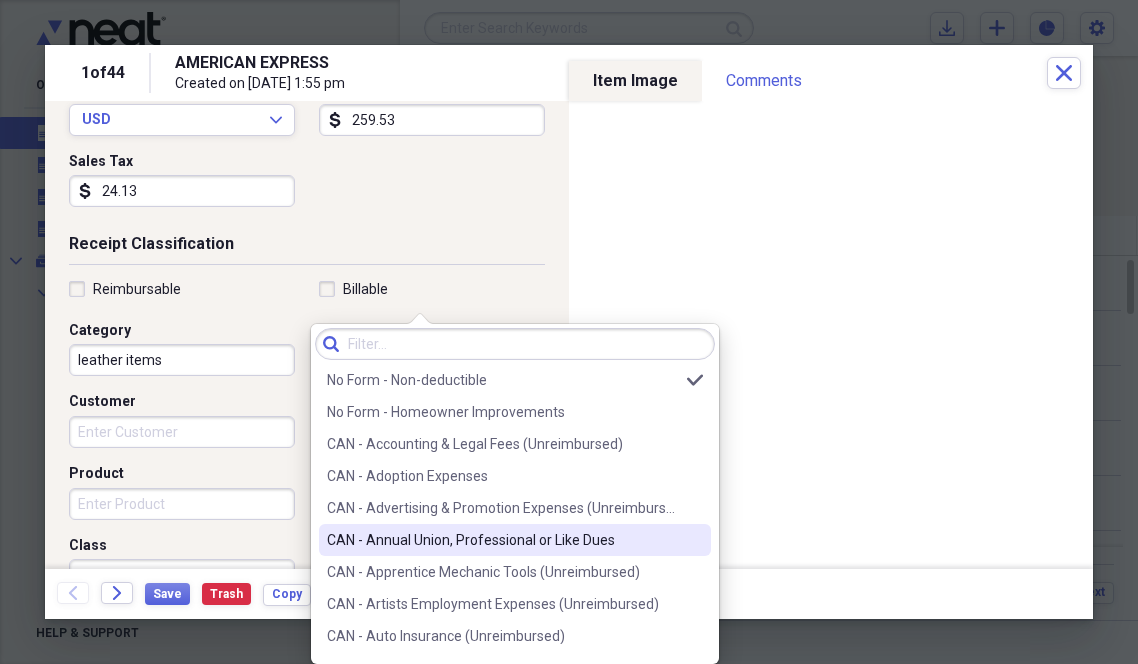 click on "CAN - Annual Union, Professional or Like Dues" at bounding box center [515, 540] 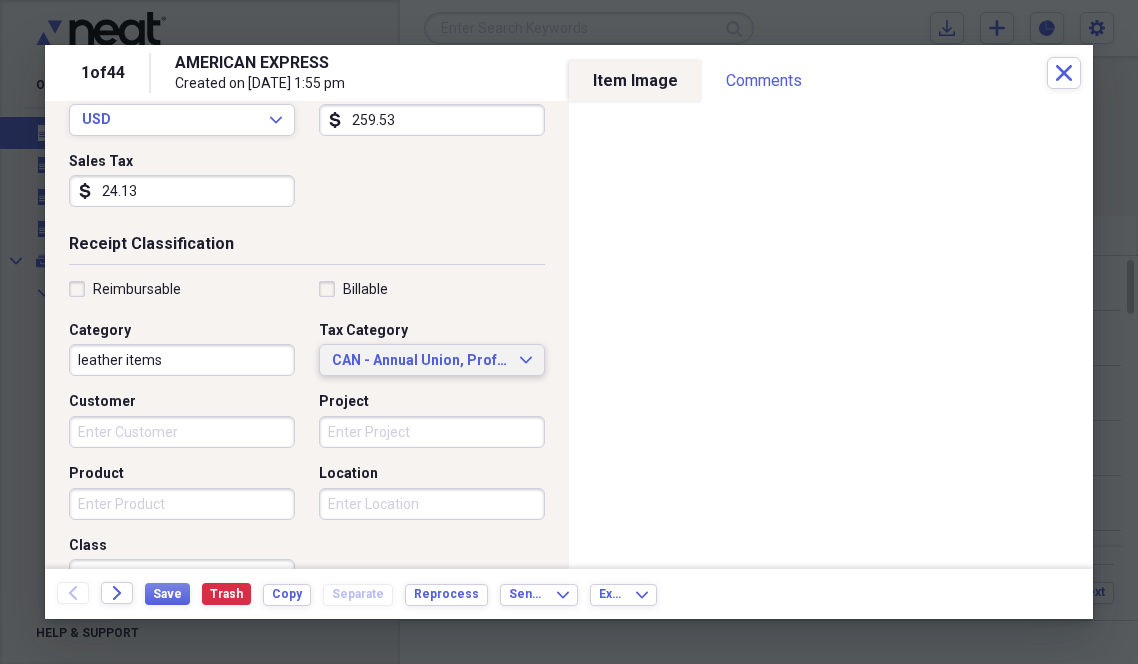 type 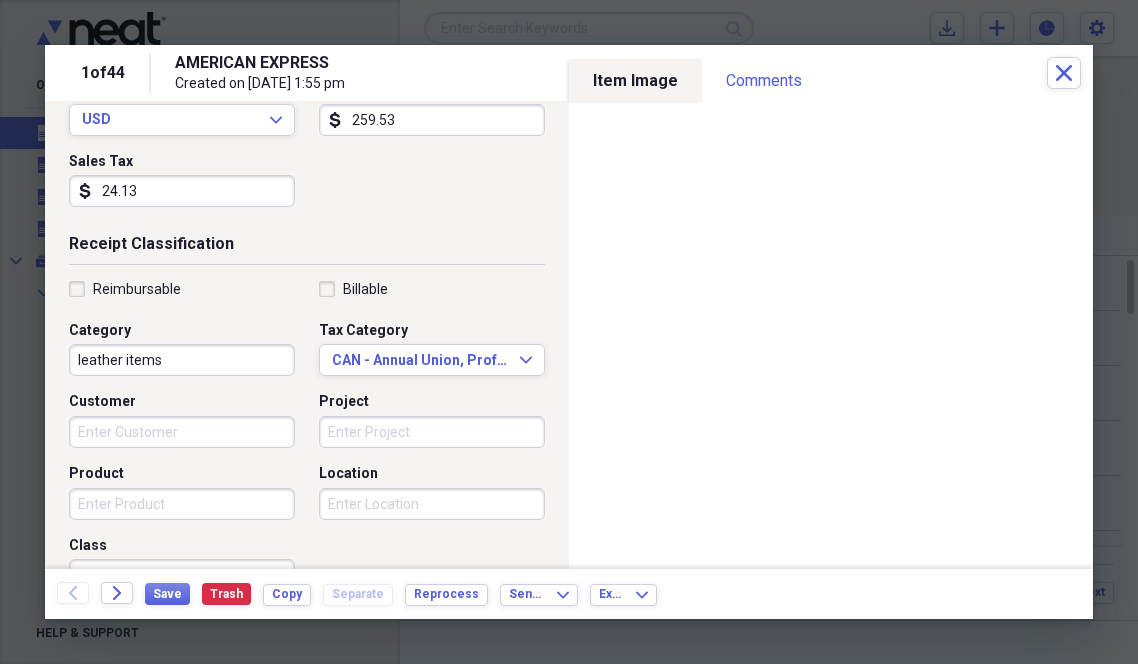 click on "Receipt Classification" at bounding box center (307, 248) 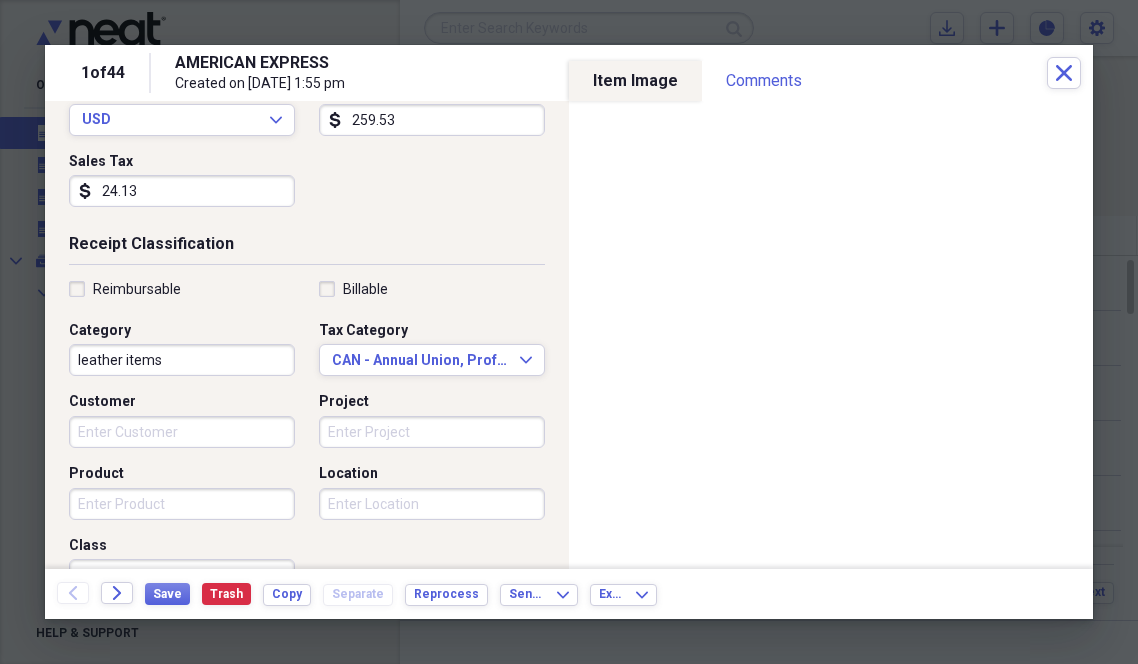 scroll, scrollTop: 0, scrollLeft: 0, axis: both 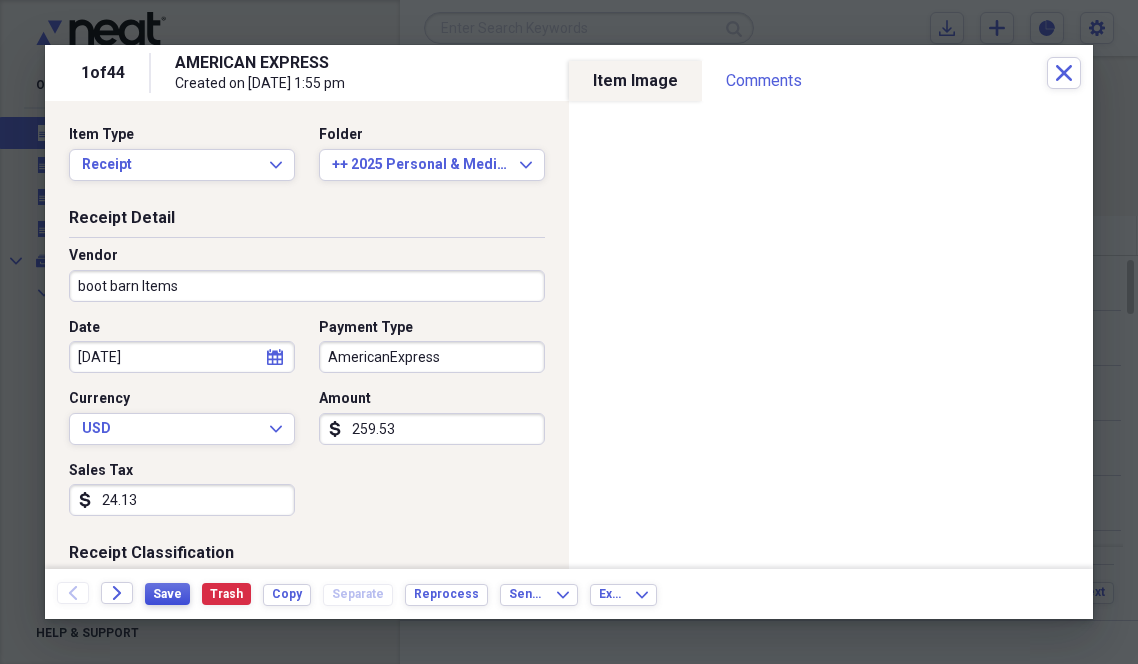 click on "Save" at bounding box center [167, 594] 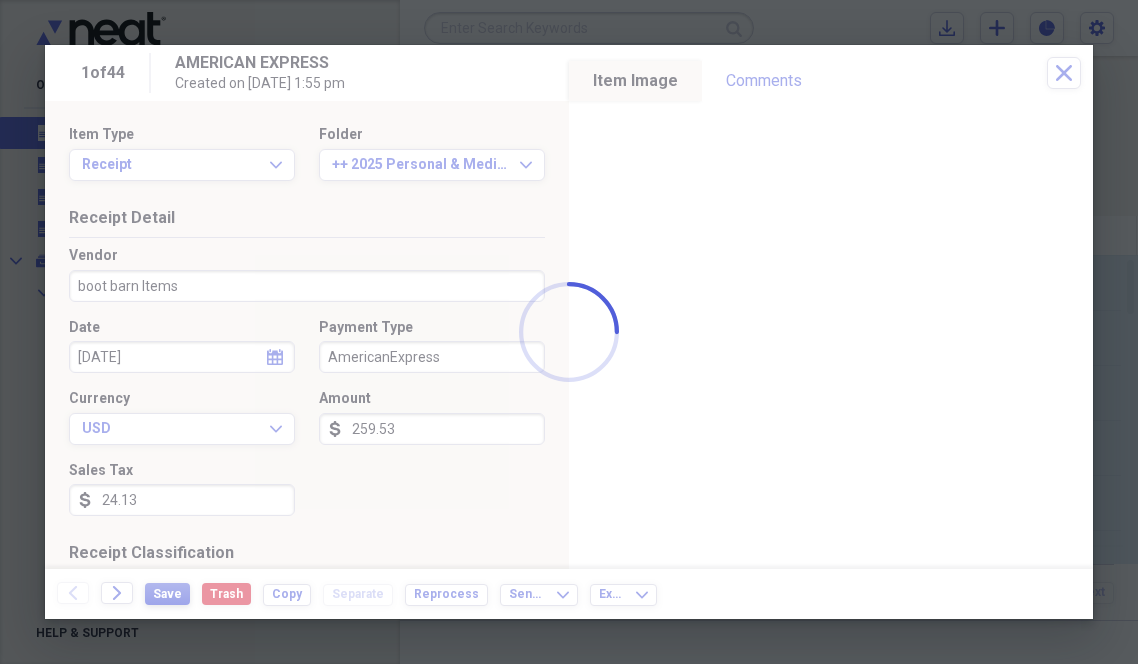type on "boot barn ltems" 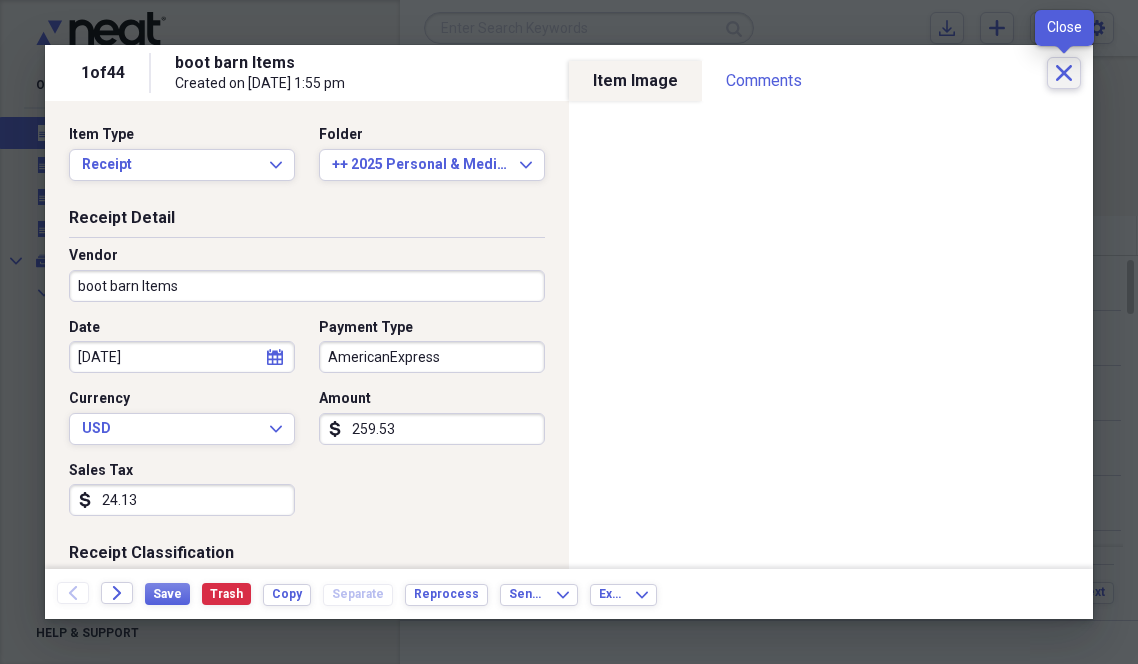 click on "Close" 